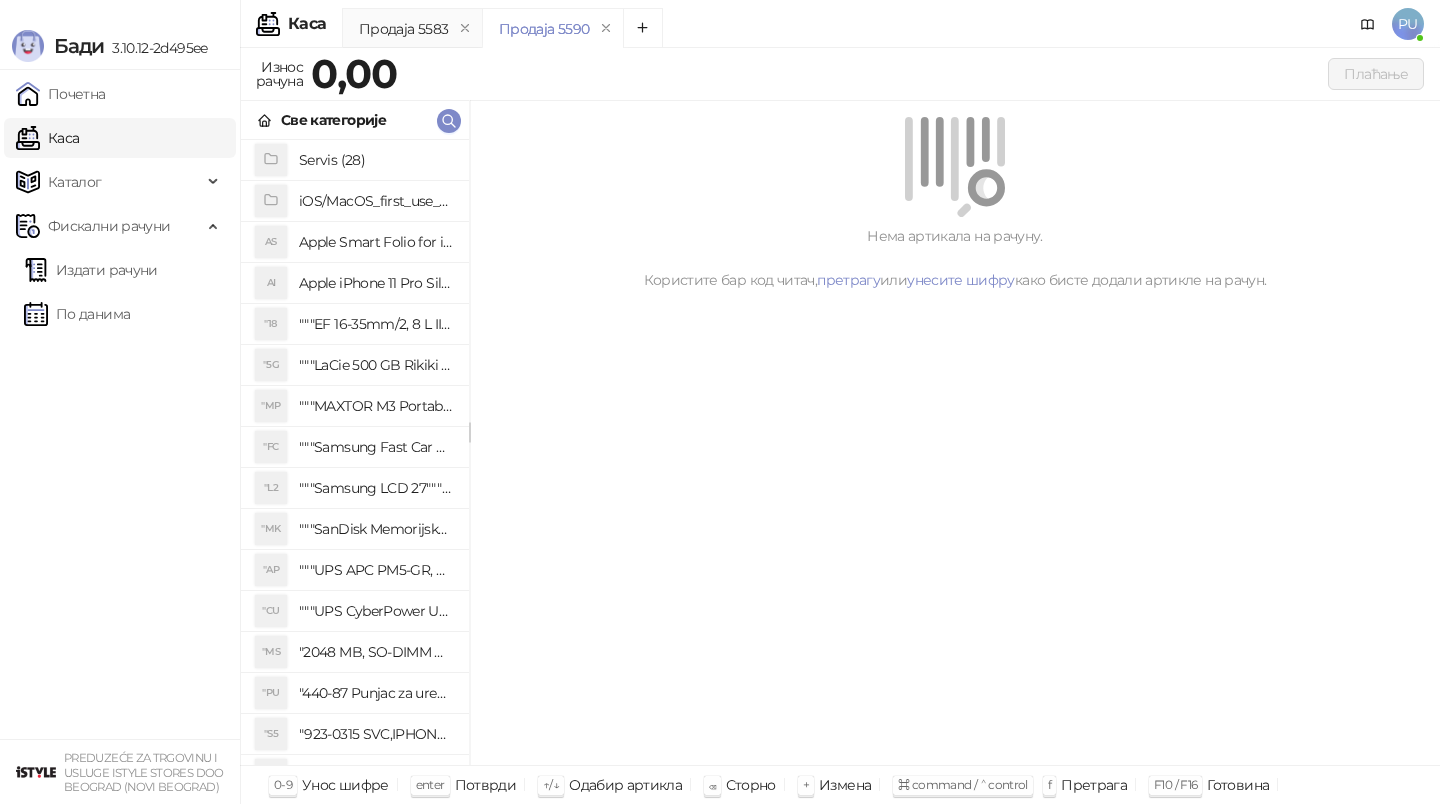 scroll, scrollTop: 0, scrollLeft: 0, axis: both 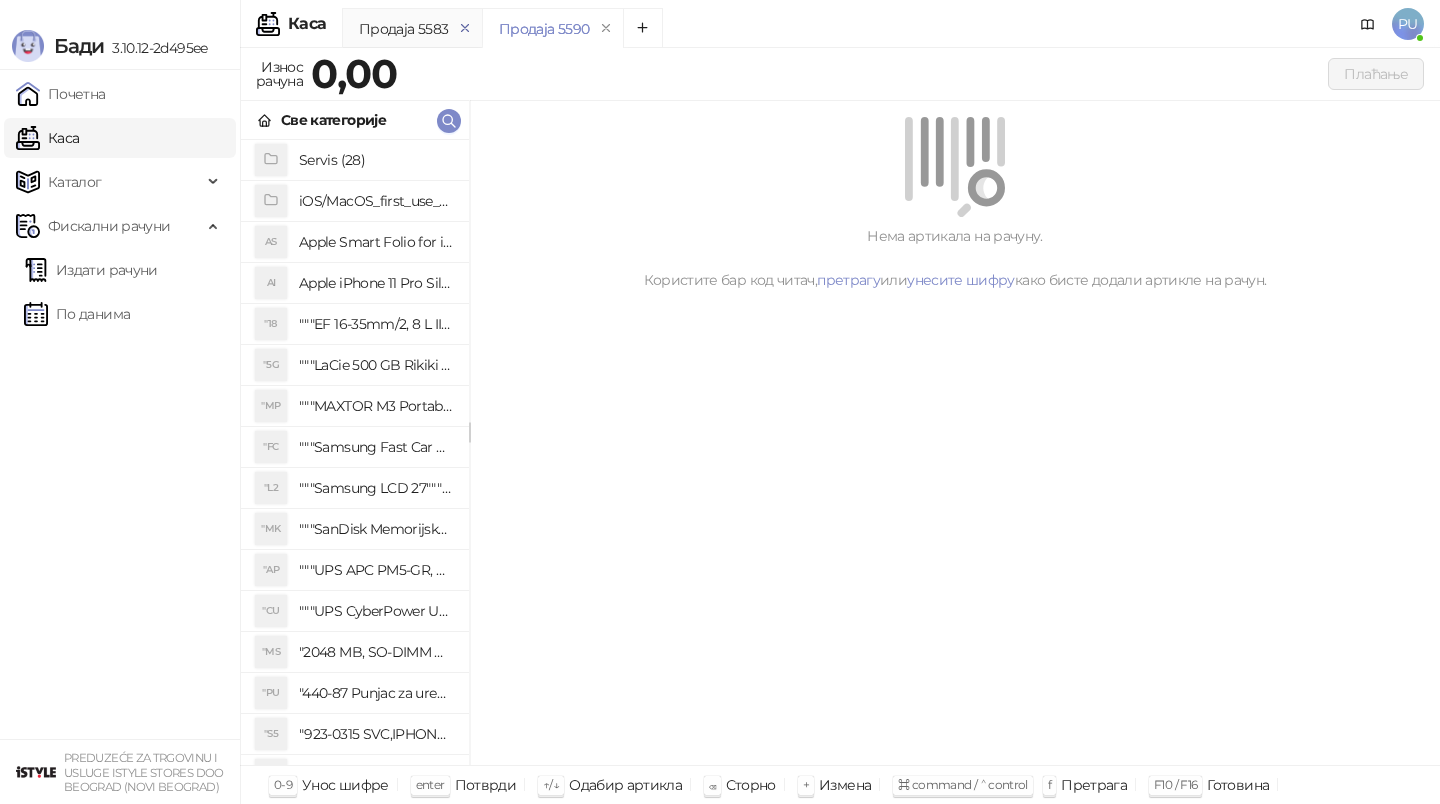click 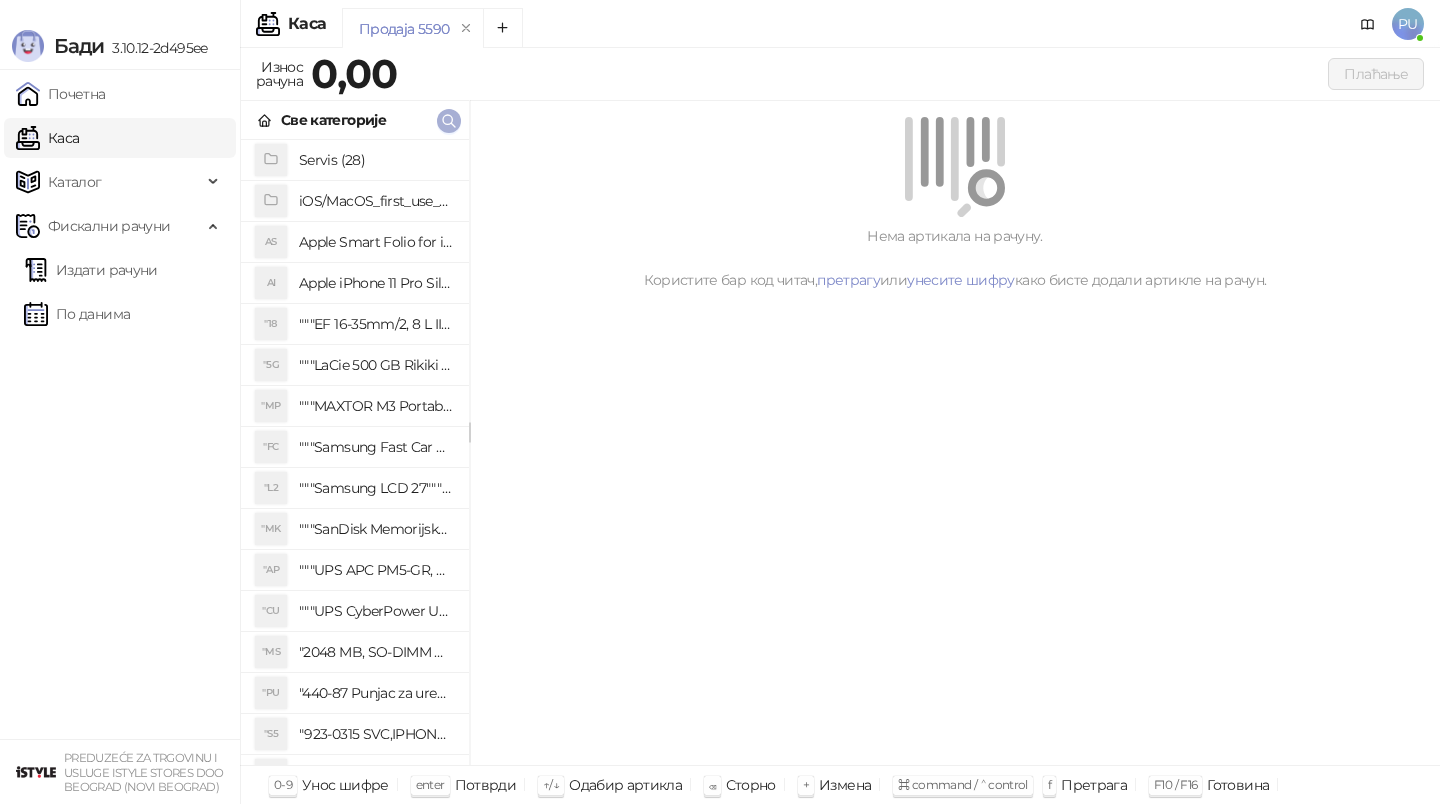 click 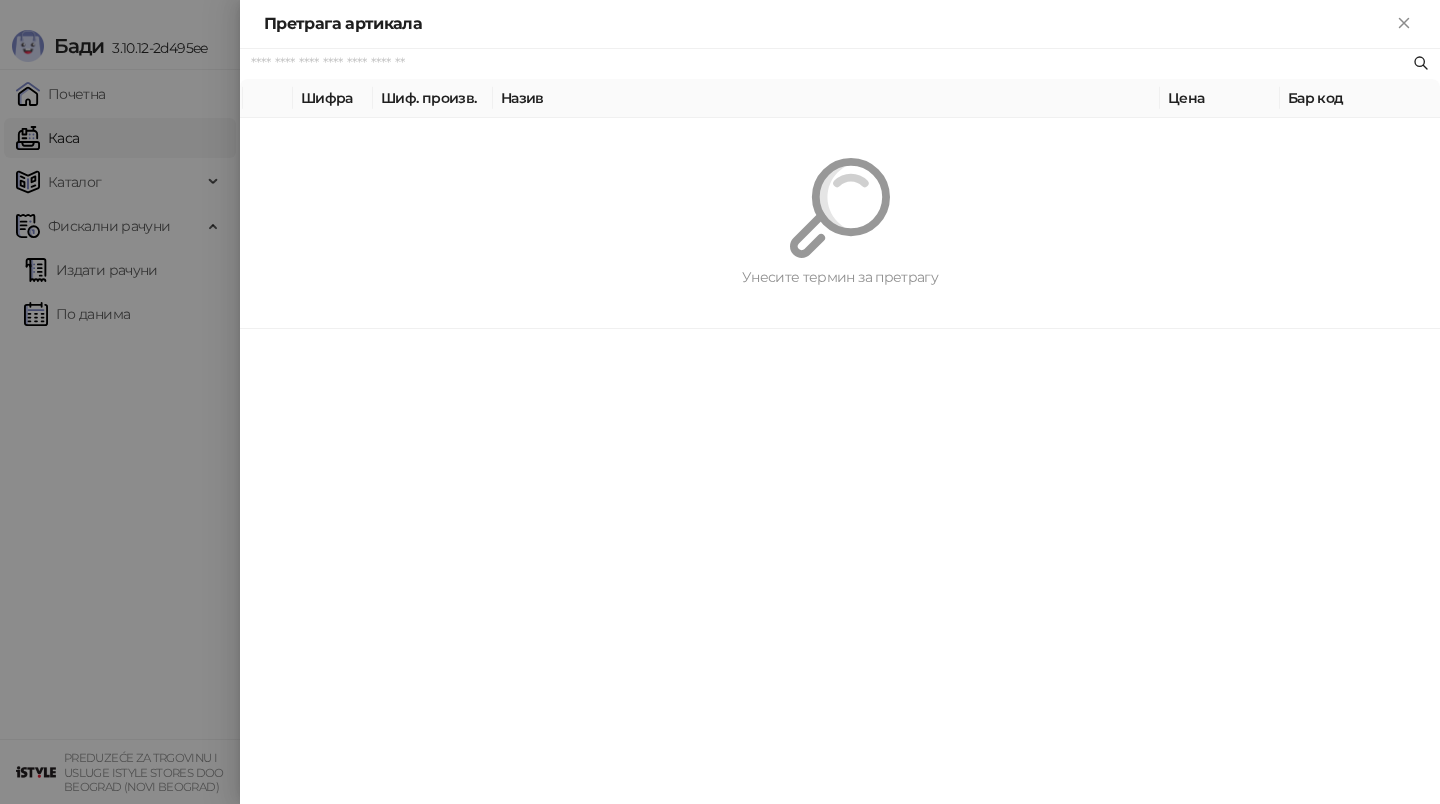 paste on "*********" 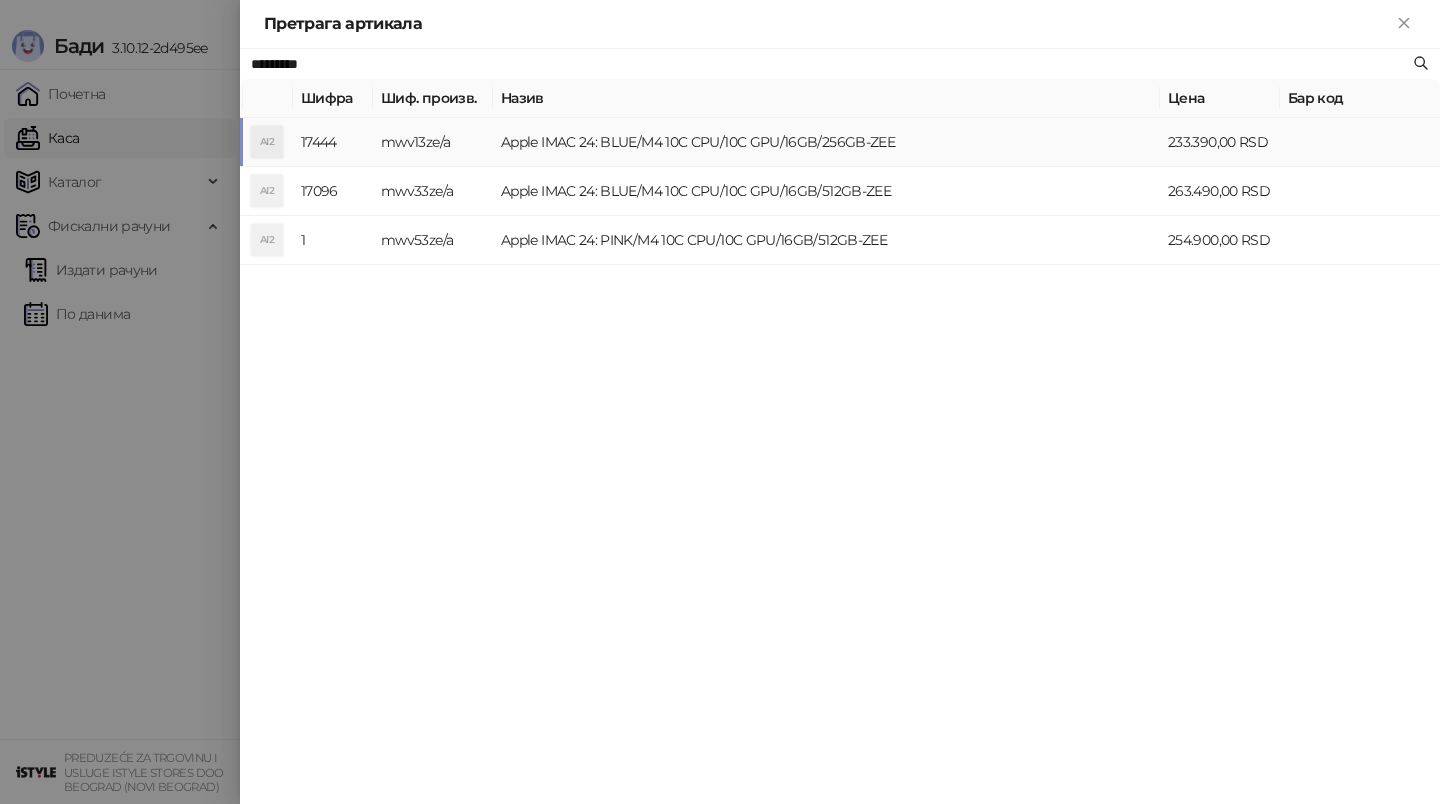 click on "Apple IMAC 24: BLUE/M4 10C CPU/10C GPU/16GB/256GB-ZEE" at bounding box center [826, 142] 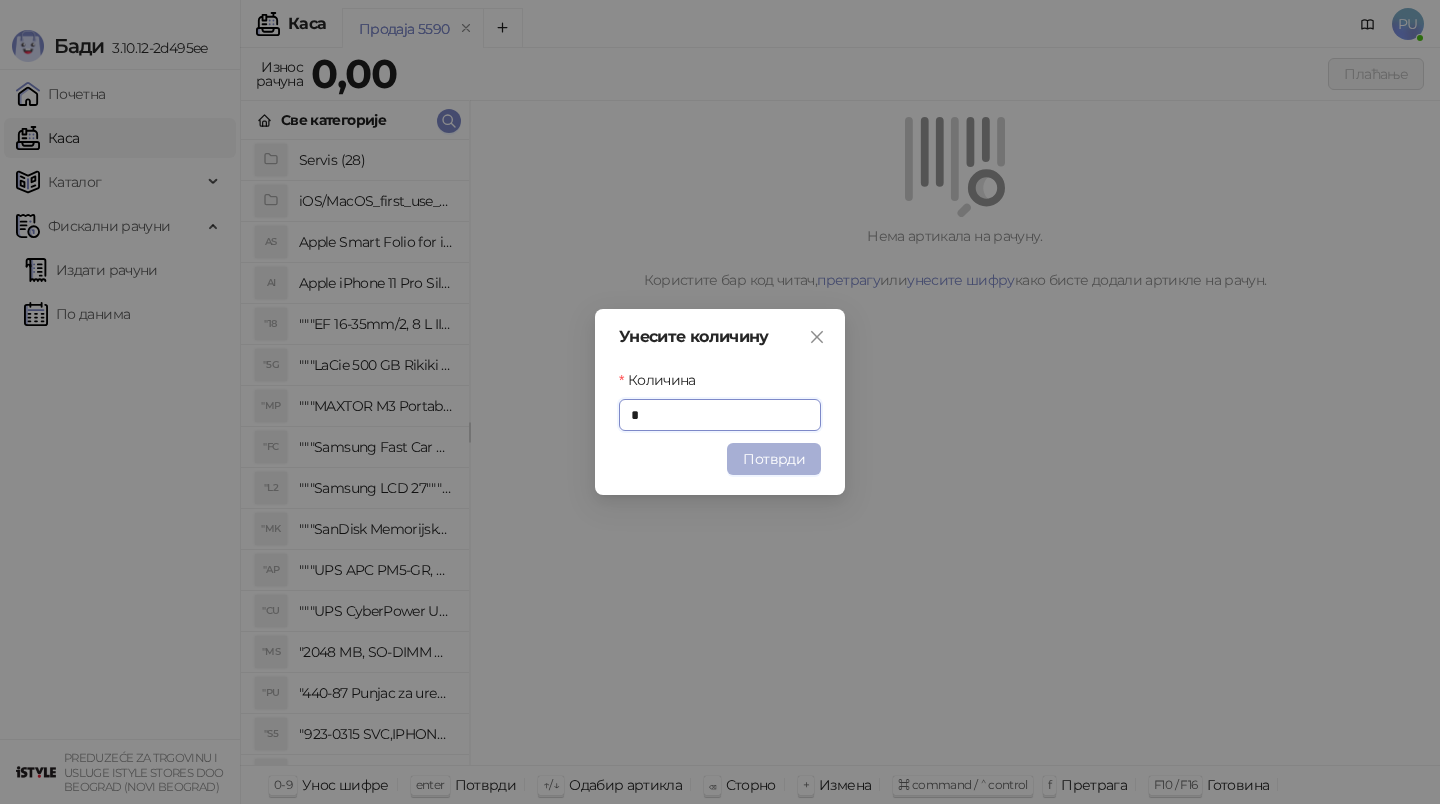 click on "Потврди" at bounding box center [774, 459] 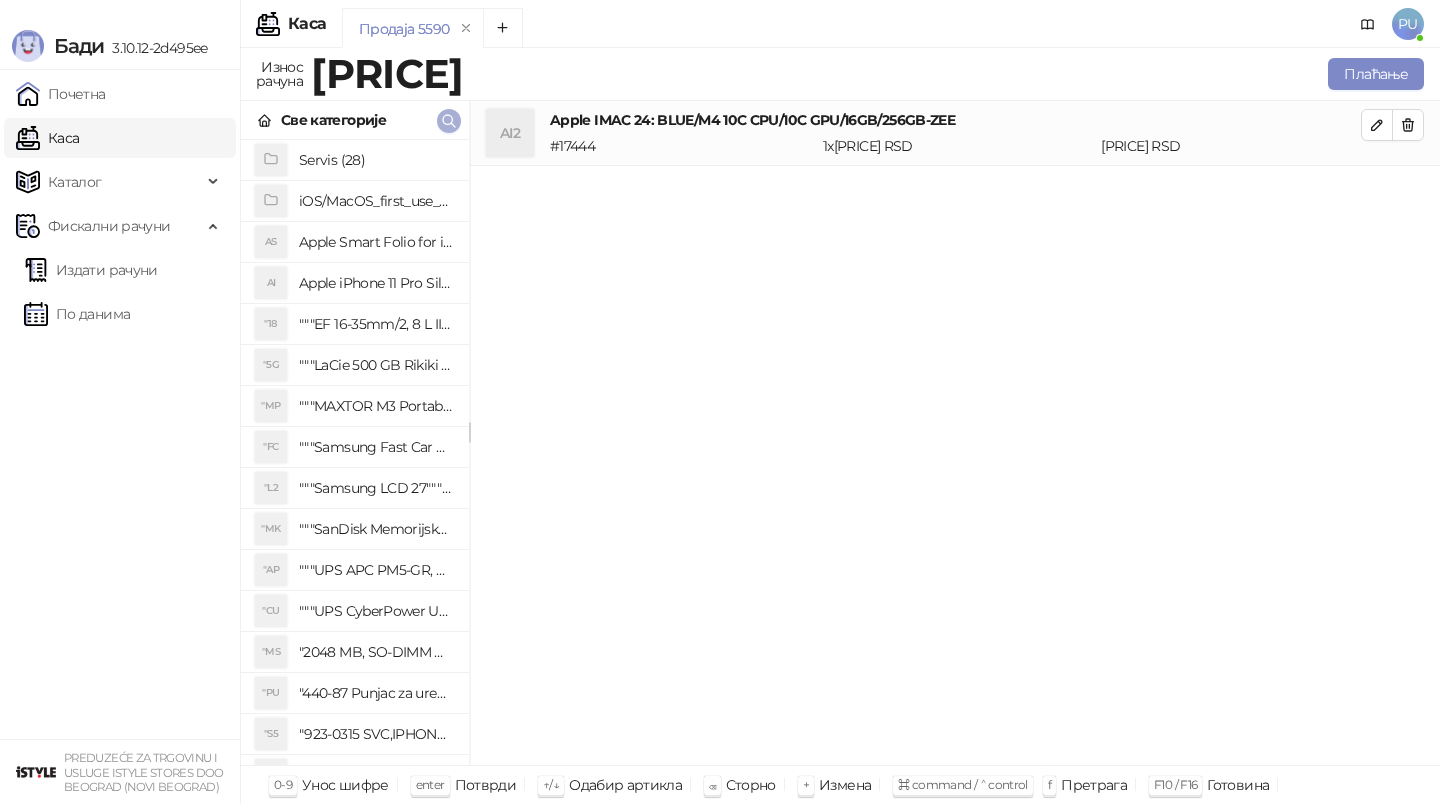 click 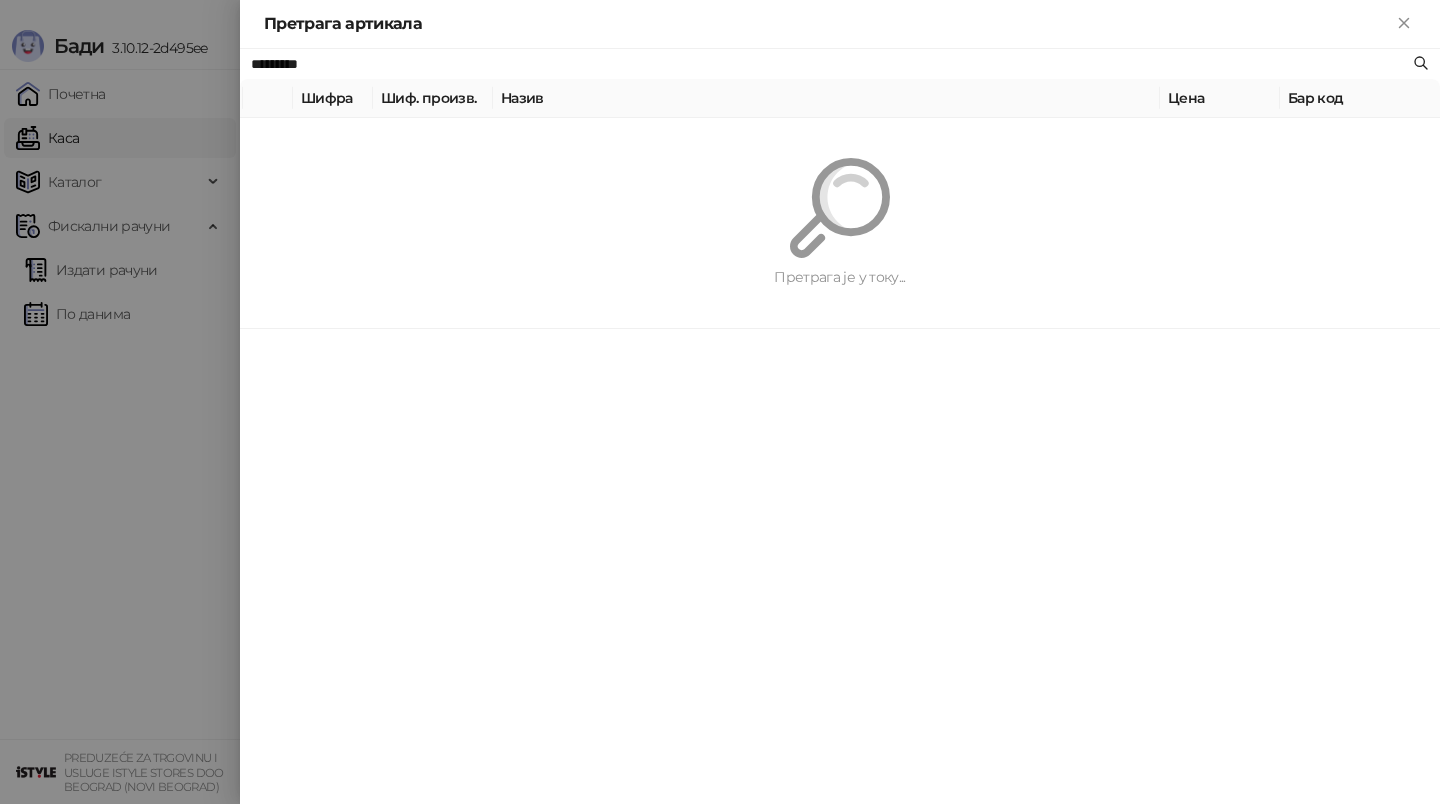 paste on "**********" 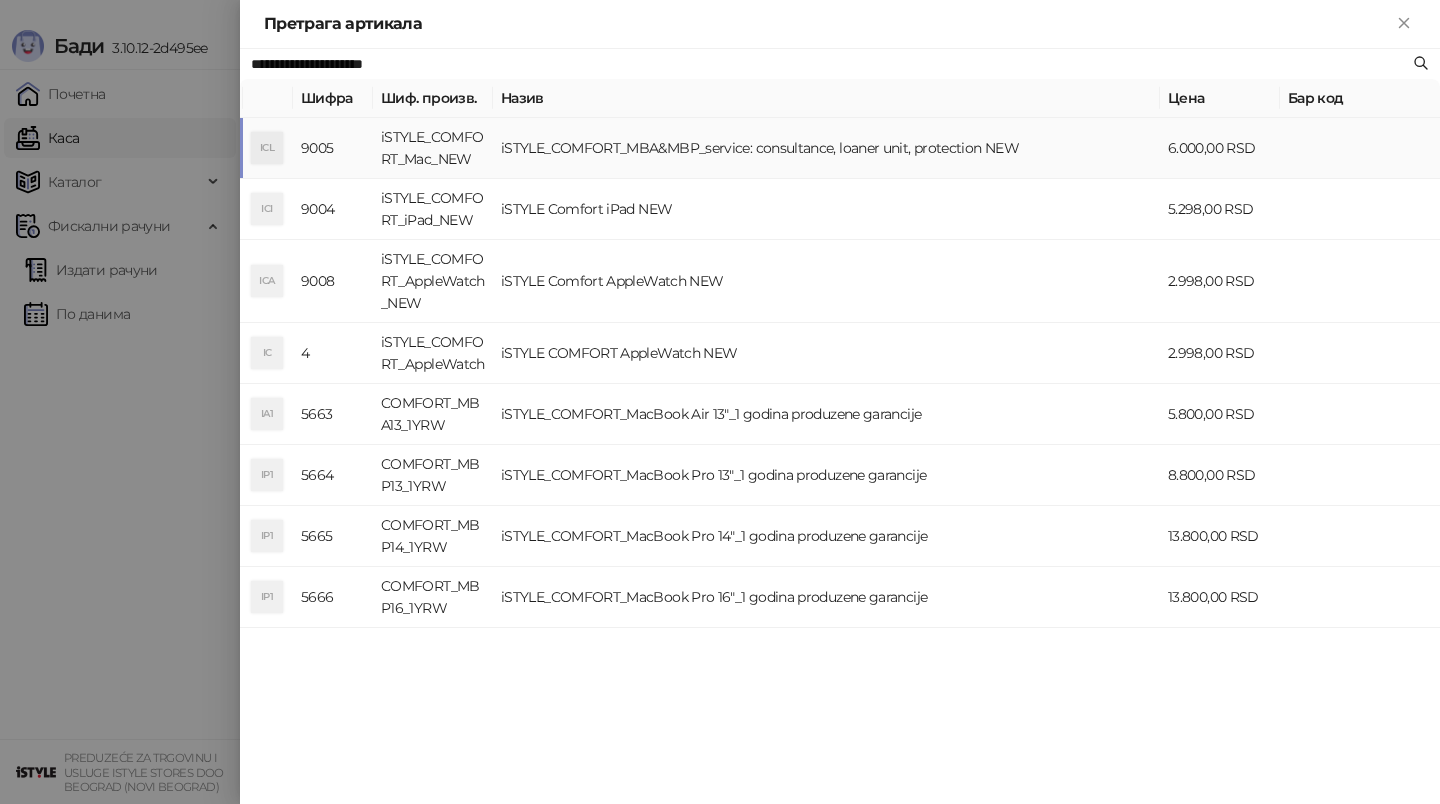 click on "iSTYLE_COMFORT_MBA&MBP_service: consultance, loaner unit, protection NEW" at bounding box center [826, 148] 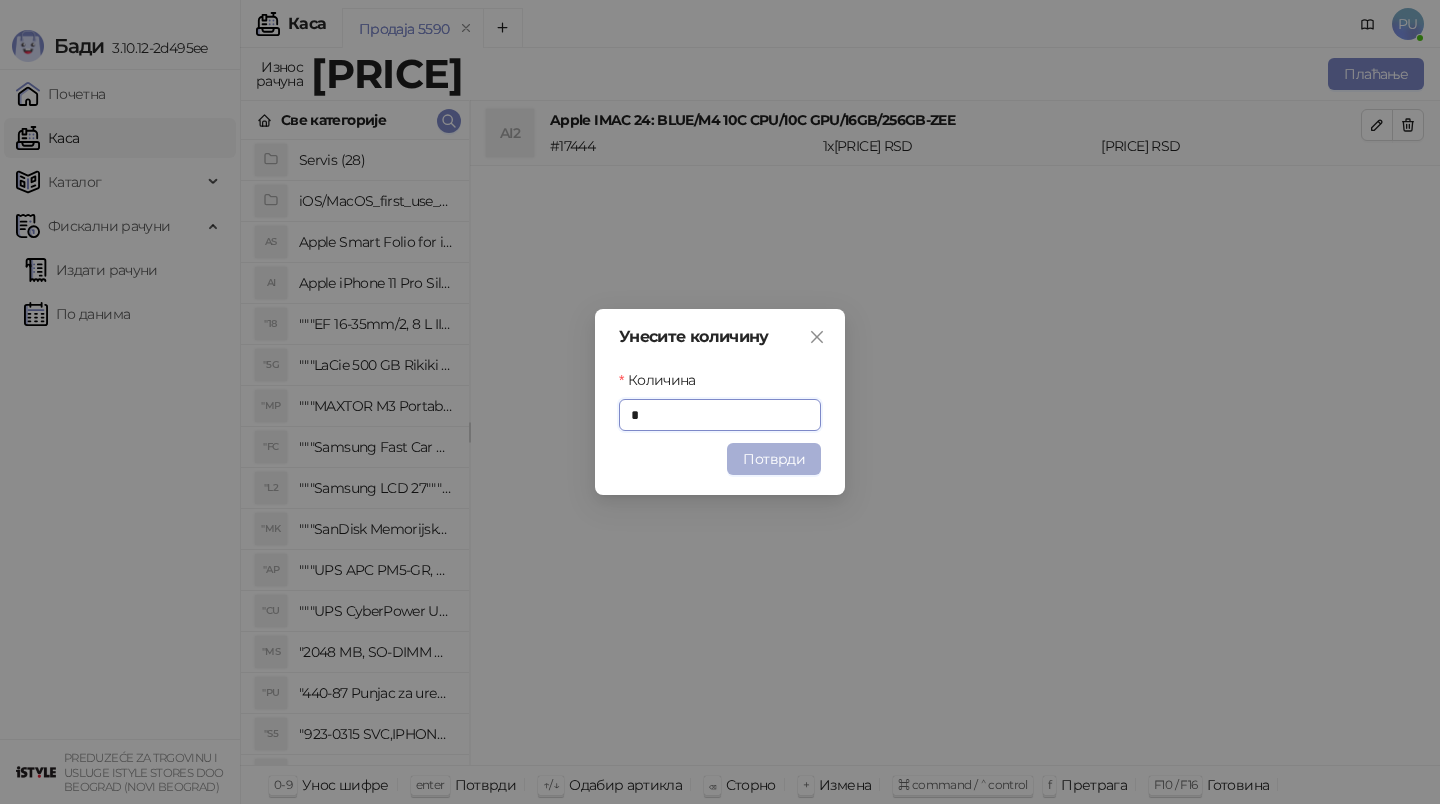 click on "Потврди" at bounding box center (774, 459) 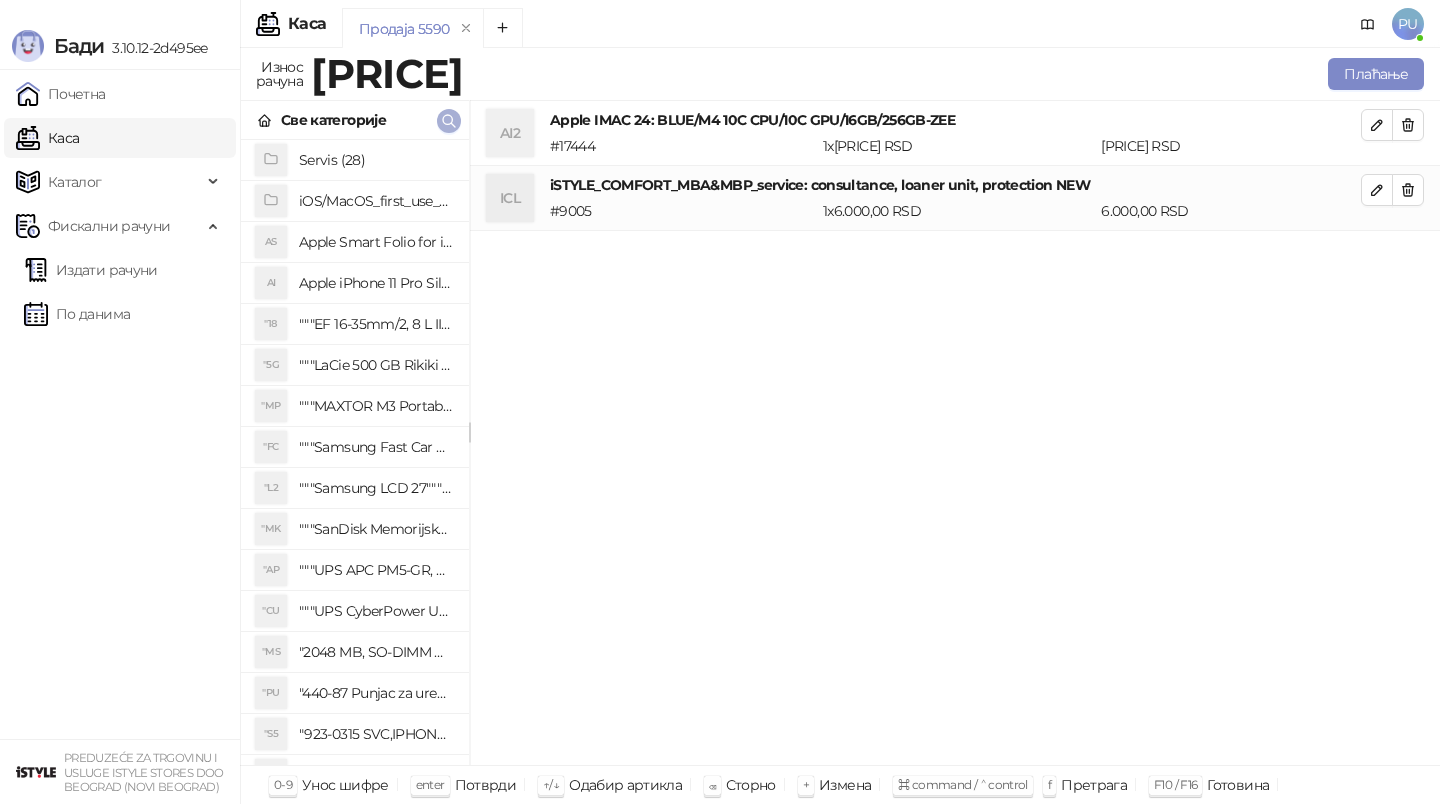 click 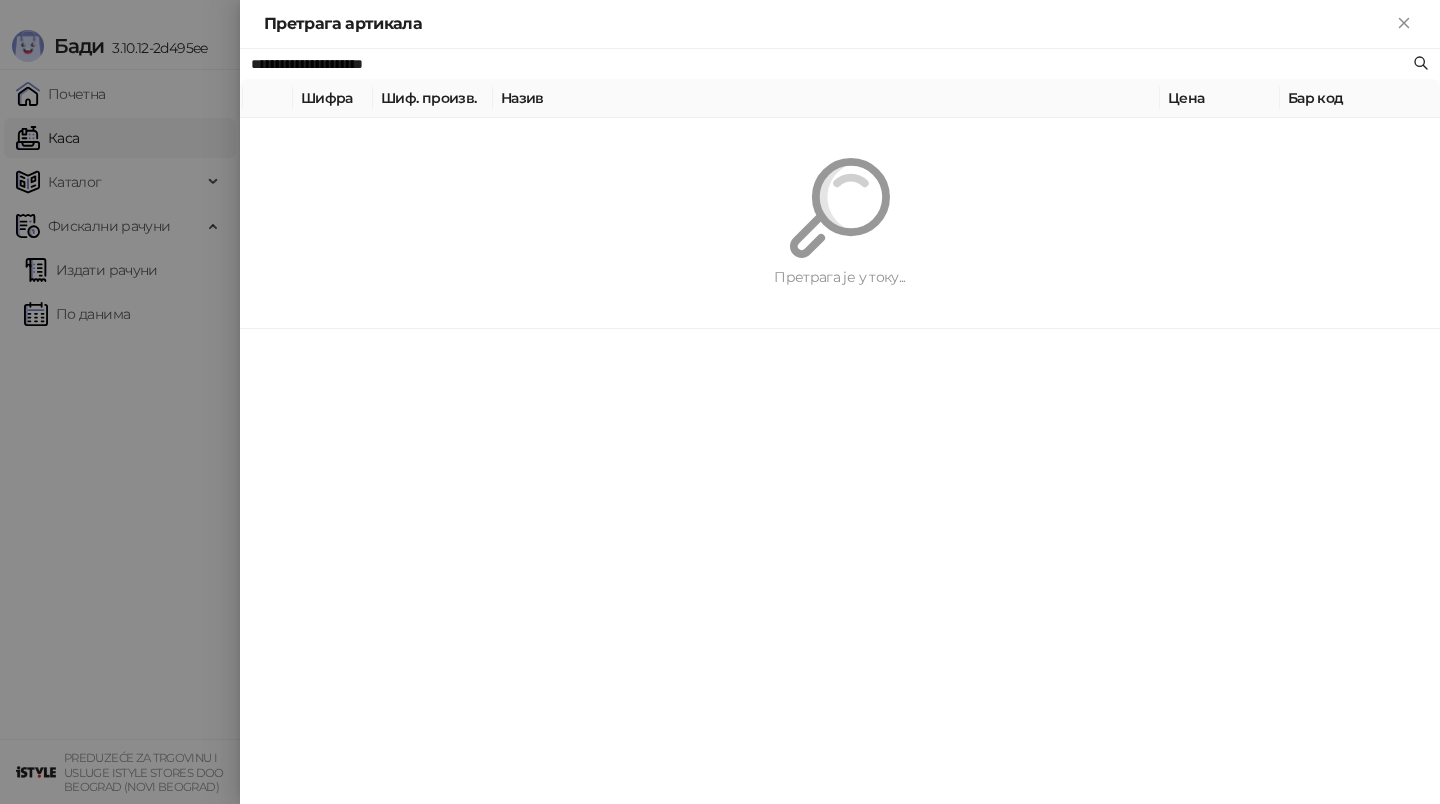 paste 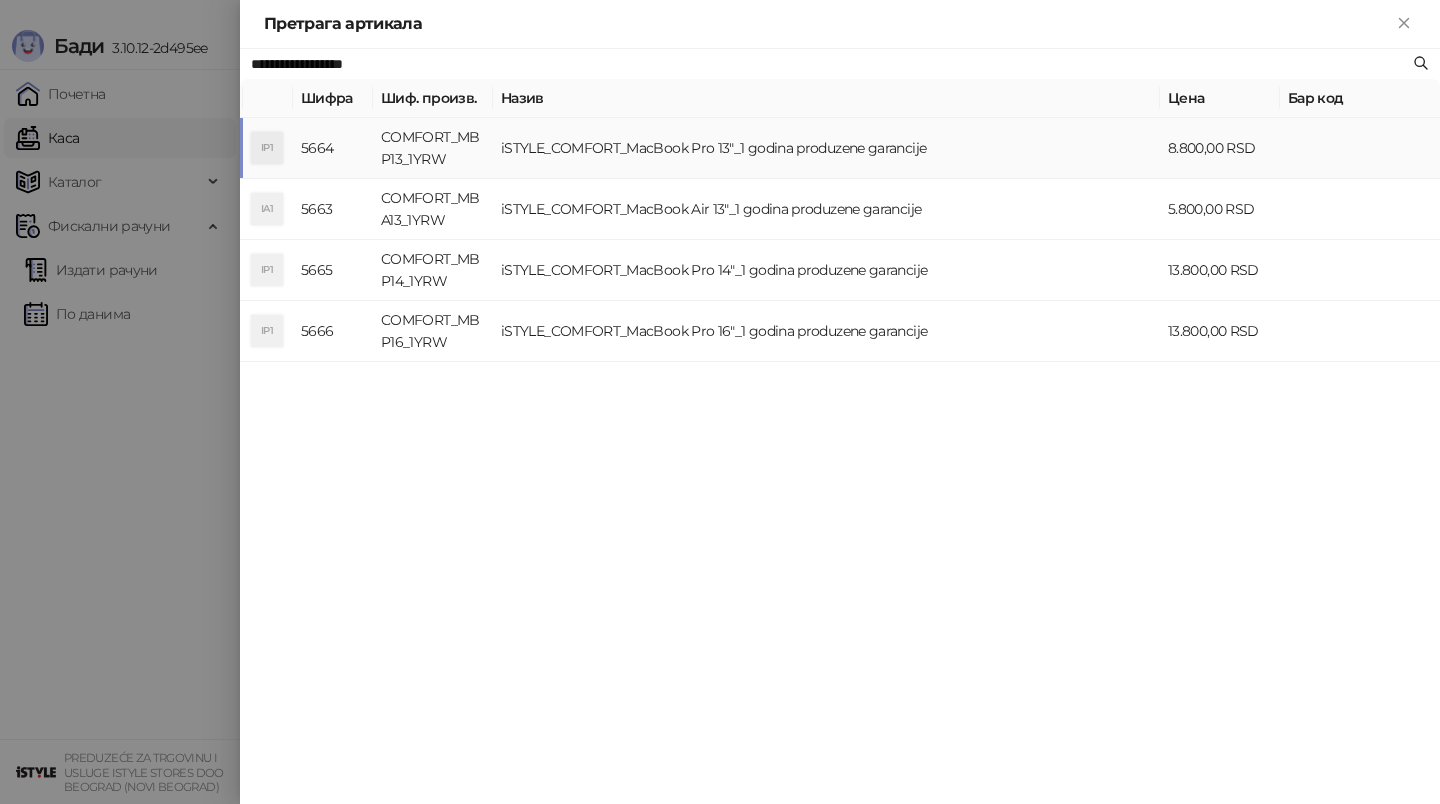 type on "**********" 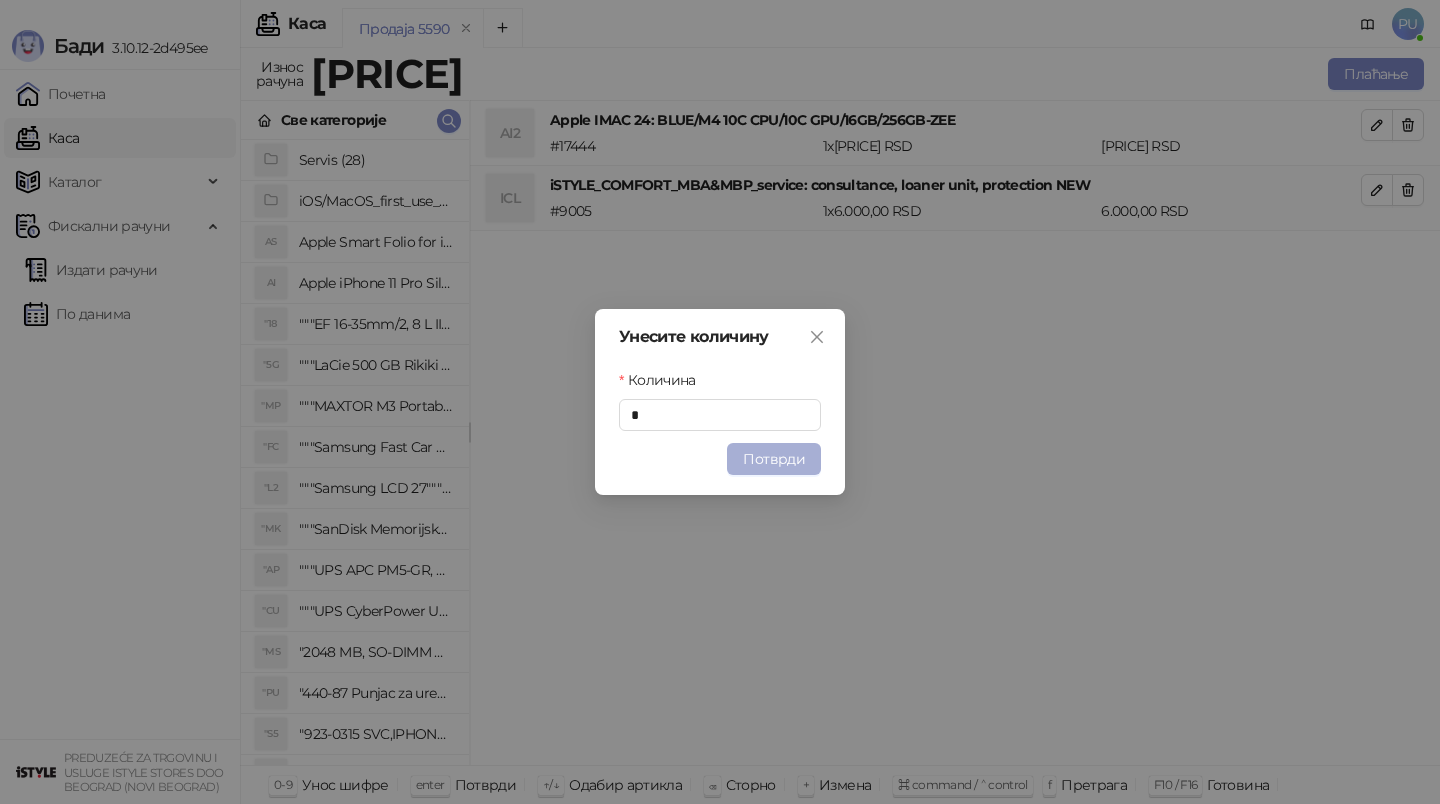 click on "Потврди" at bounding box center (774, 459) 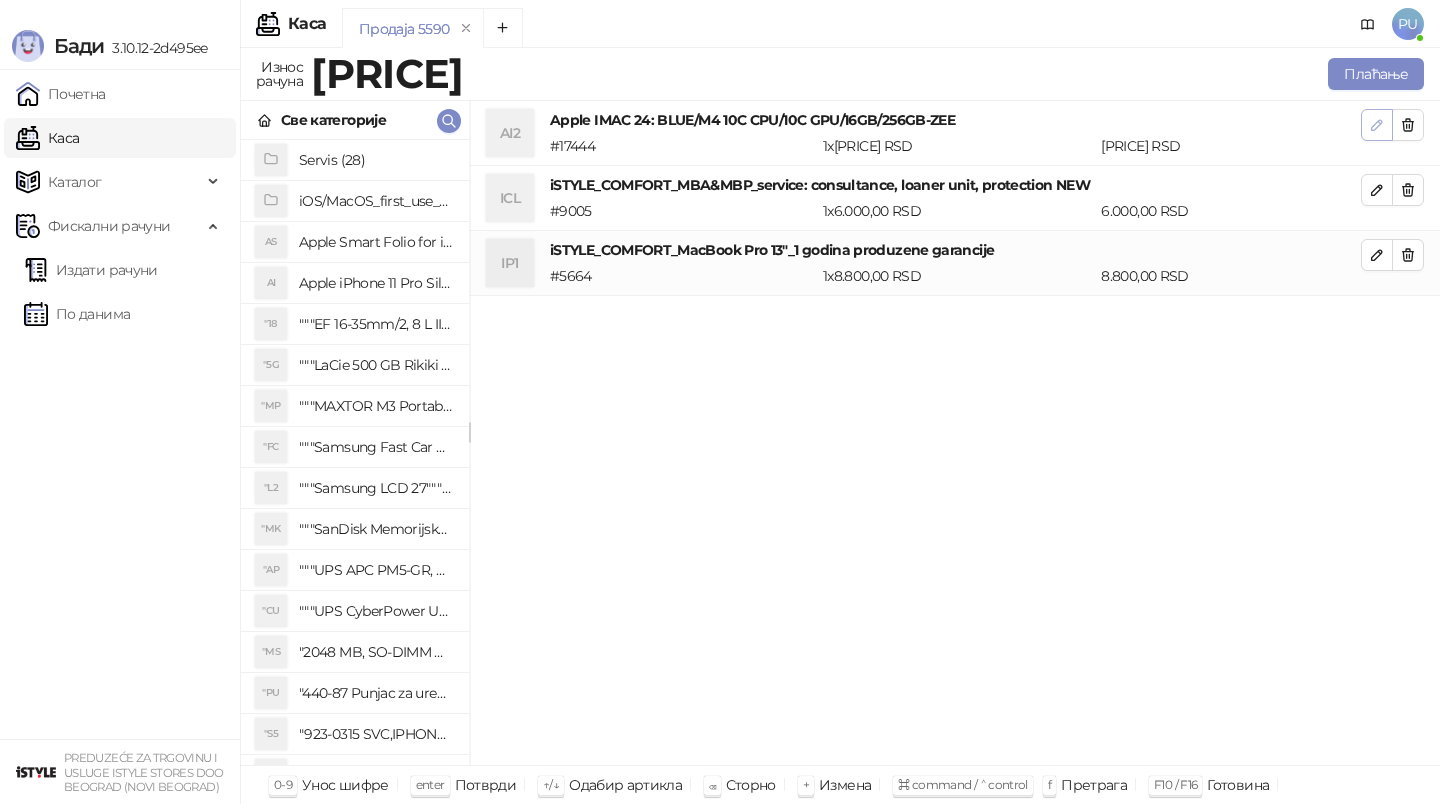 click 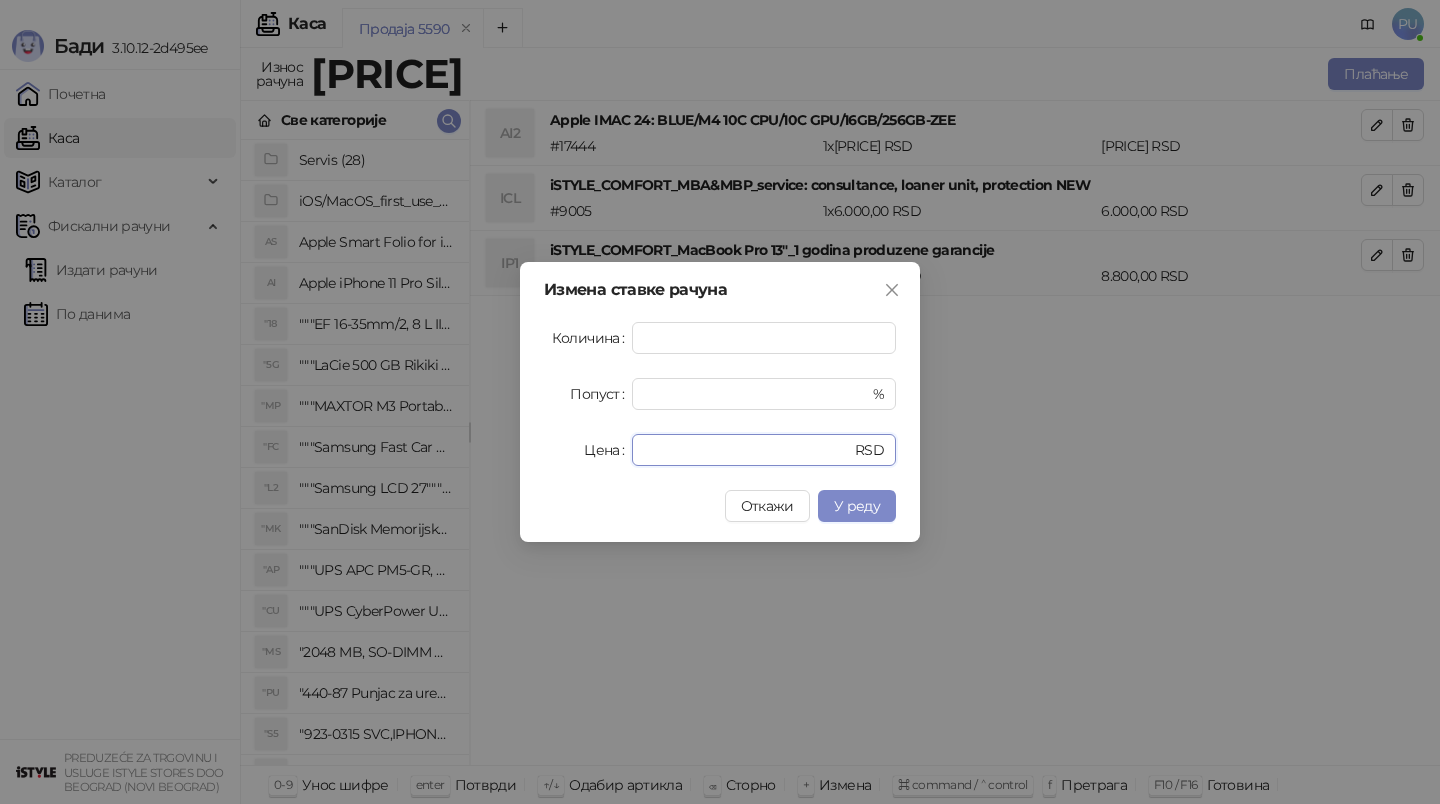 drag, startPoint x: 681, startPoint y: 443, endPoint x: 498, endPoint y: 443, distance: 183 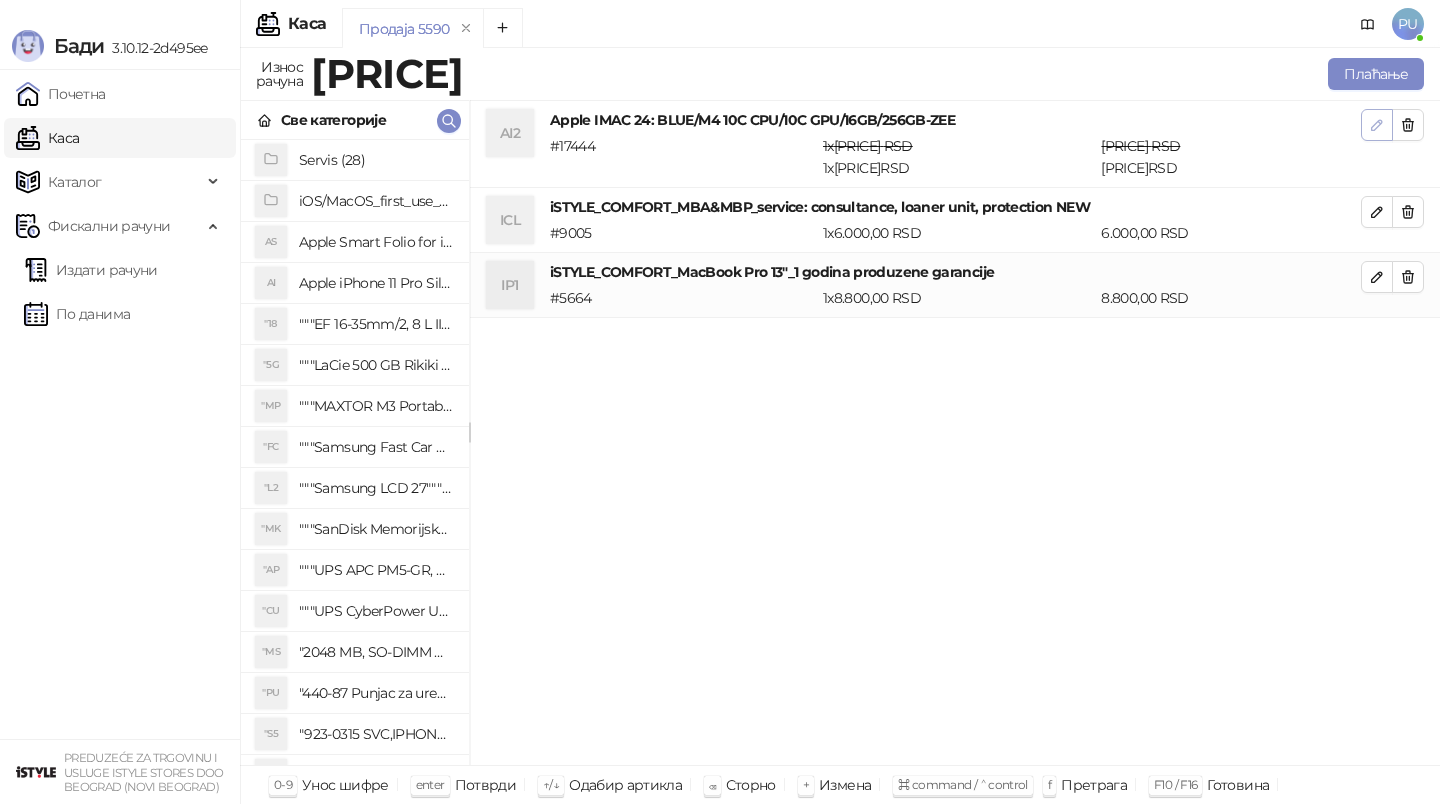 click 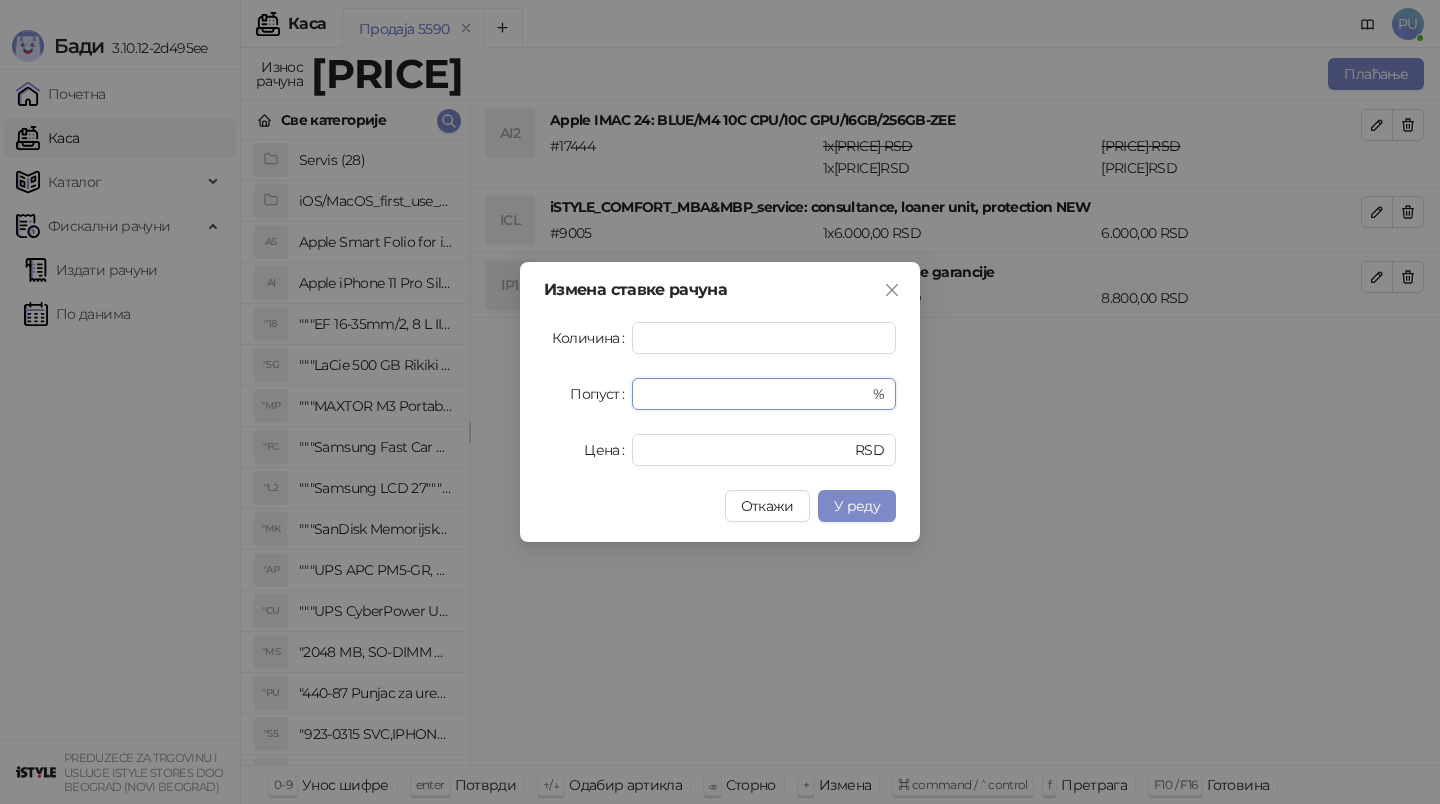 drag, startPoint x: 654, startPoint y: 399, endPoint x: 519, endPoint y: 399, distance: 135 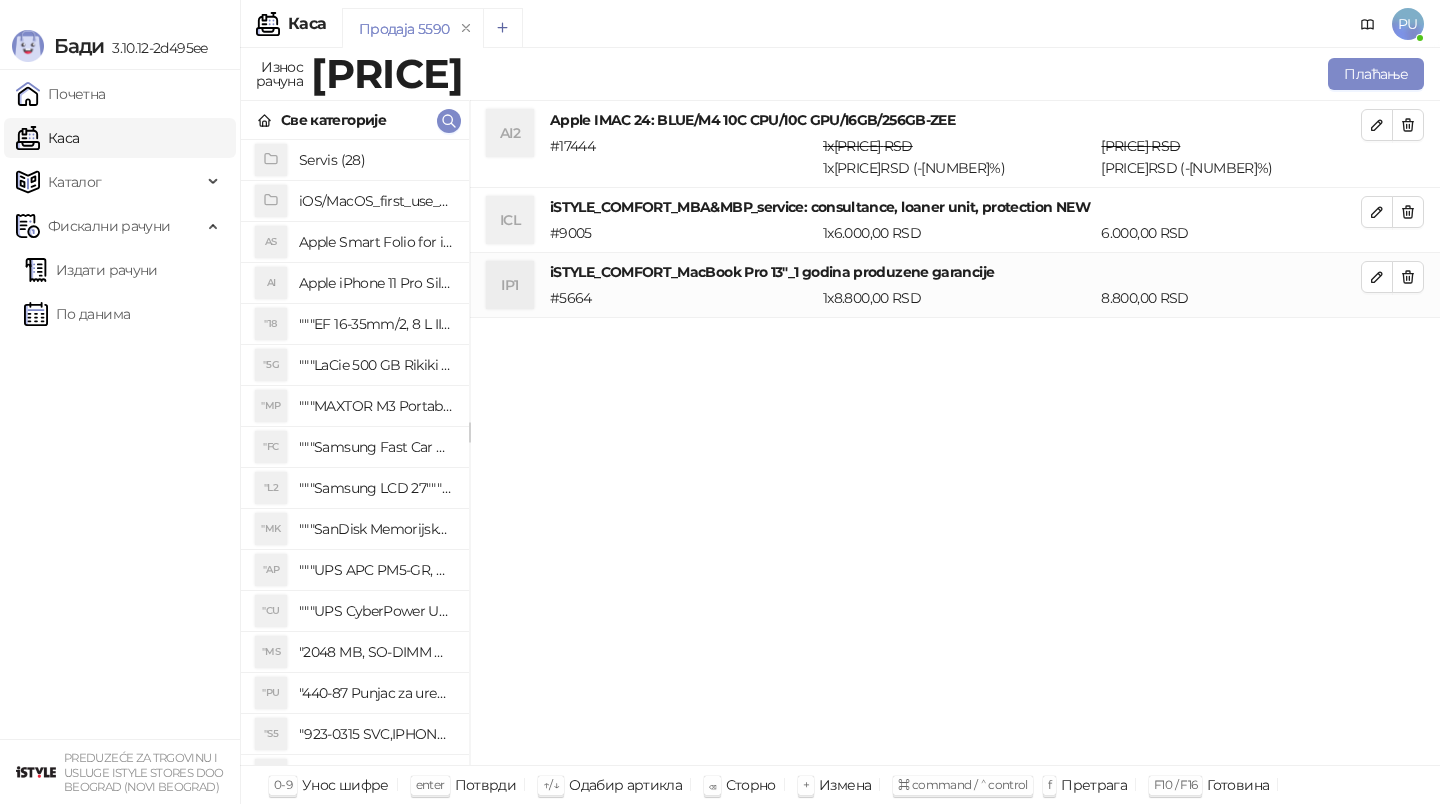 click at bounding box center [503, 28] 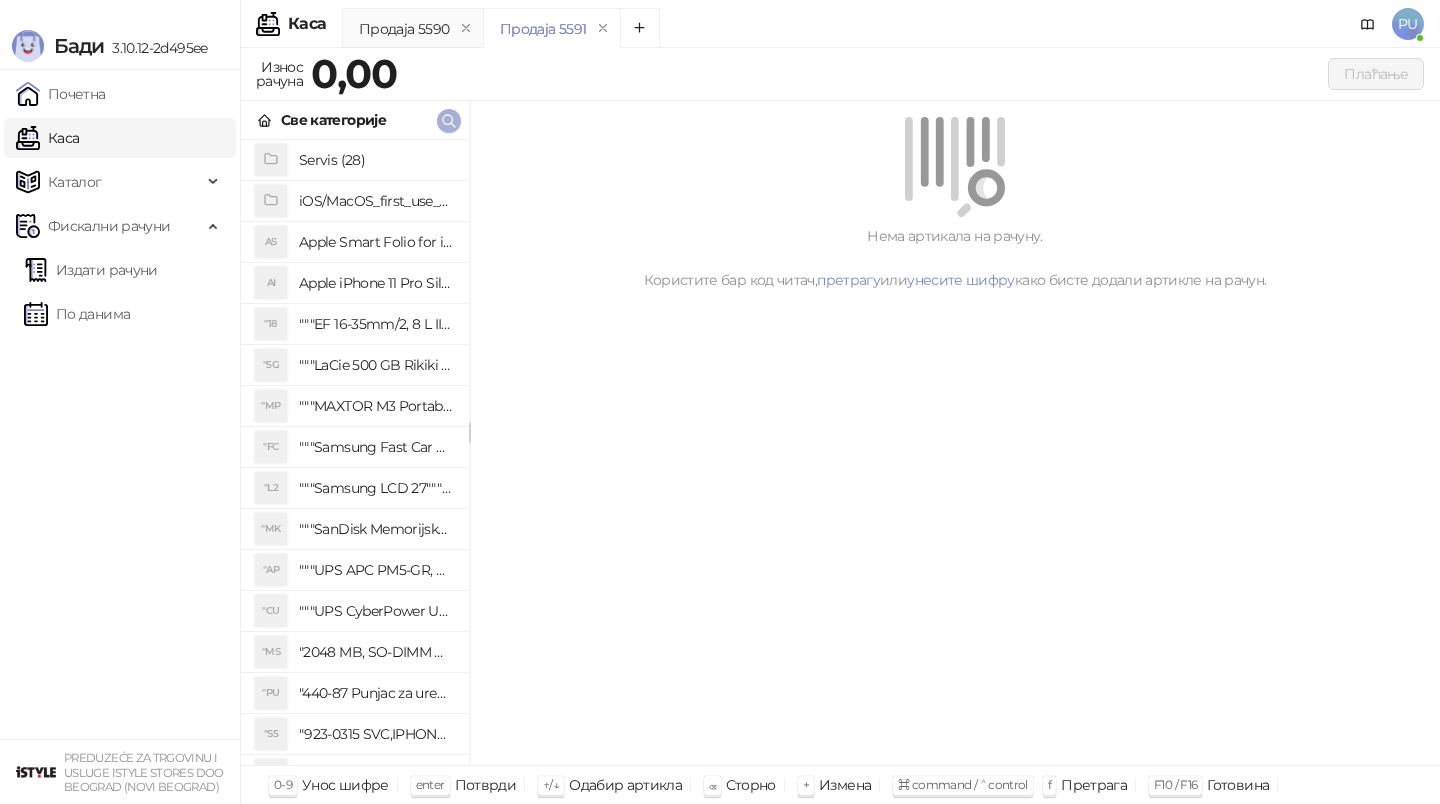 click at bounding box center [449, 121] 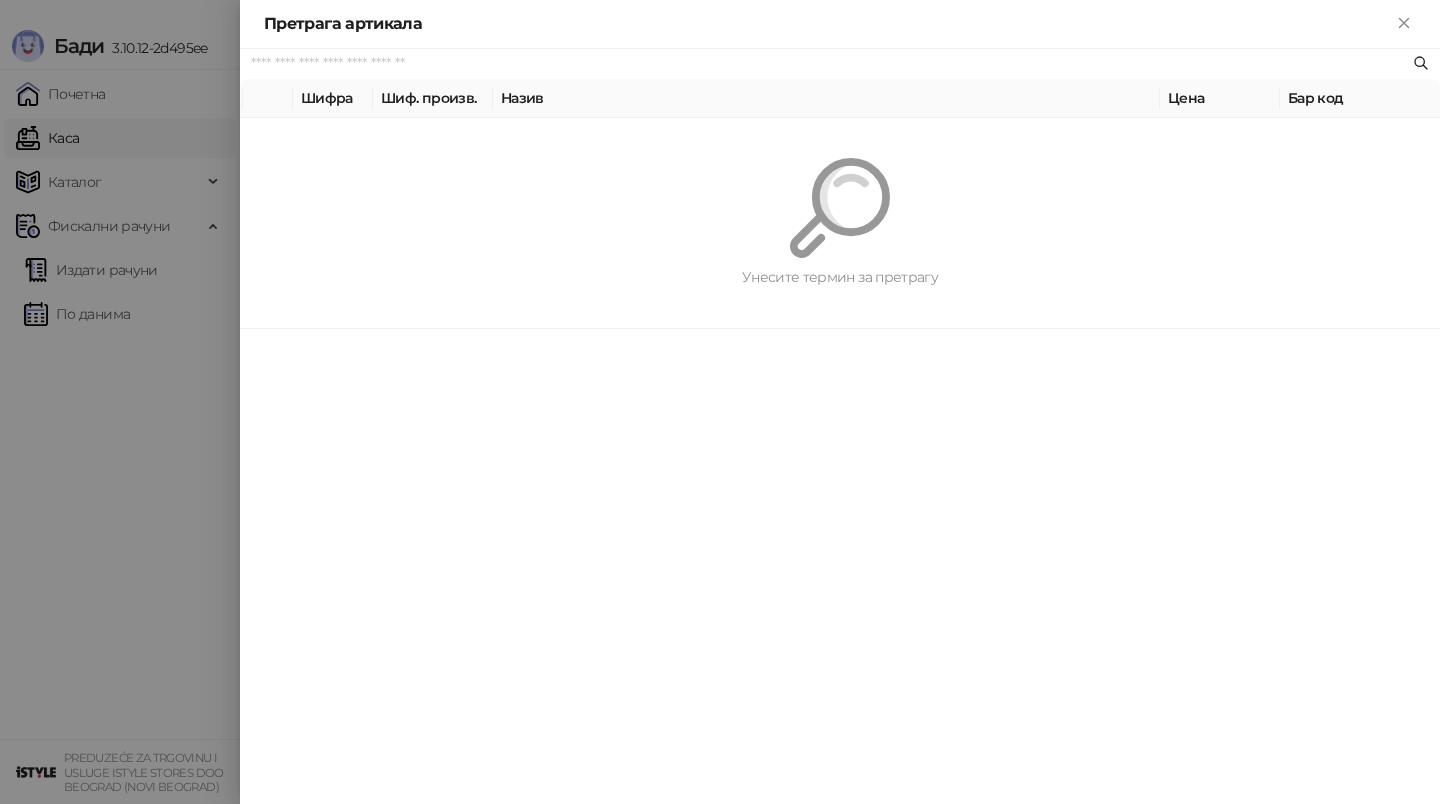 paste on "**********" 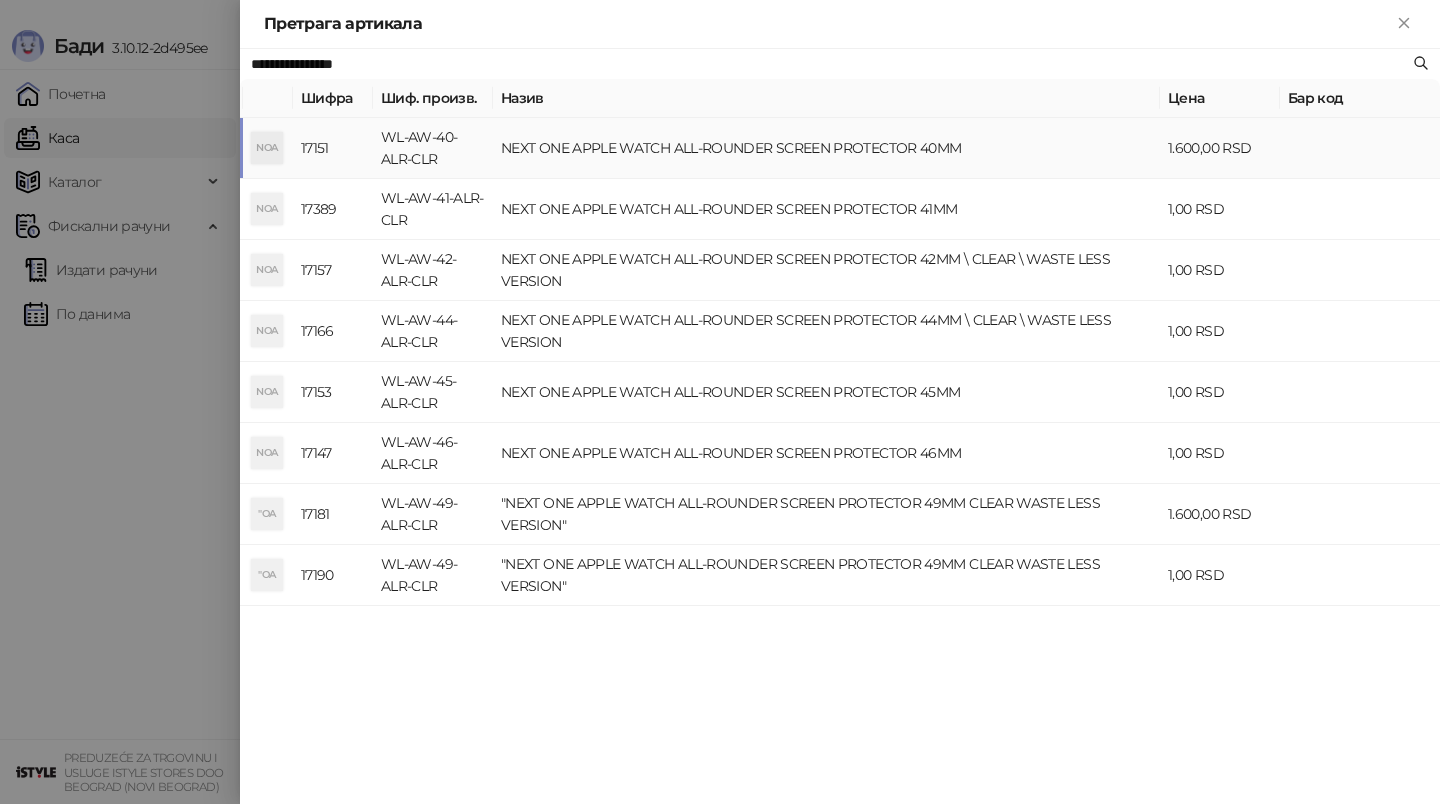 click on "NEXT ONE APPLE WATCH ALL-ROUNDER SCREEN PROTECTOR 40MM" at bounding box center (826, 148) 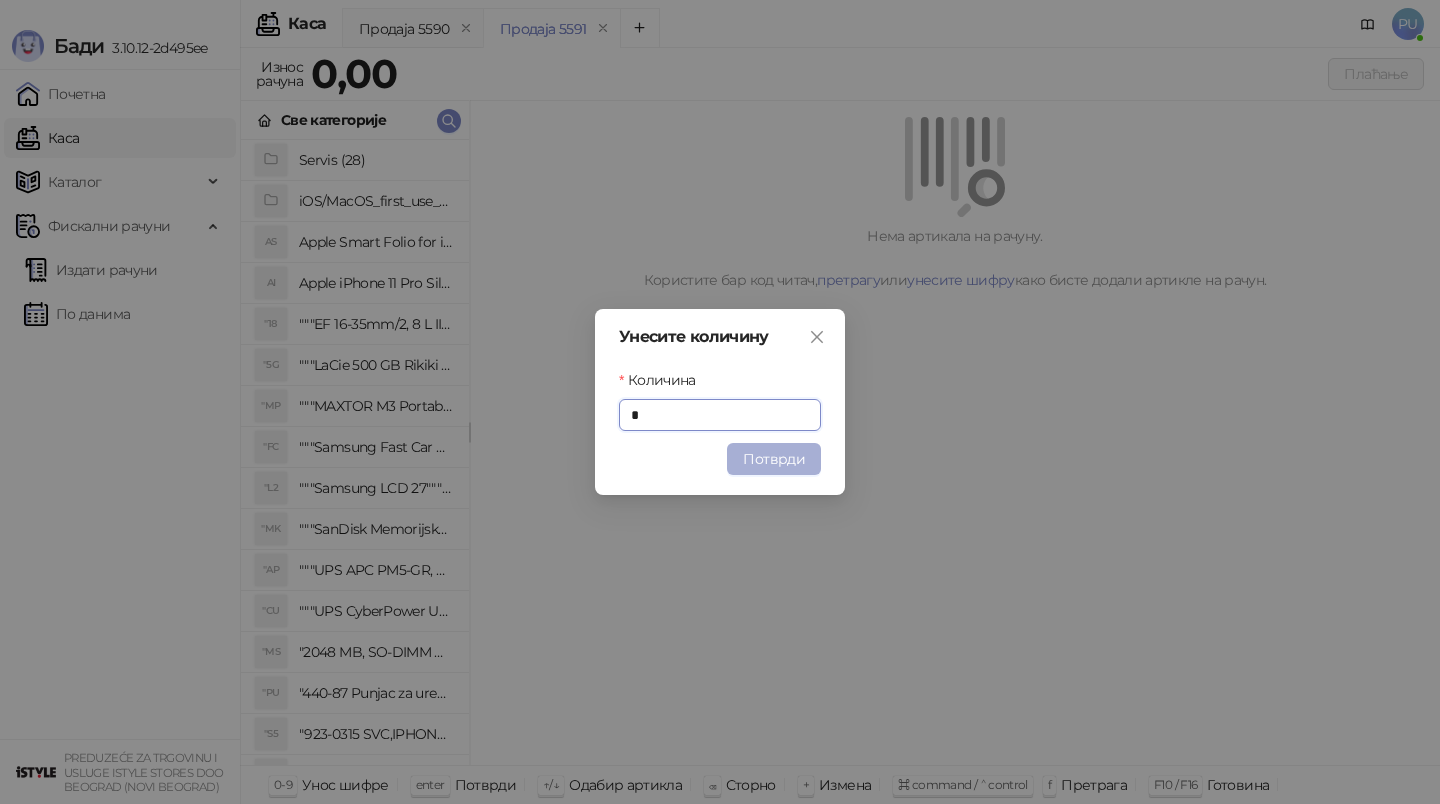 click on "Потврди" at bounding box center (774, 459) 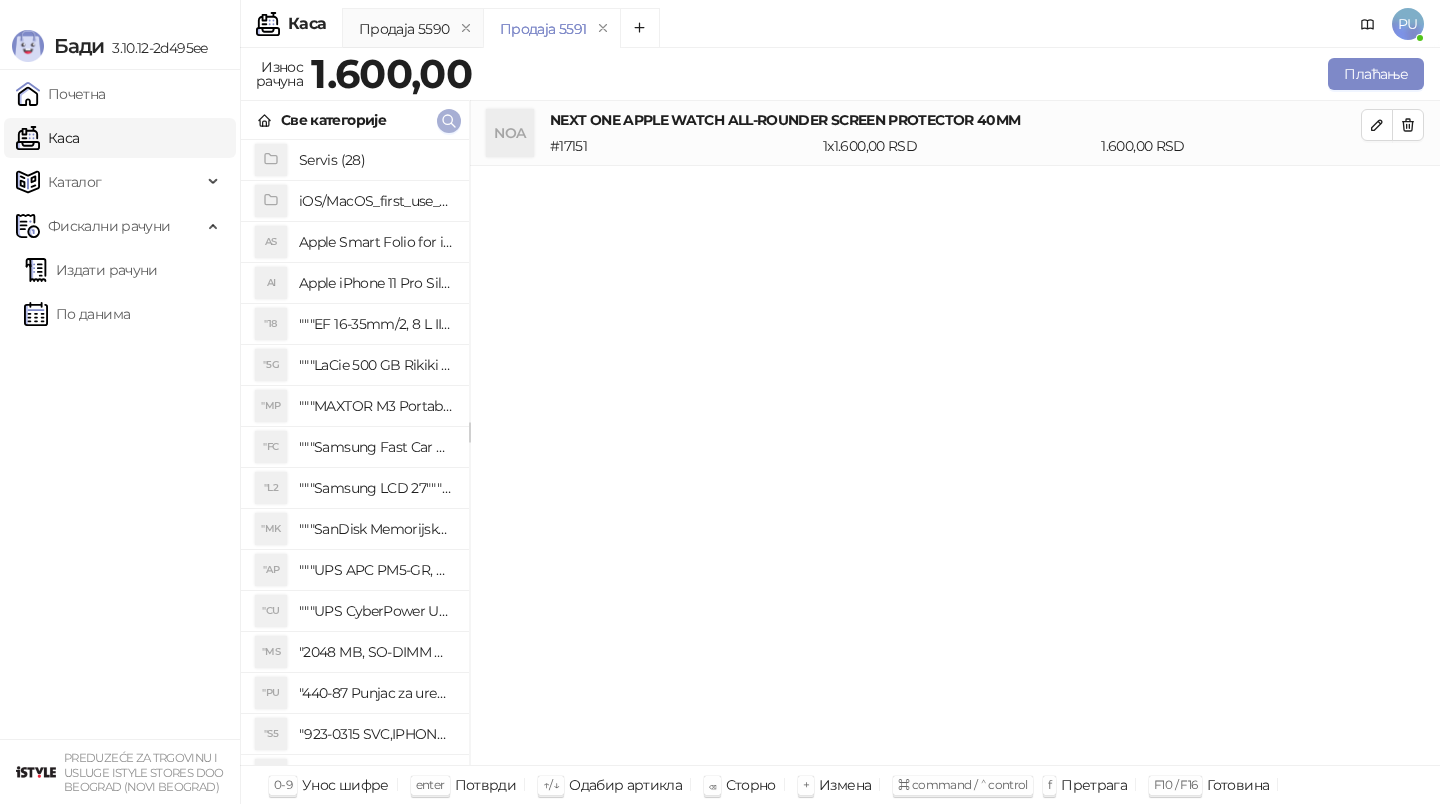 click 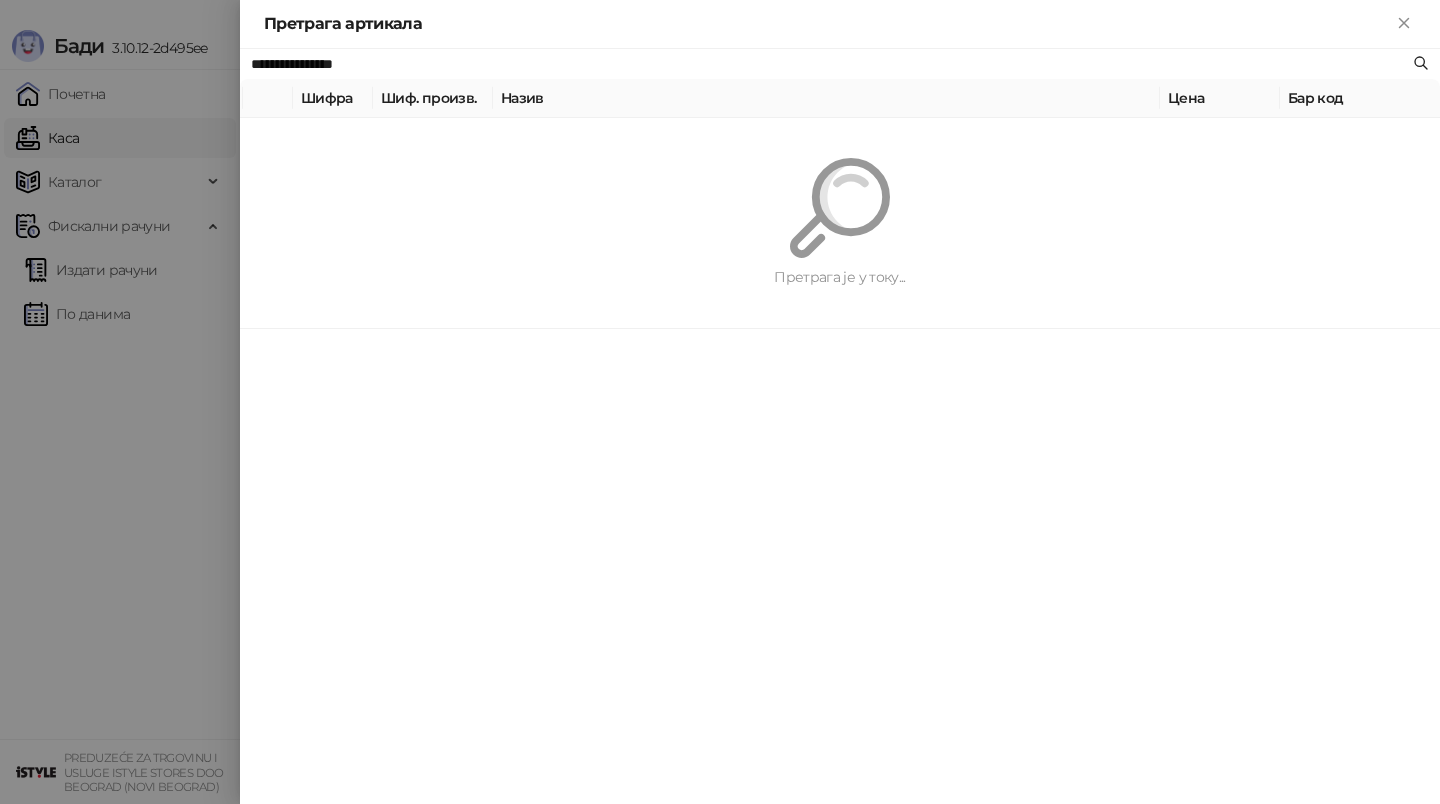 paste on "**********" 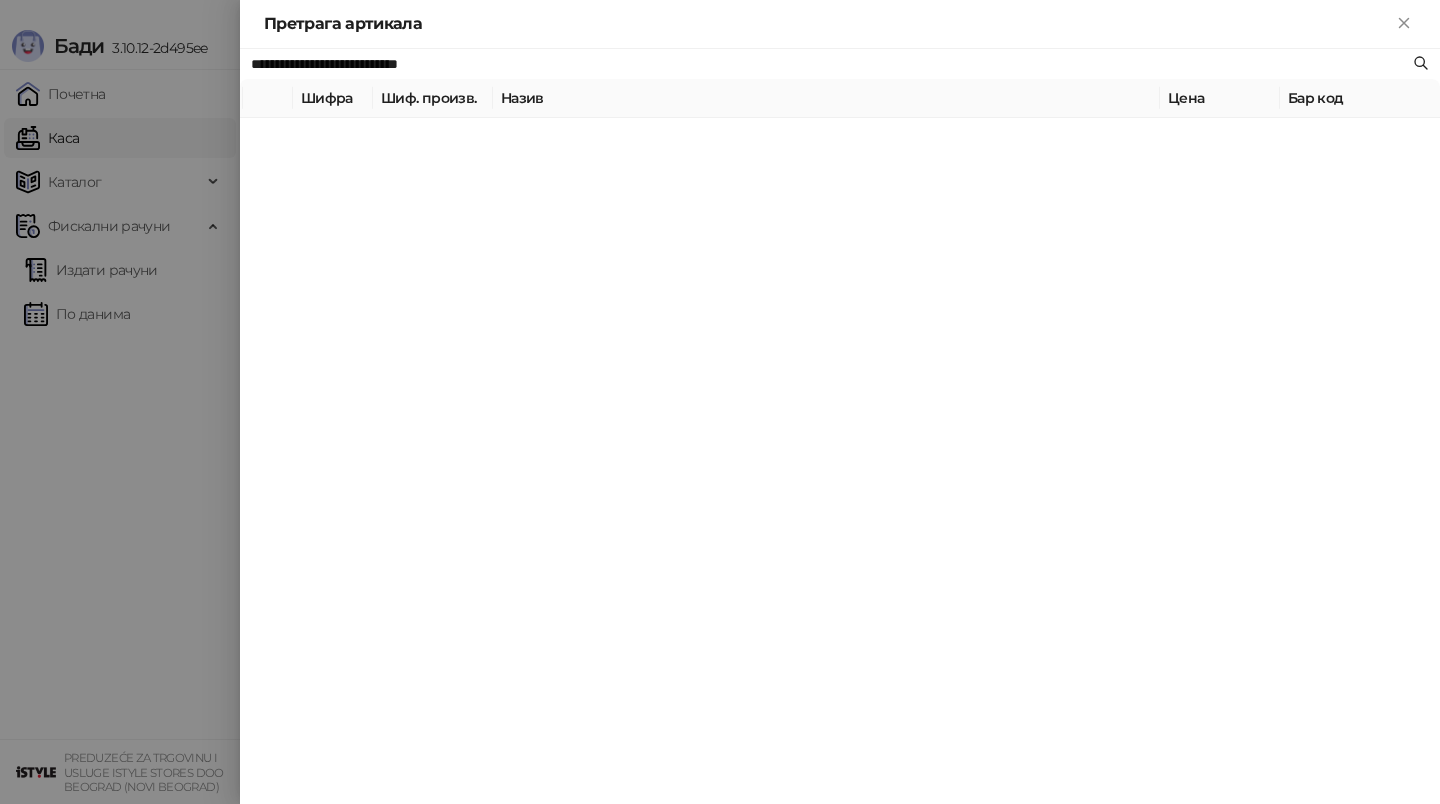 type on "**********" 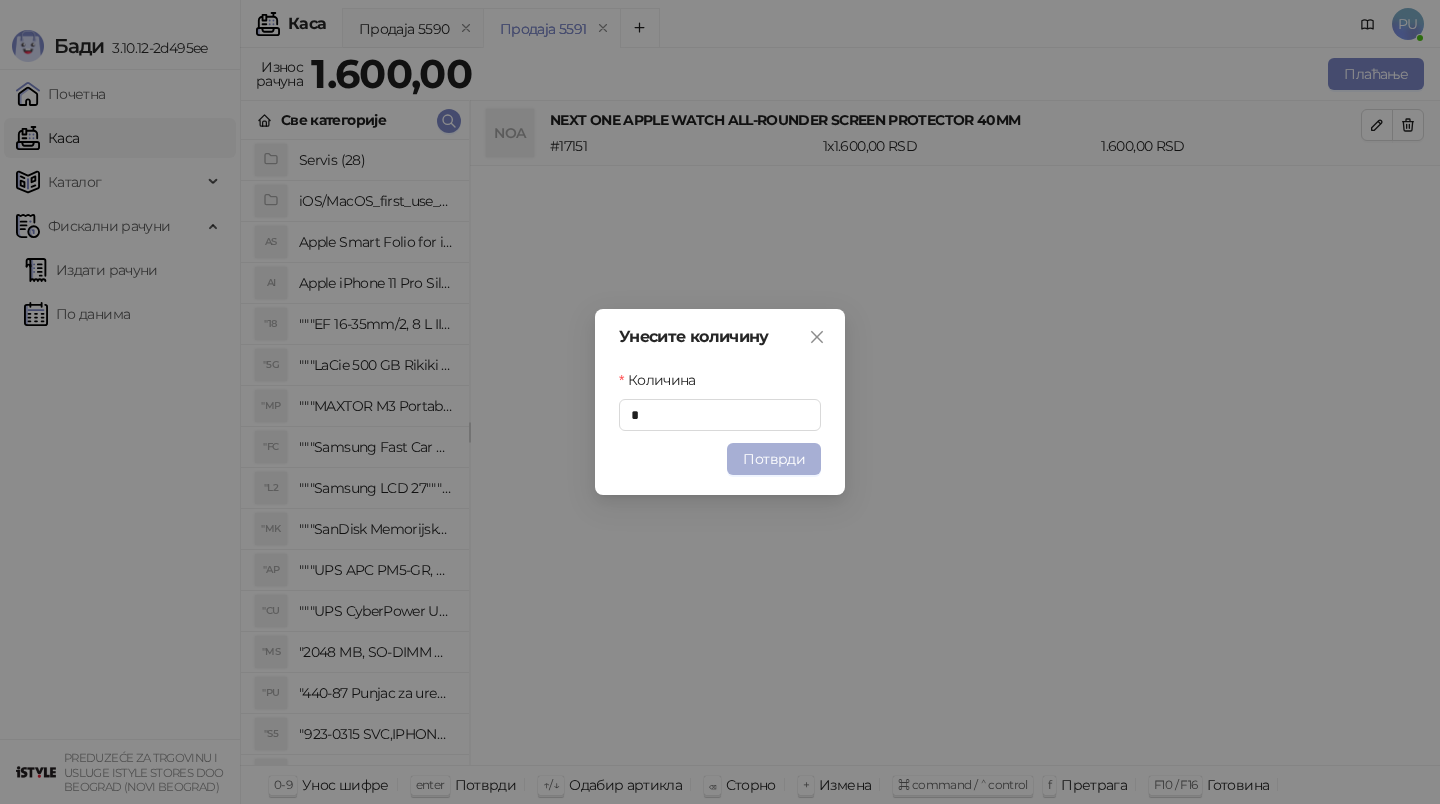 click on "Потврди" at bounding box center (774, 459) 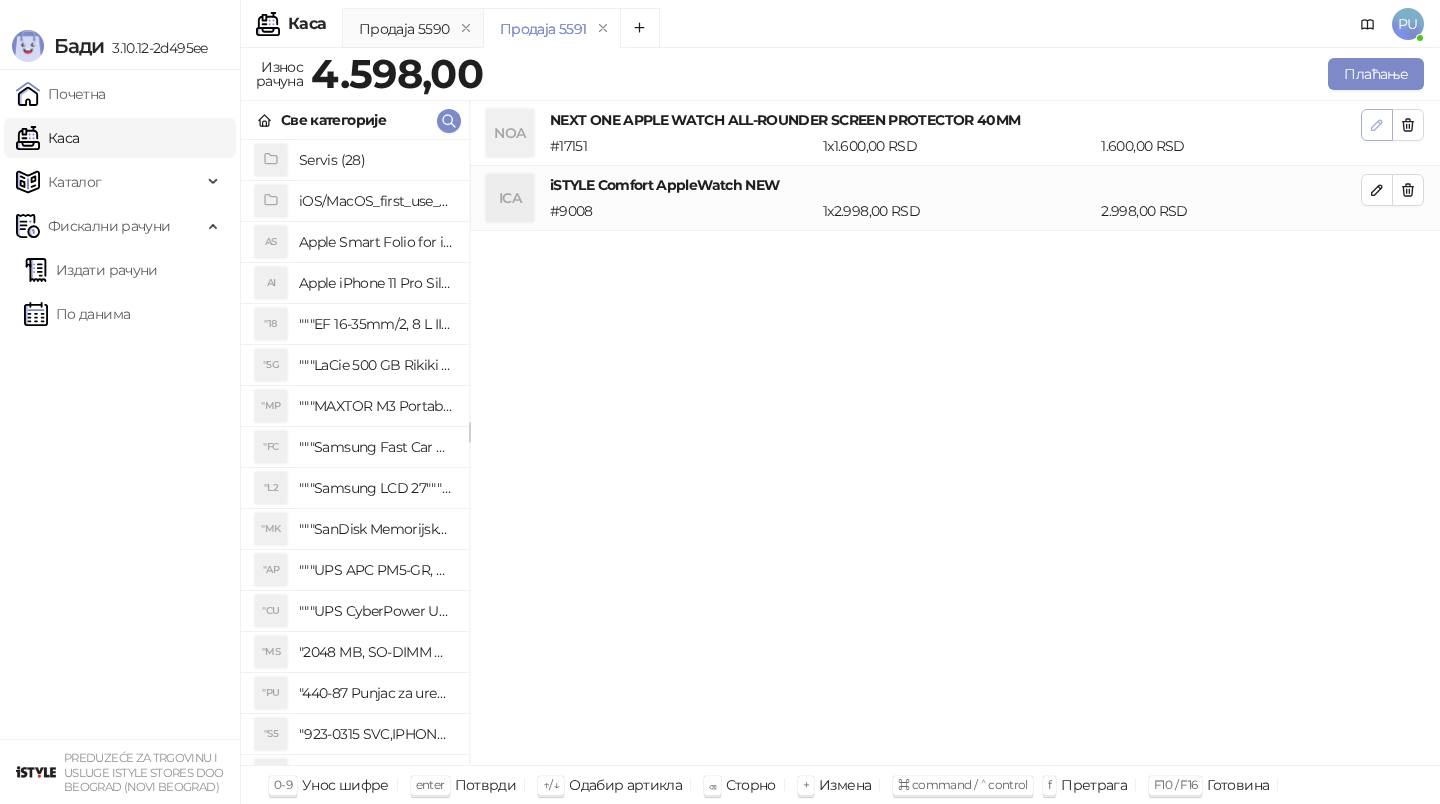 click at bounding box center [1377, 124] 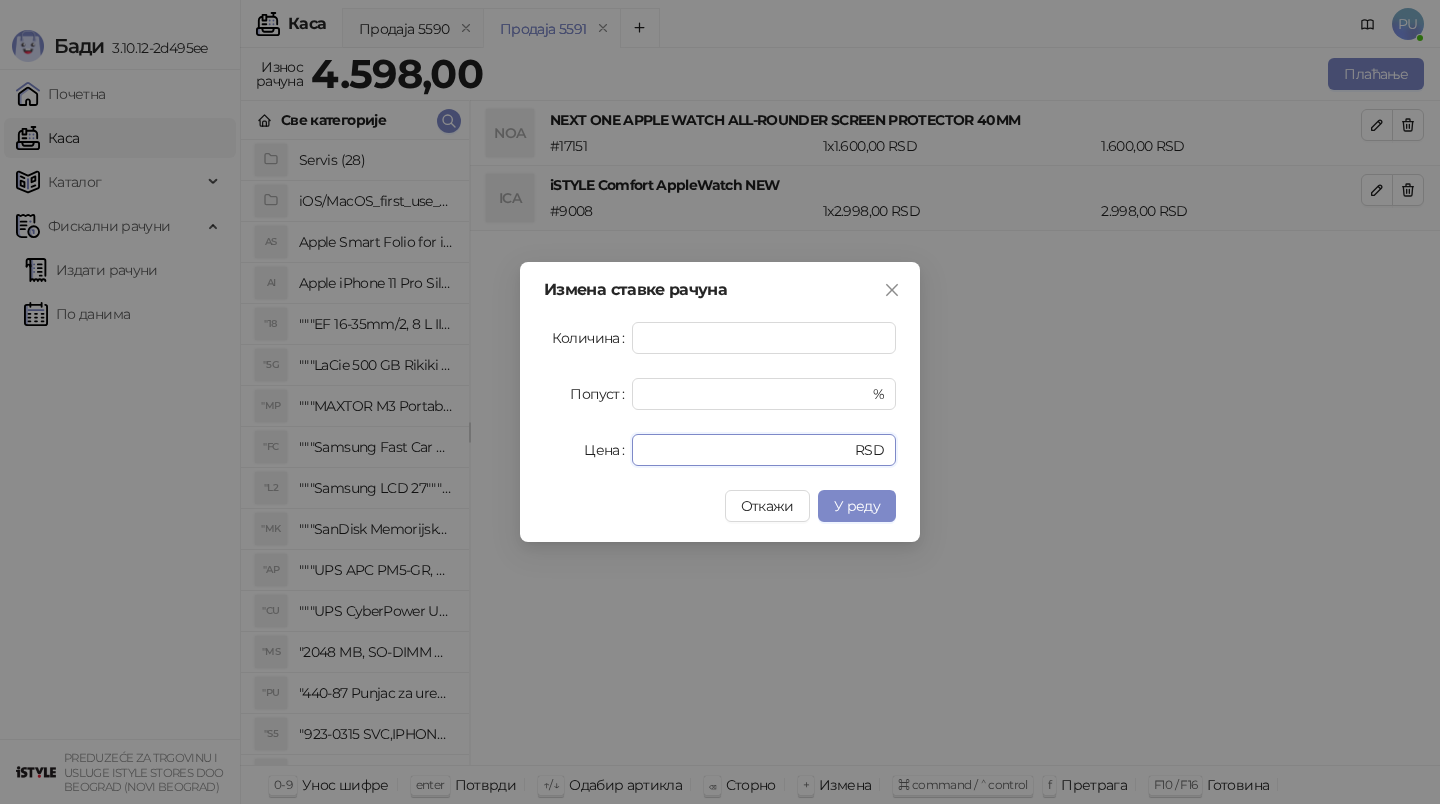 drag, startPoint x: 680, startPoint y: 458, endPoint x: 353, endPoint y: 458, distance: 327 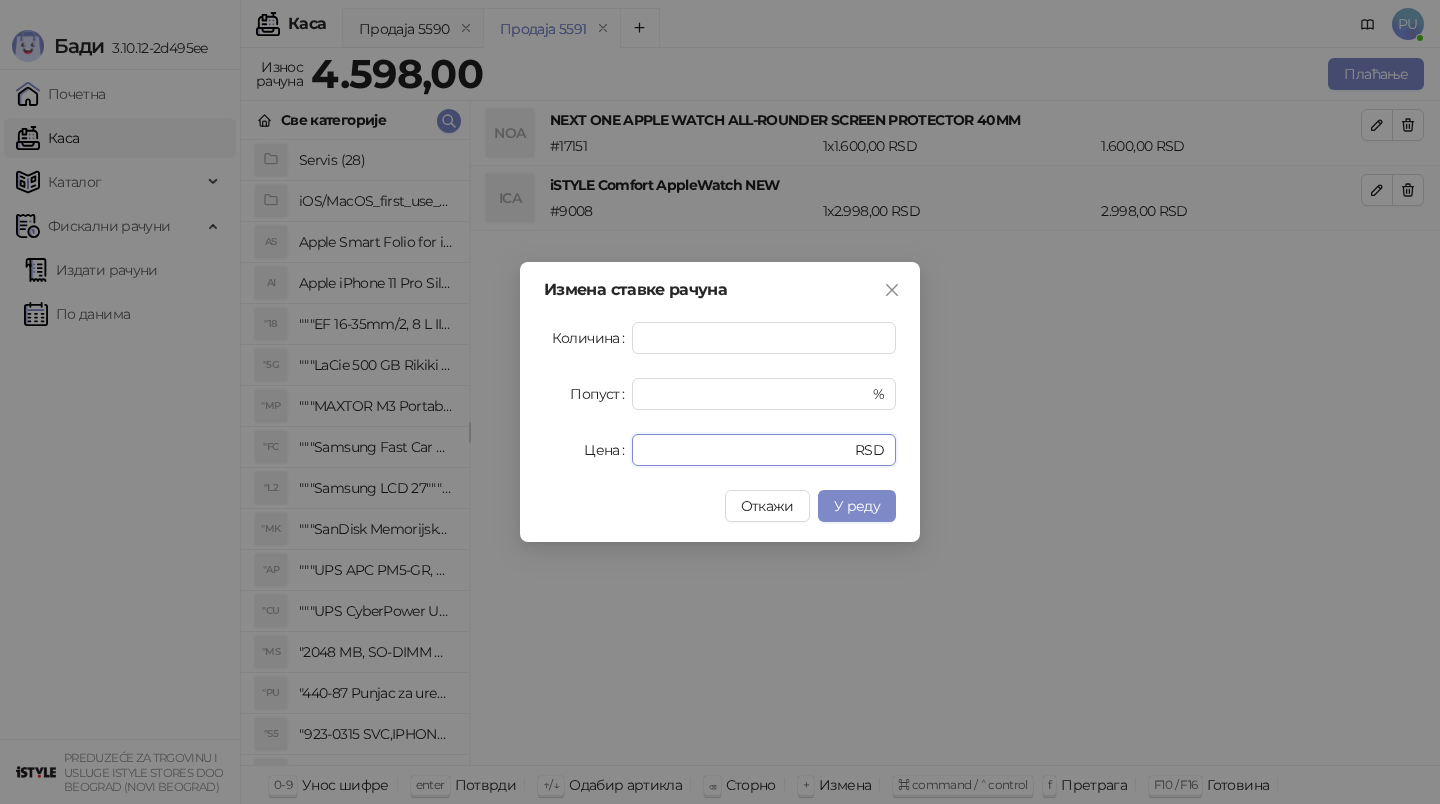 type on "*" 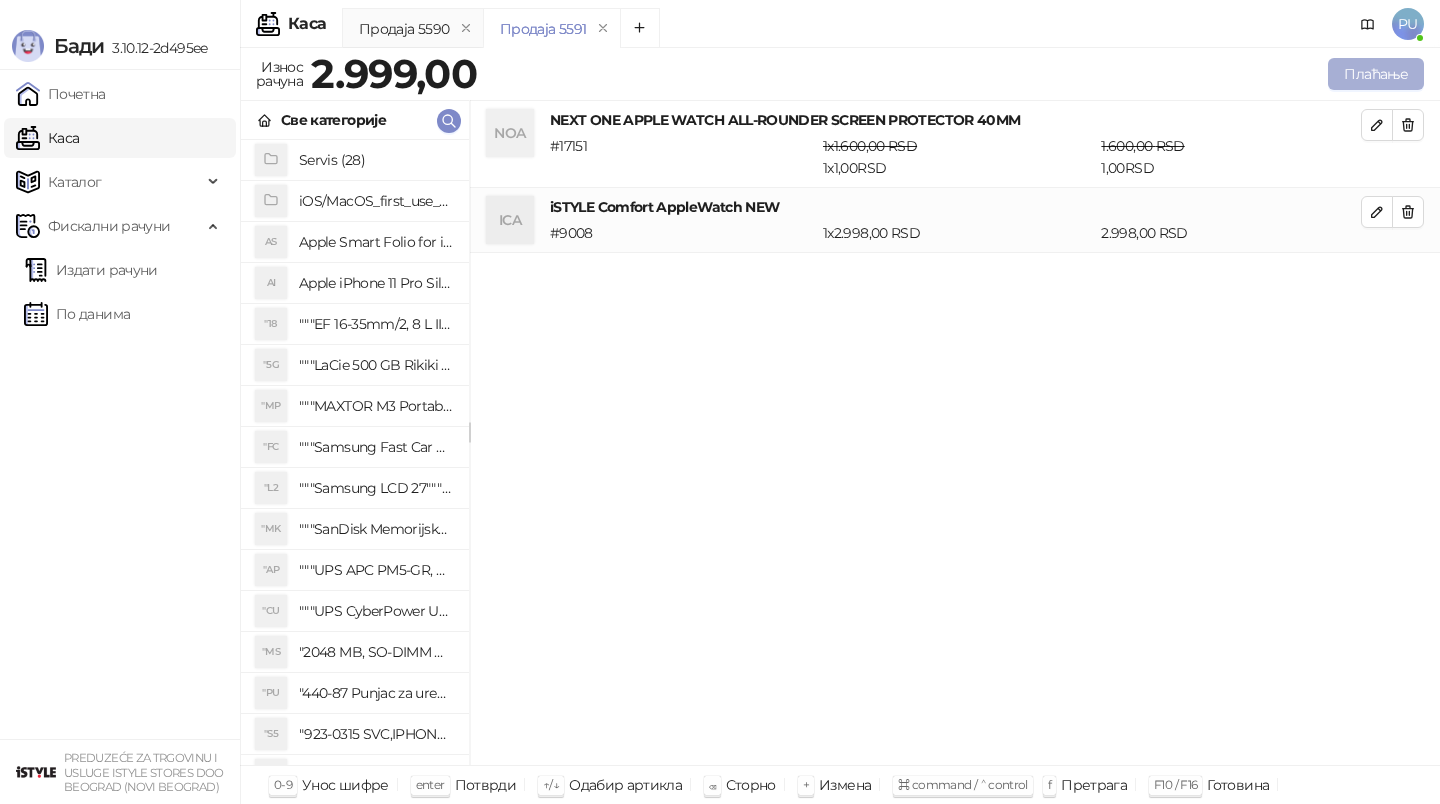 click on "Плаћање" at bounding box center (1376, 74) 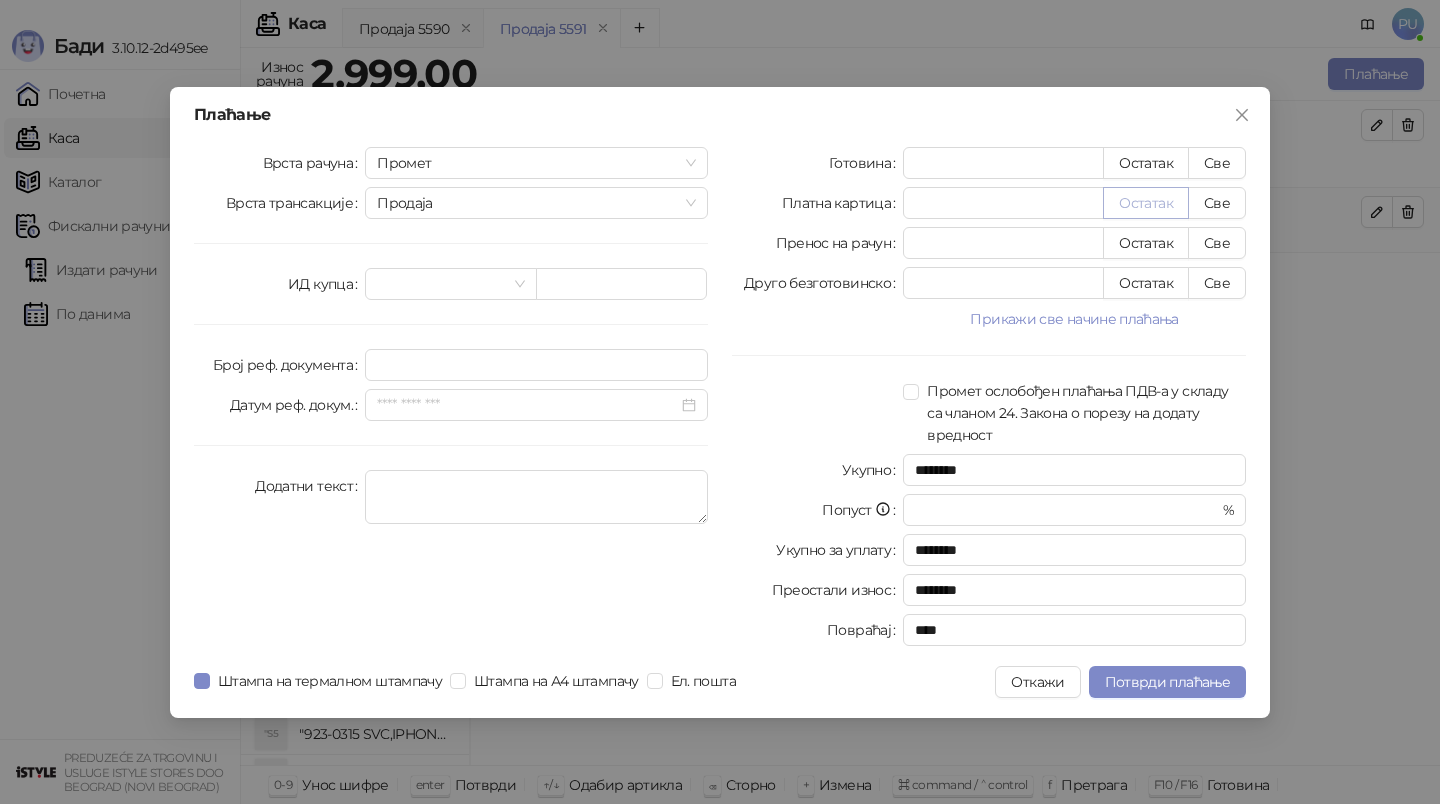 click on "Остатак" at bounding box center (1146, 203) 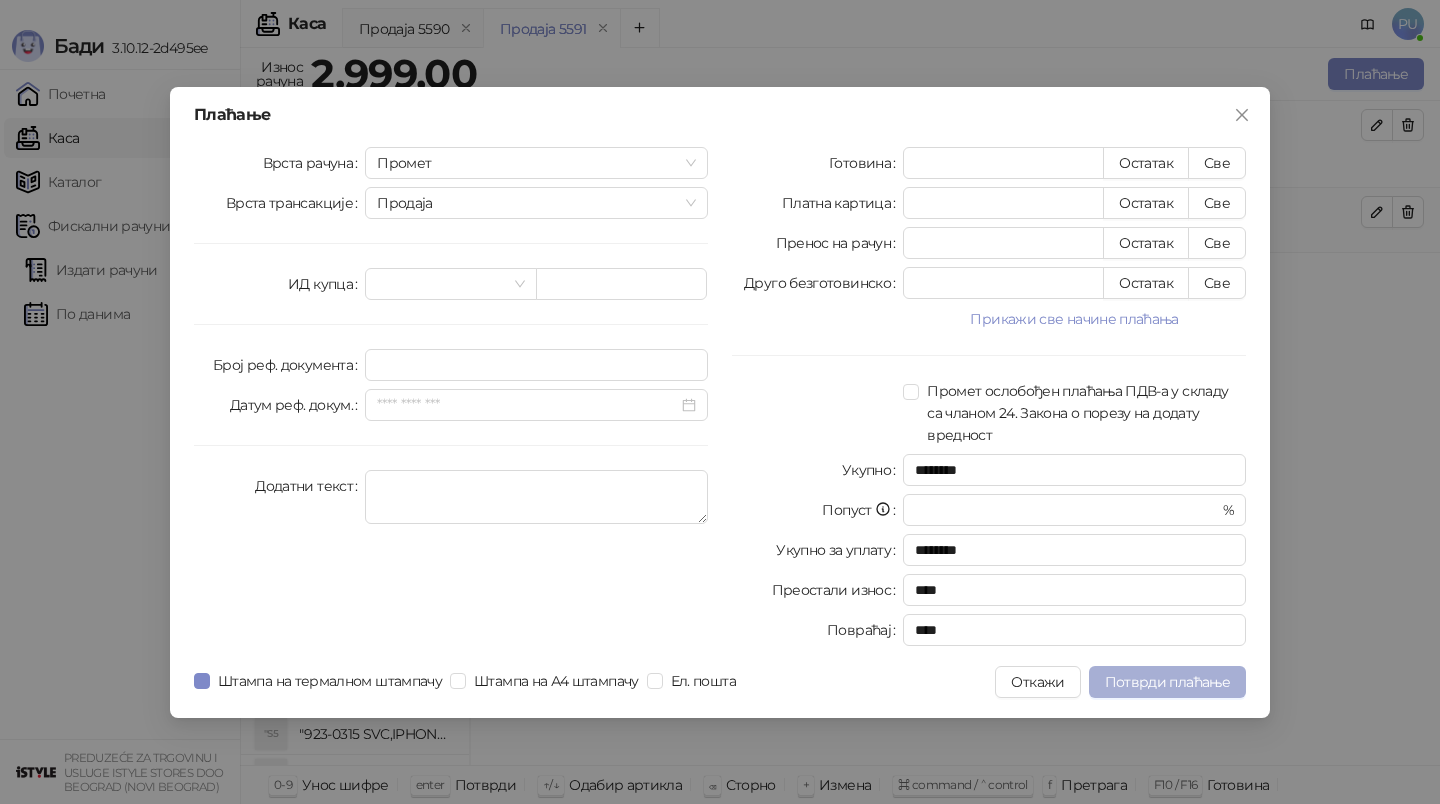 click on "Потврди плаћање" at bounding box center (1167, 682) 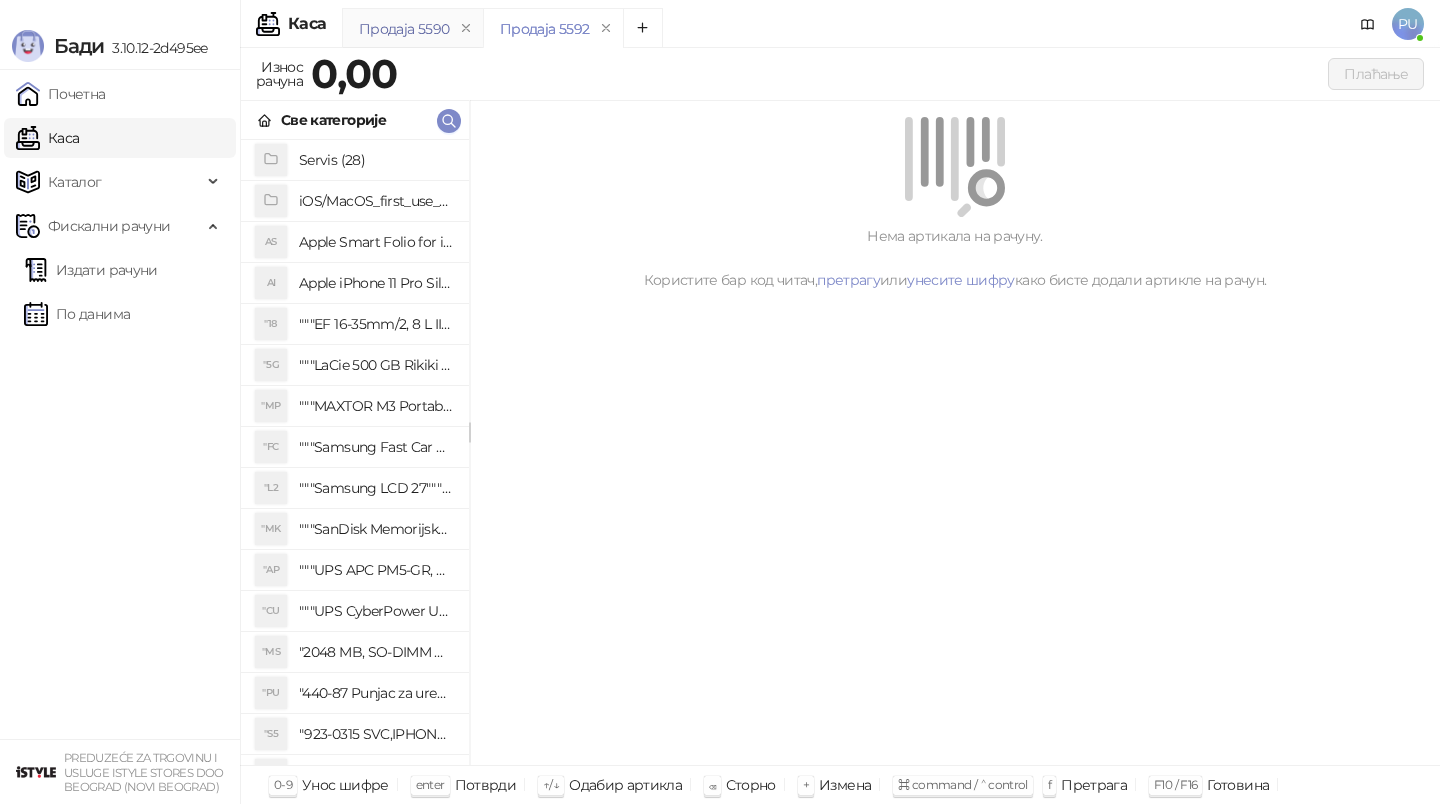 click on "Продаја 5590" at bounding box center (404, 29) 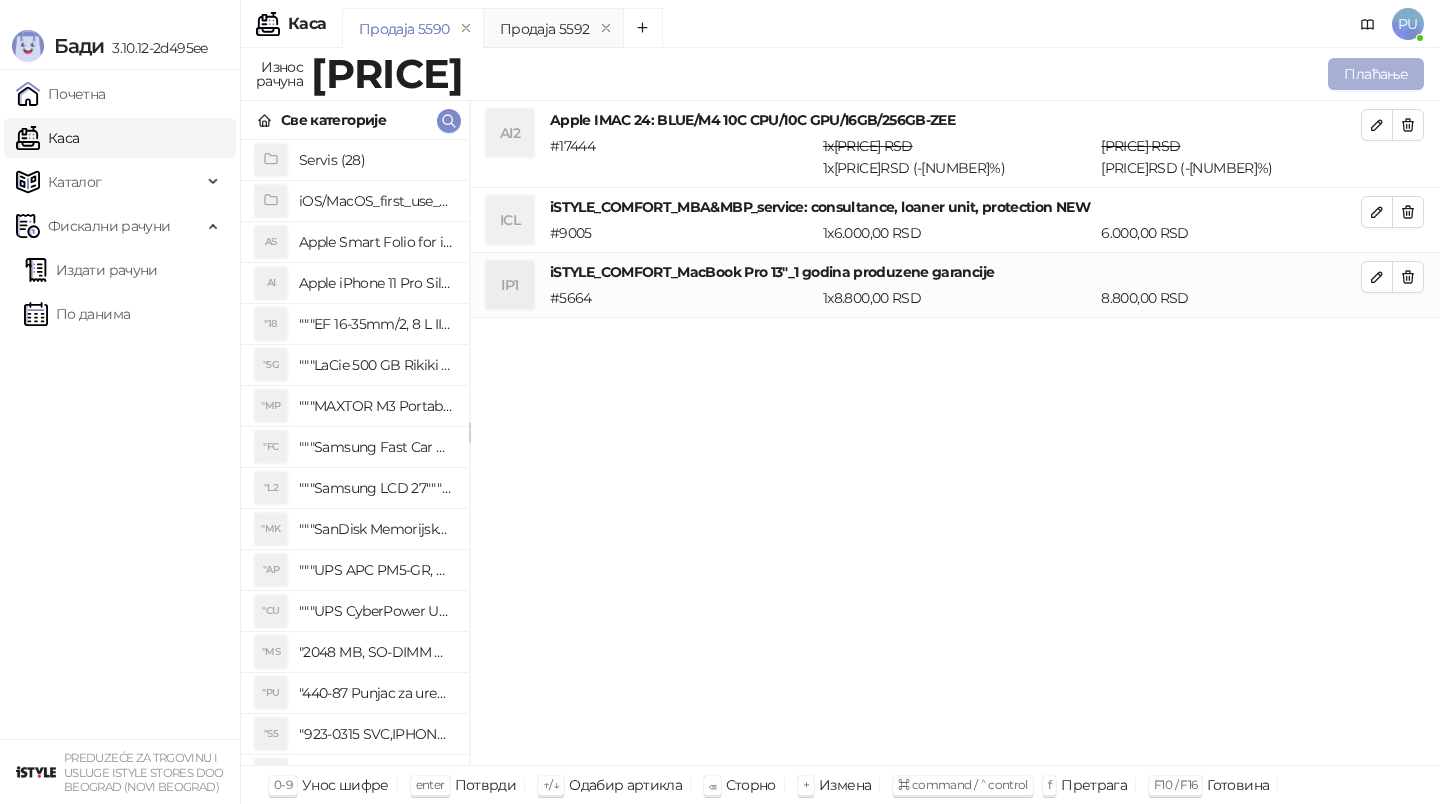 click on "Плаћање" at bounding box center (1376, 74) 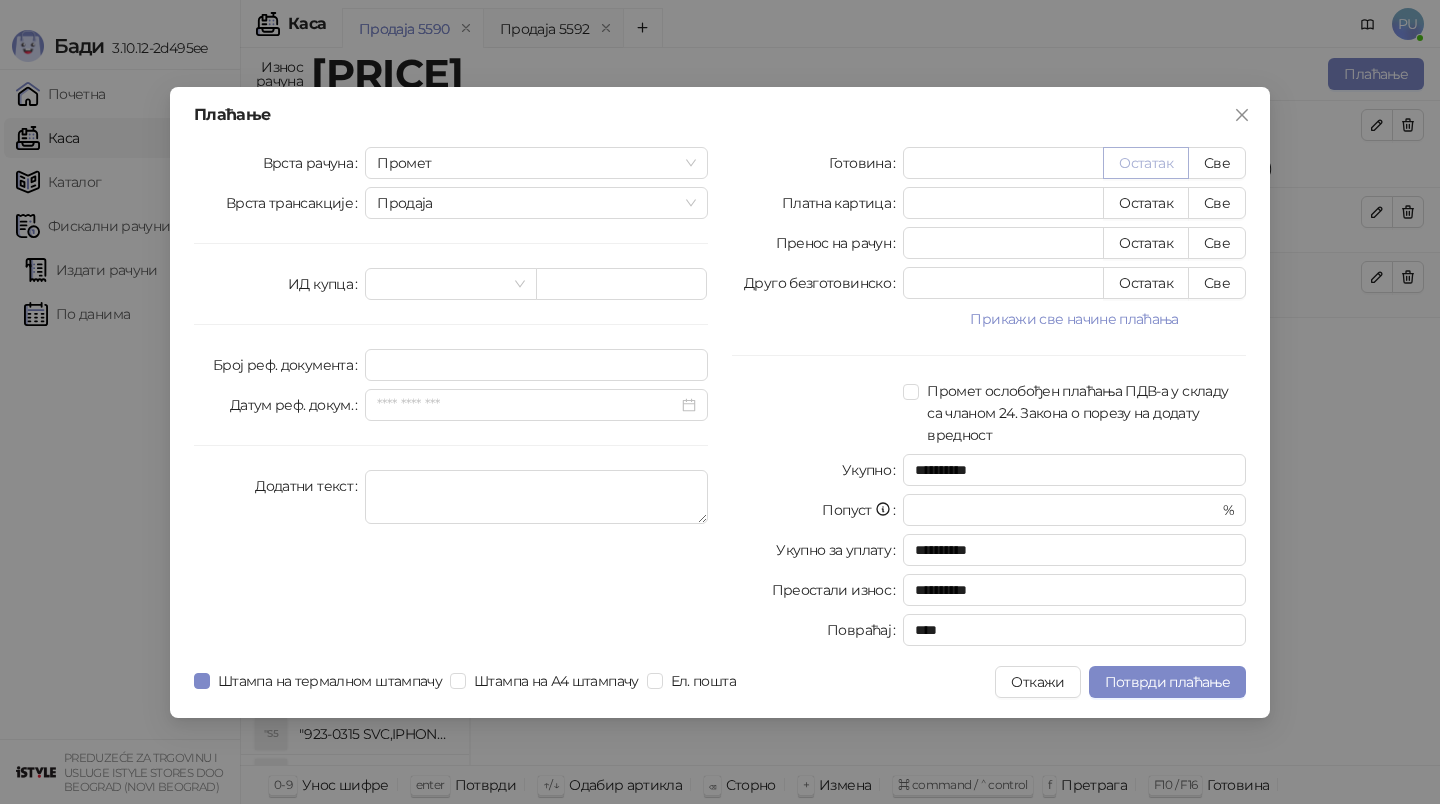 click on "Остатак" at bounding box center (1146, 163) 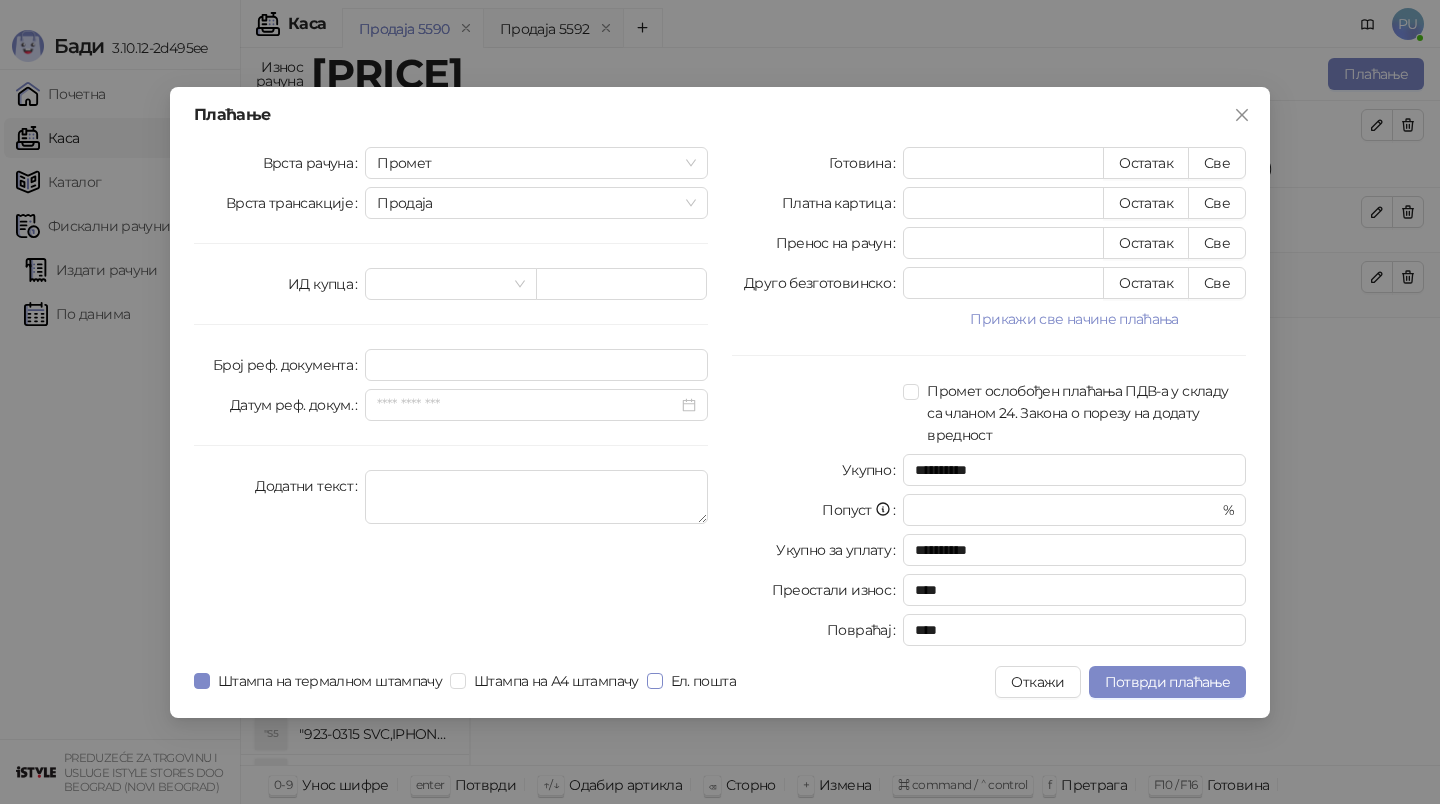 click on "Ел. пошта" at bounding box center (703, 681) 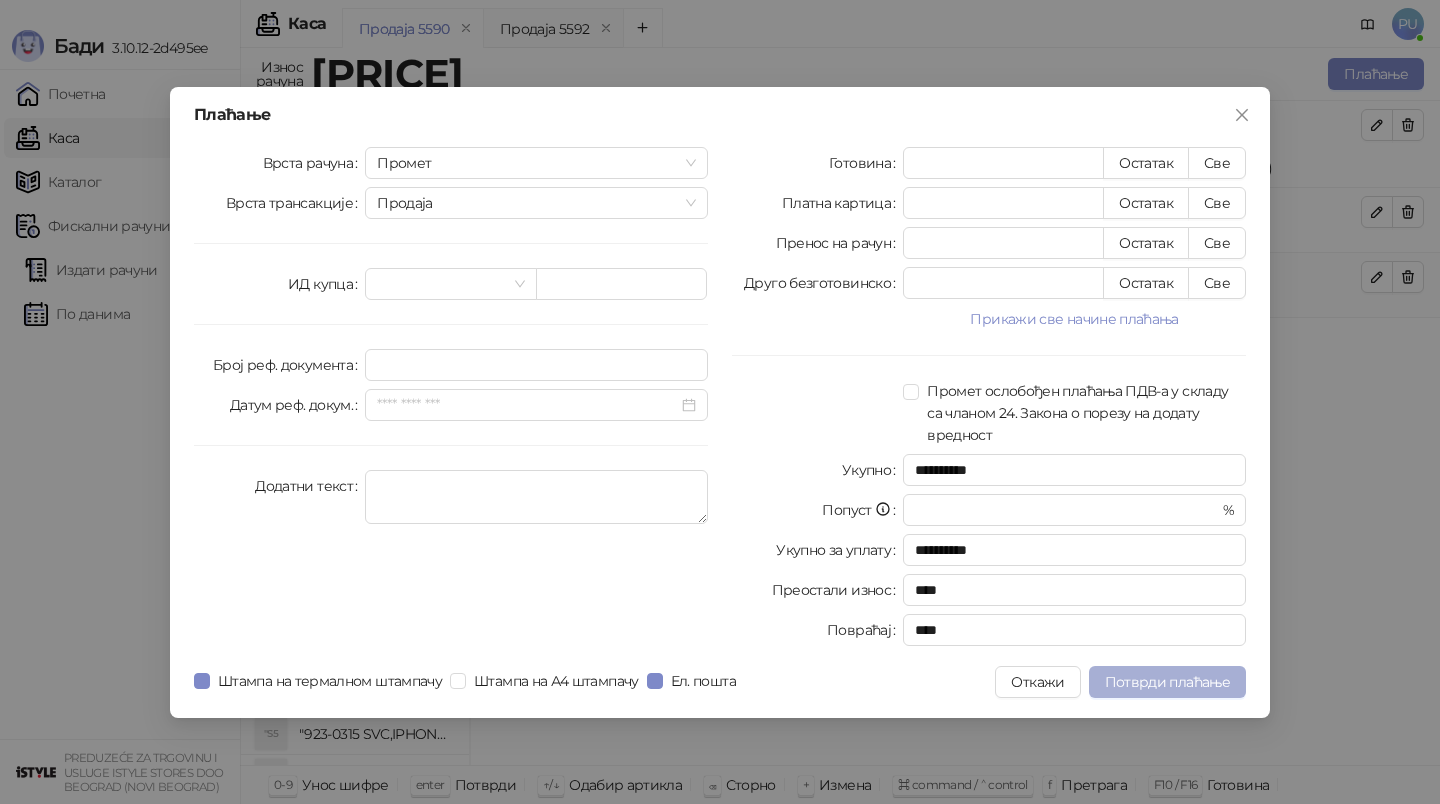 click on "Потврди плаћање" at bounding box center (1167, 682) 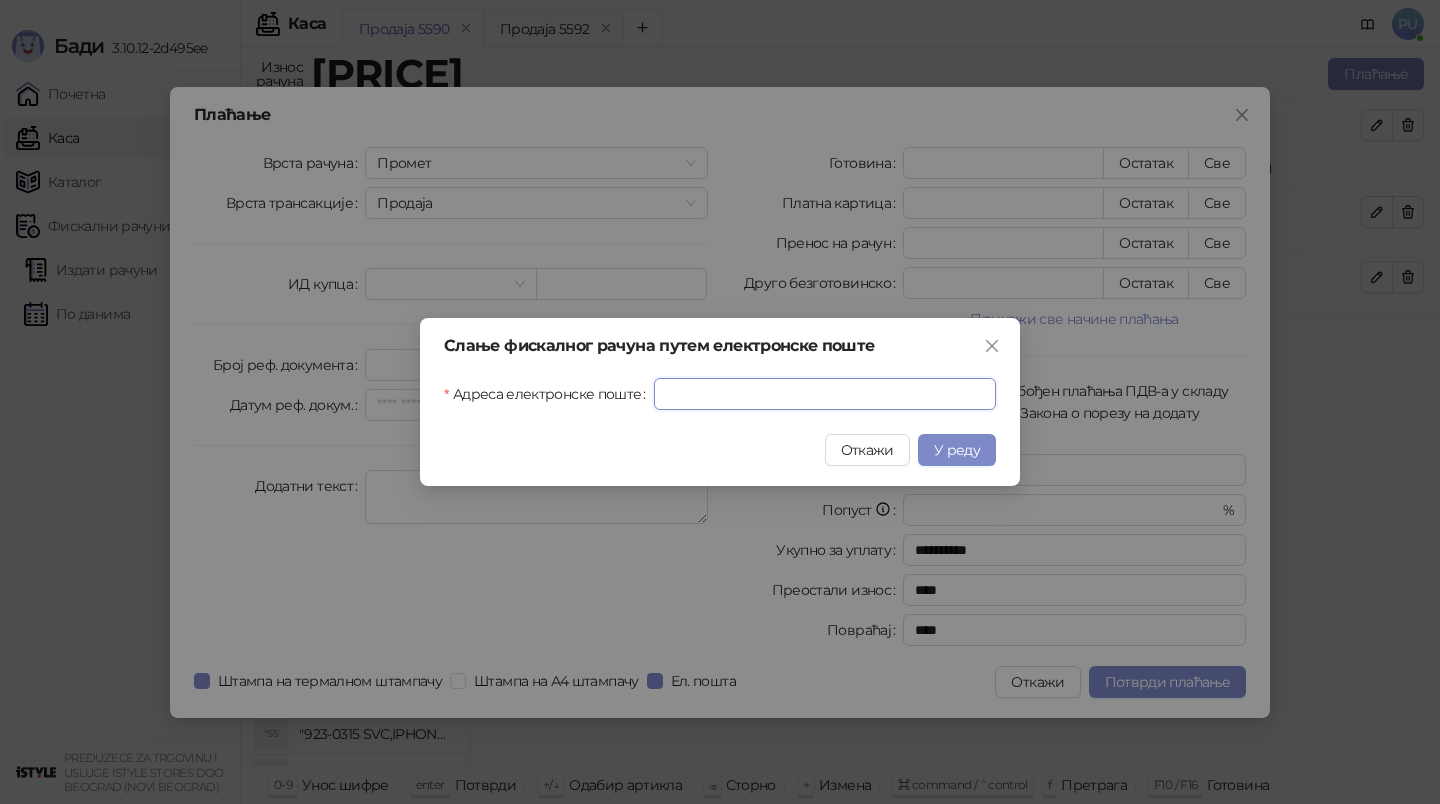 click on "Адреса електронске поште" at bounding box center (825, 394) 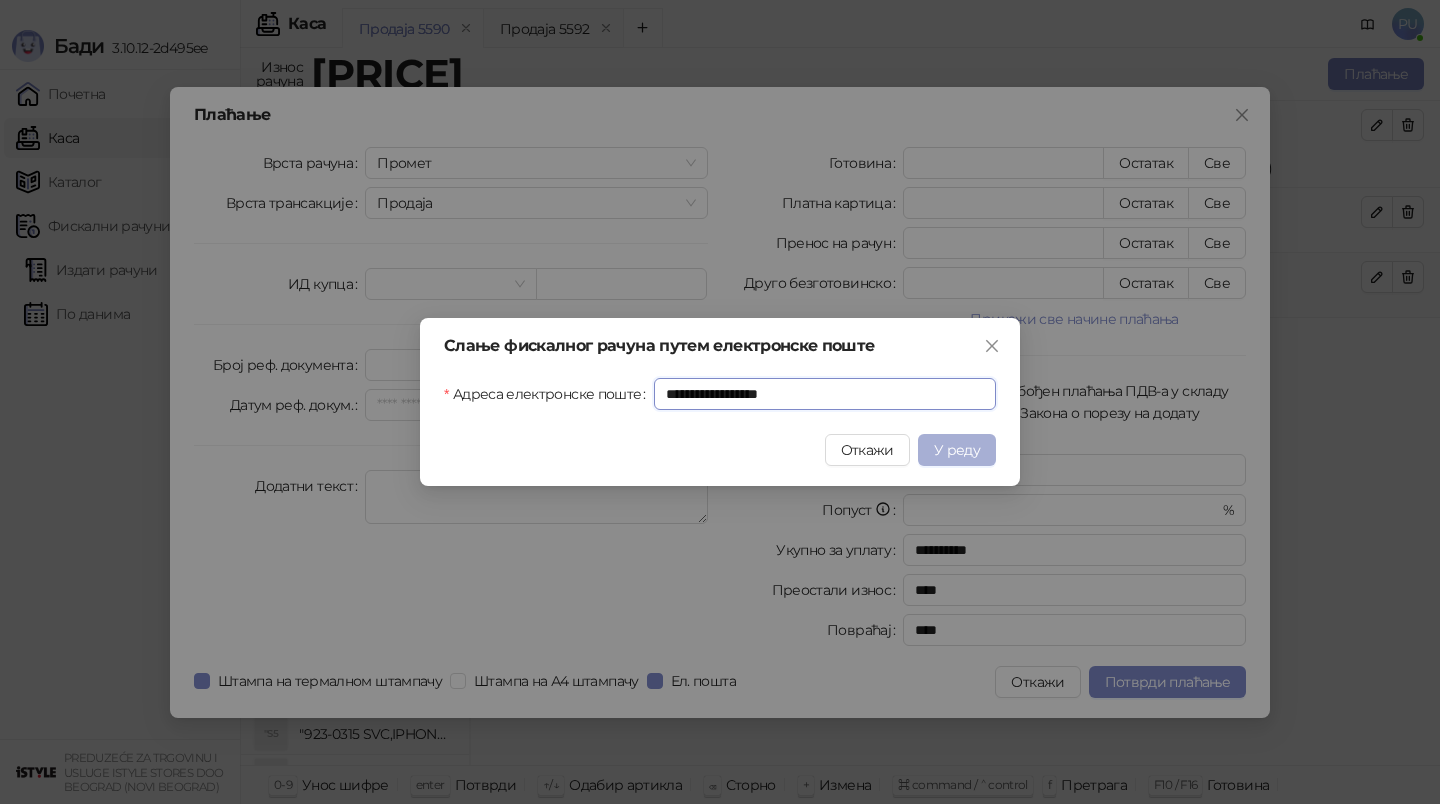 type on "**********" 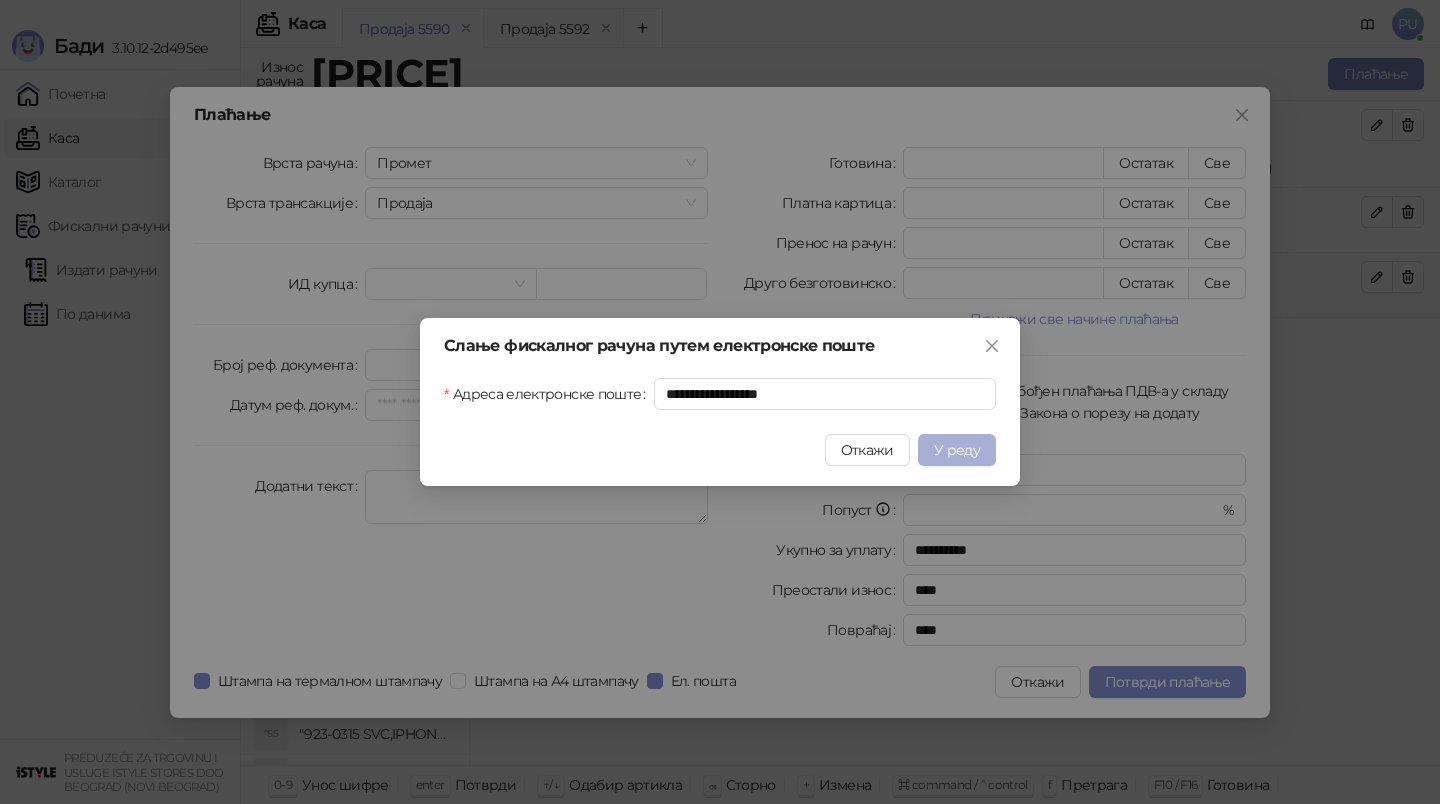 click on "У реду" at bounding box center (957, 450) 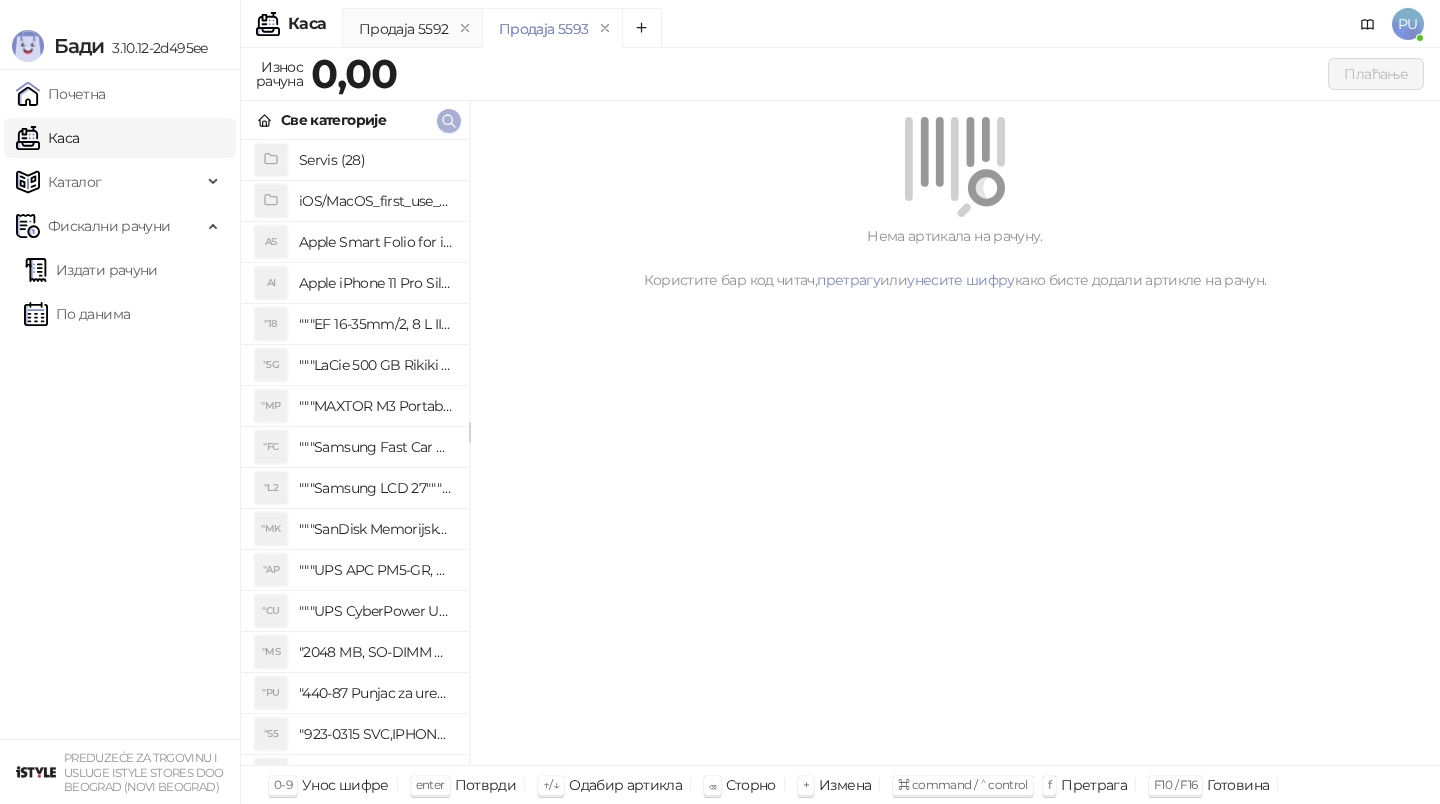 click 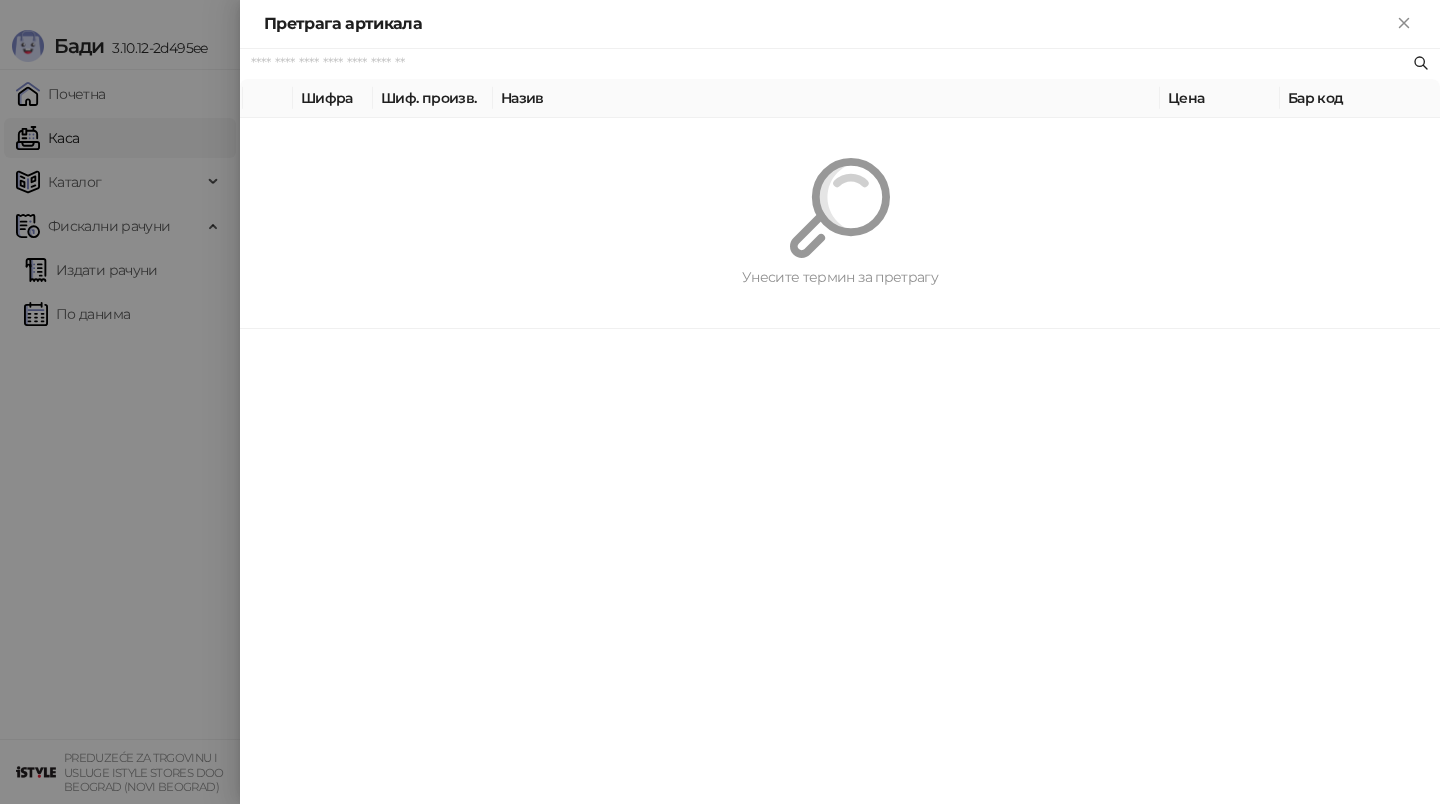 paste on "*********" 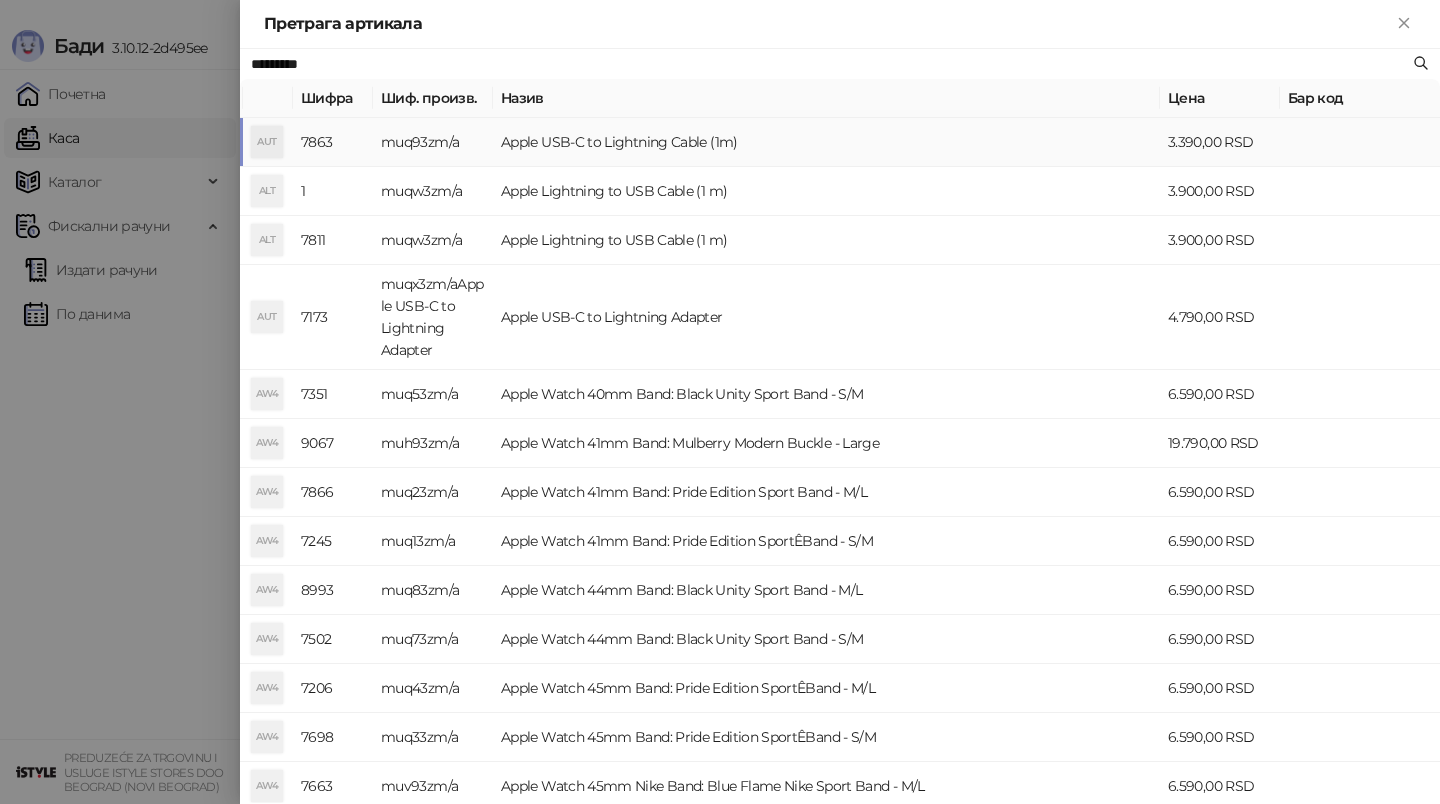 click on "Apple USB-C to Lightning Cable (1m)" at bounding box center (826, 142) 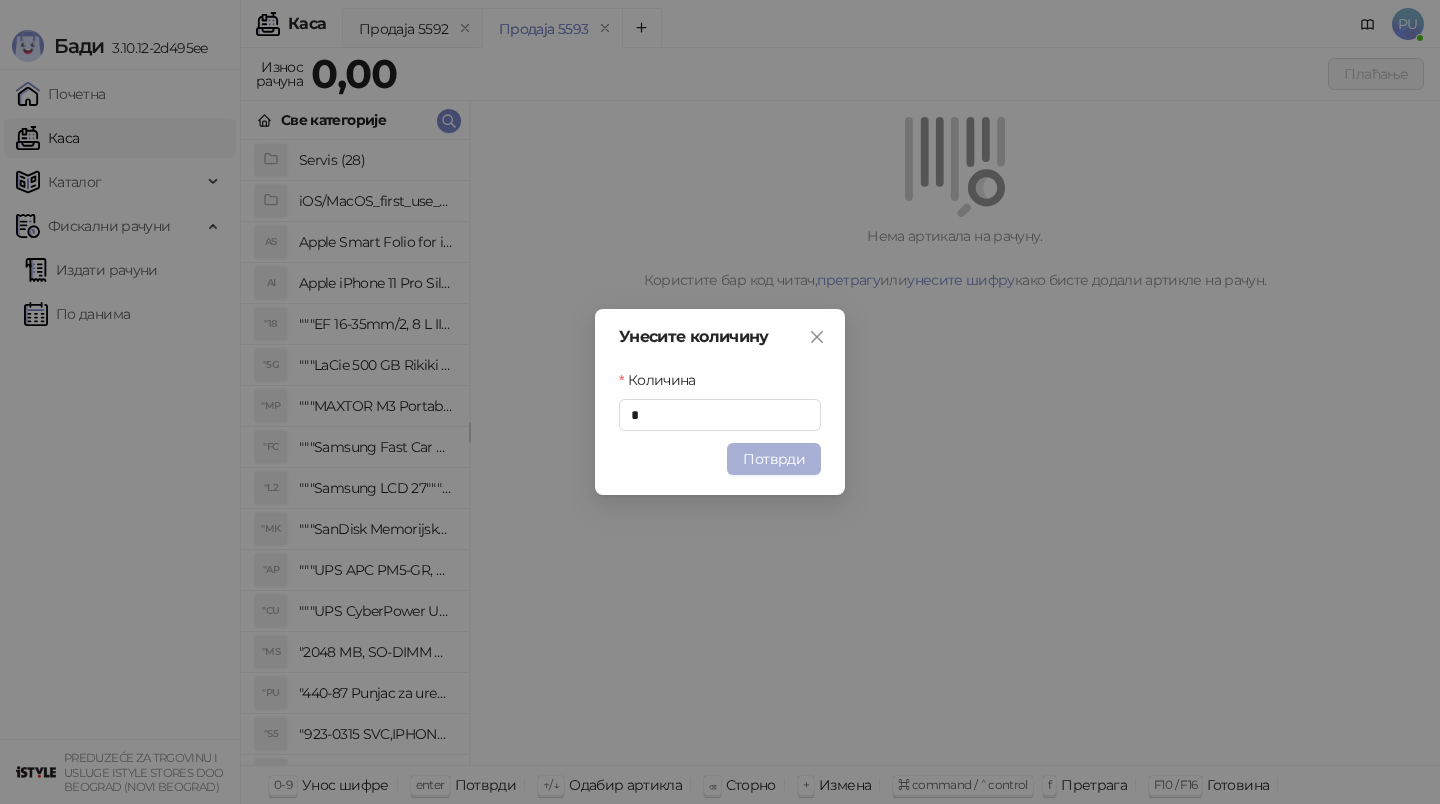 click on "Потврди" at bounding box center [774, 459] 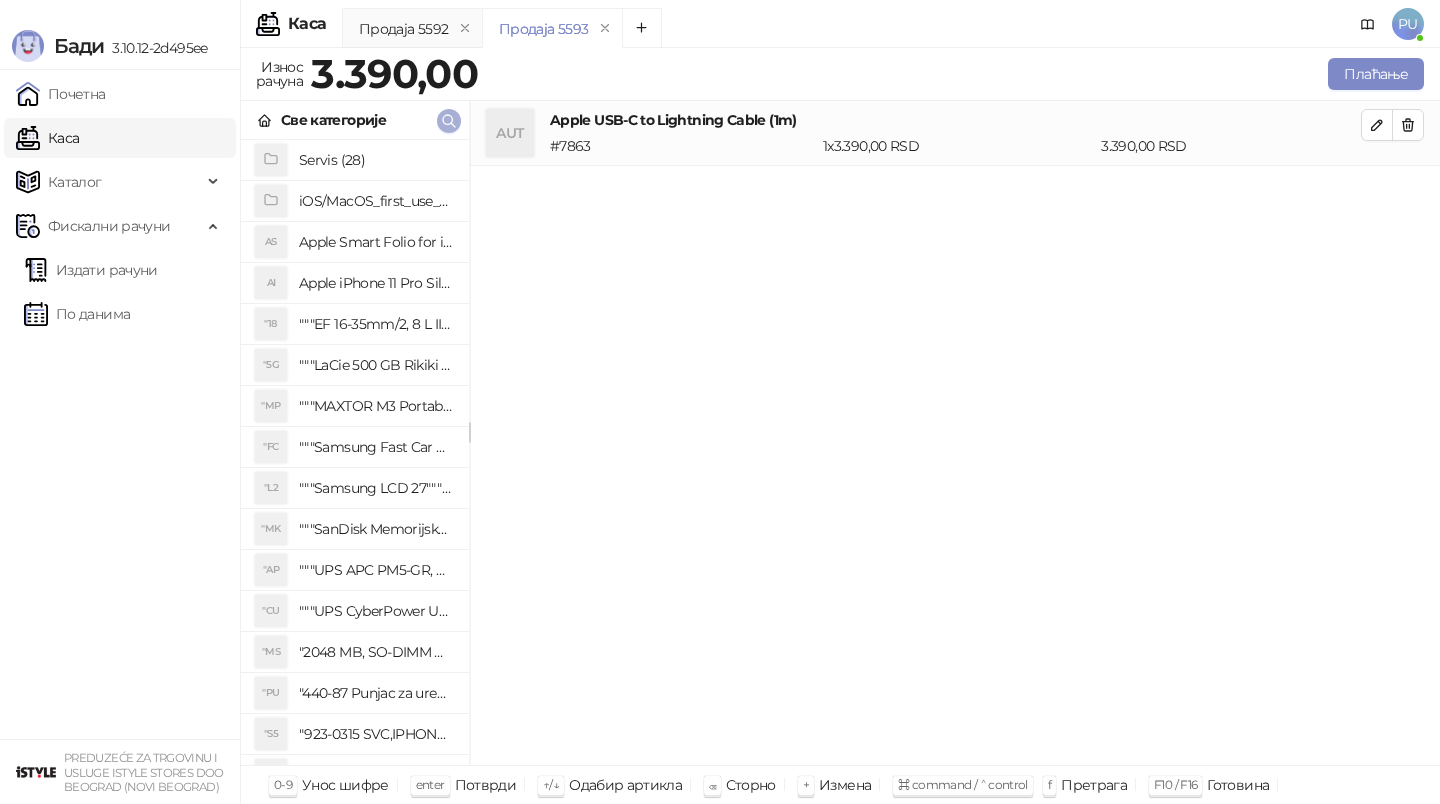 click at bounding box center (449, 121) 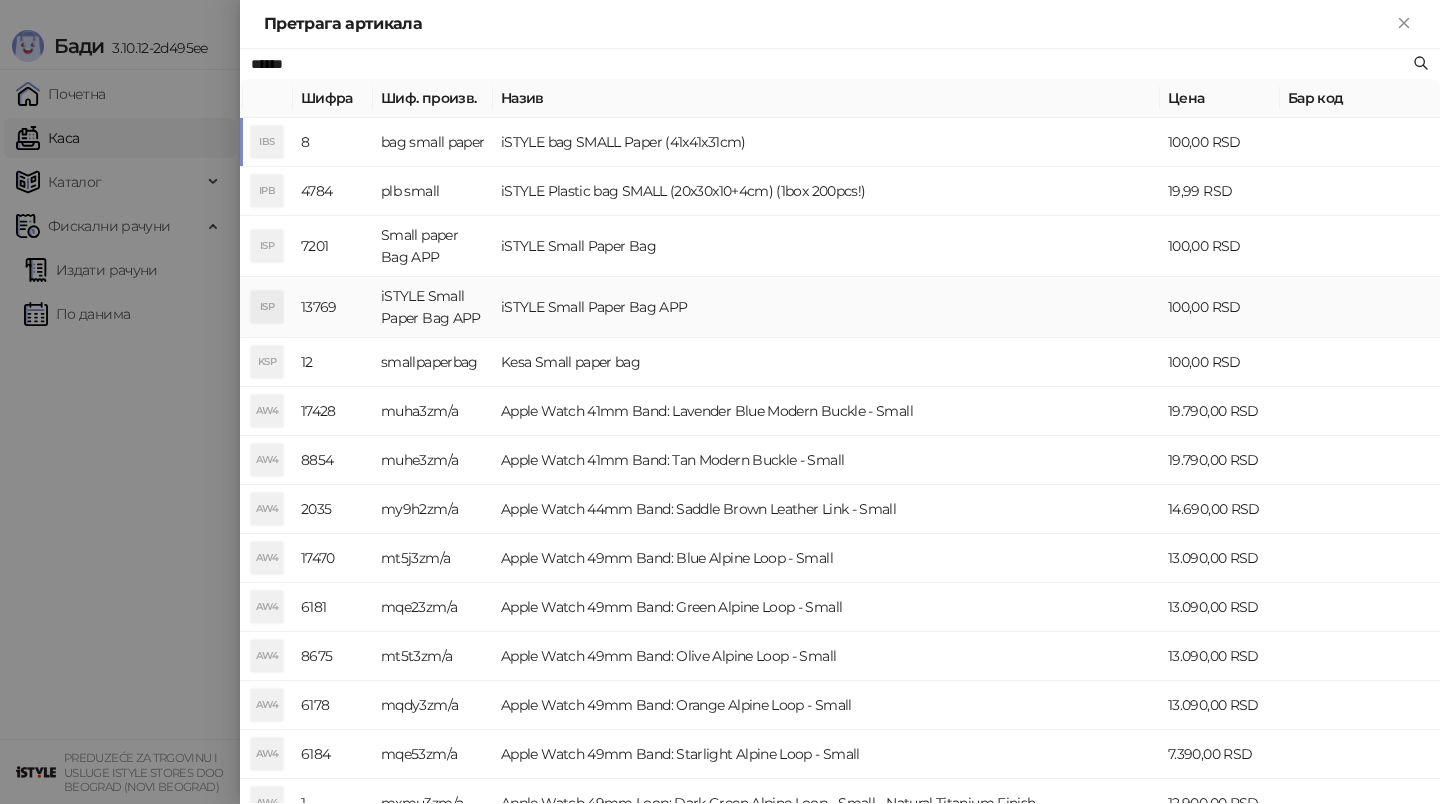 type on "*****" 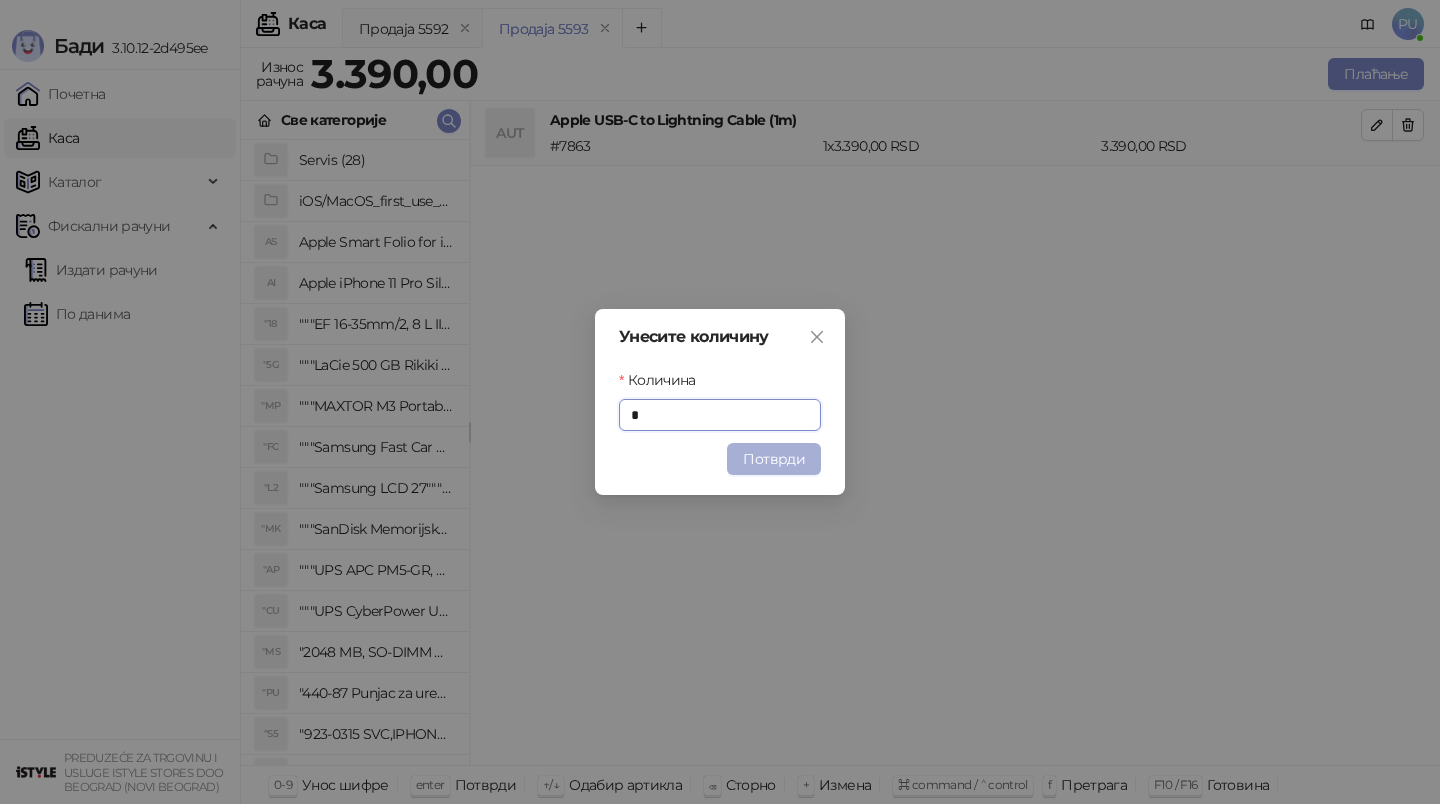 click on "Потврди" at bounding box center [774, 459] 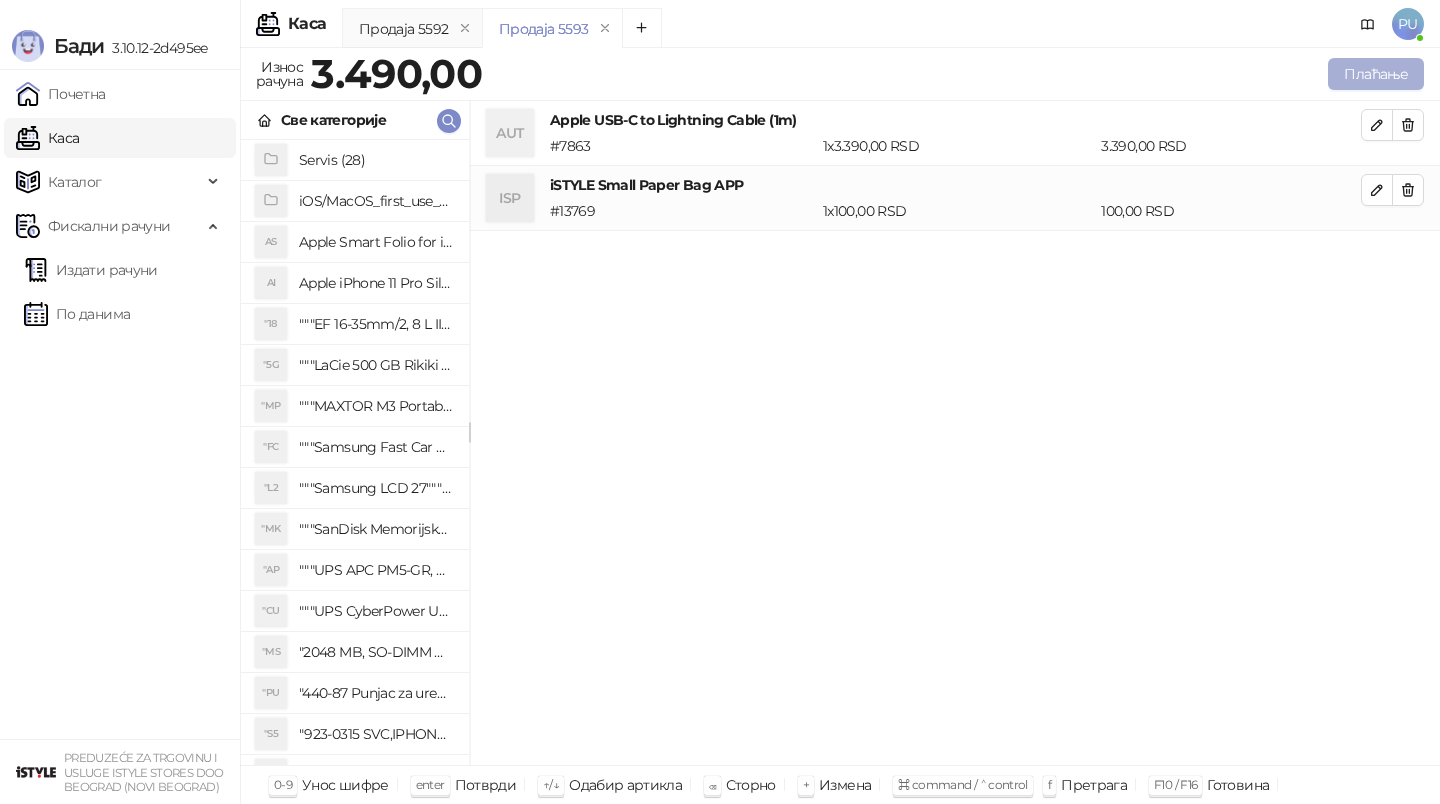 click on "Плаћање" at bounding box center [1376, 74] 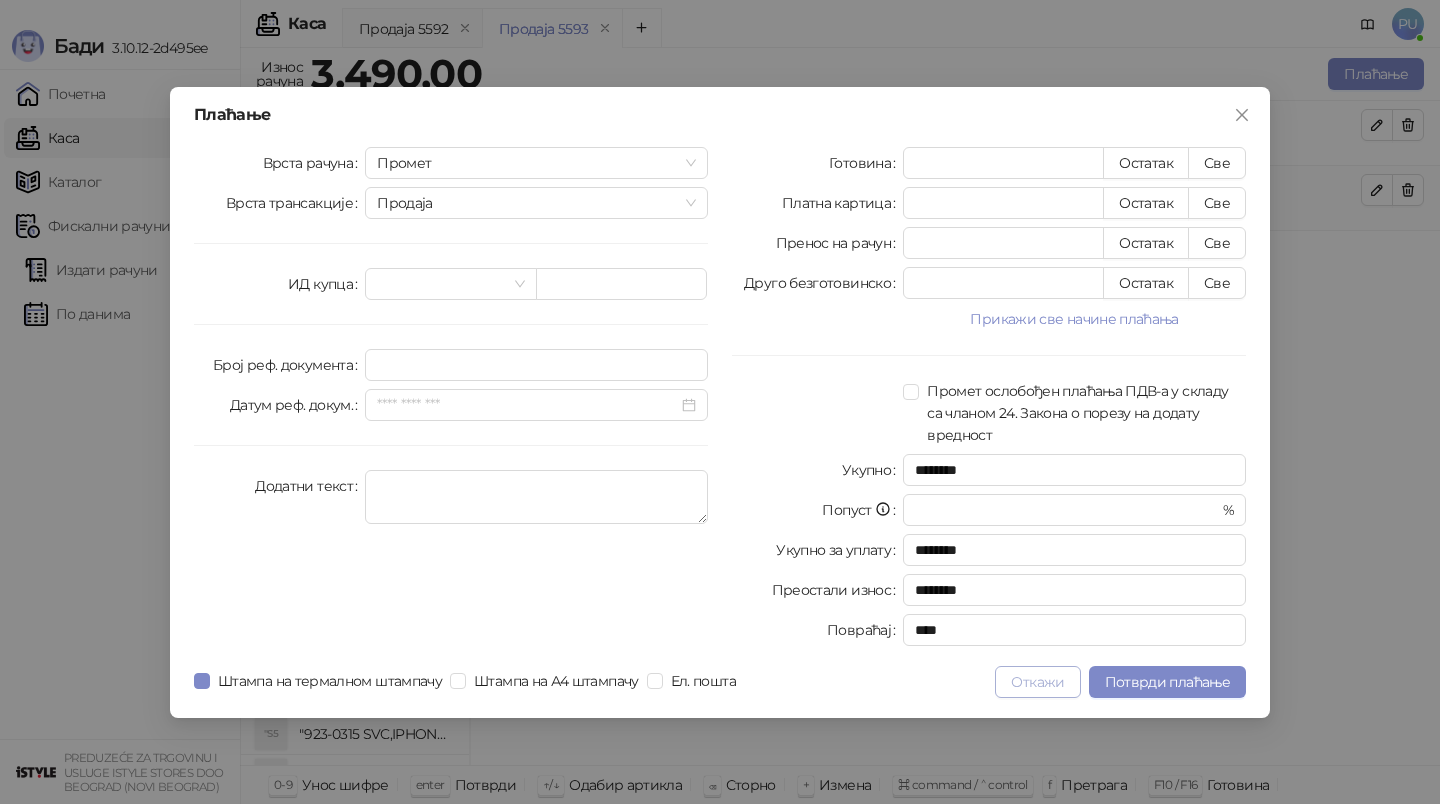 click on "Откажи" at bounding box center (1037, 682) 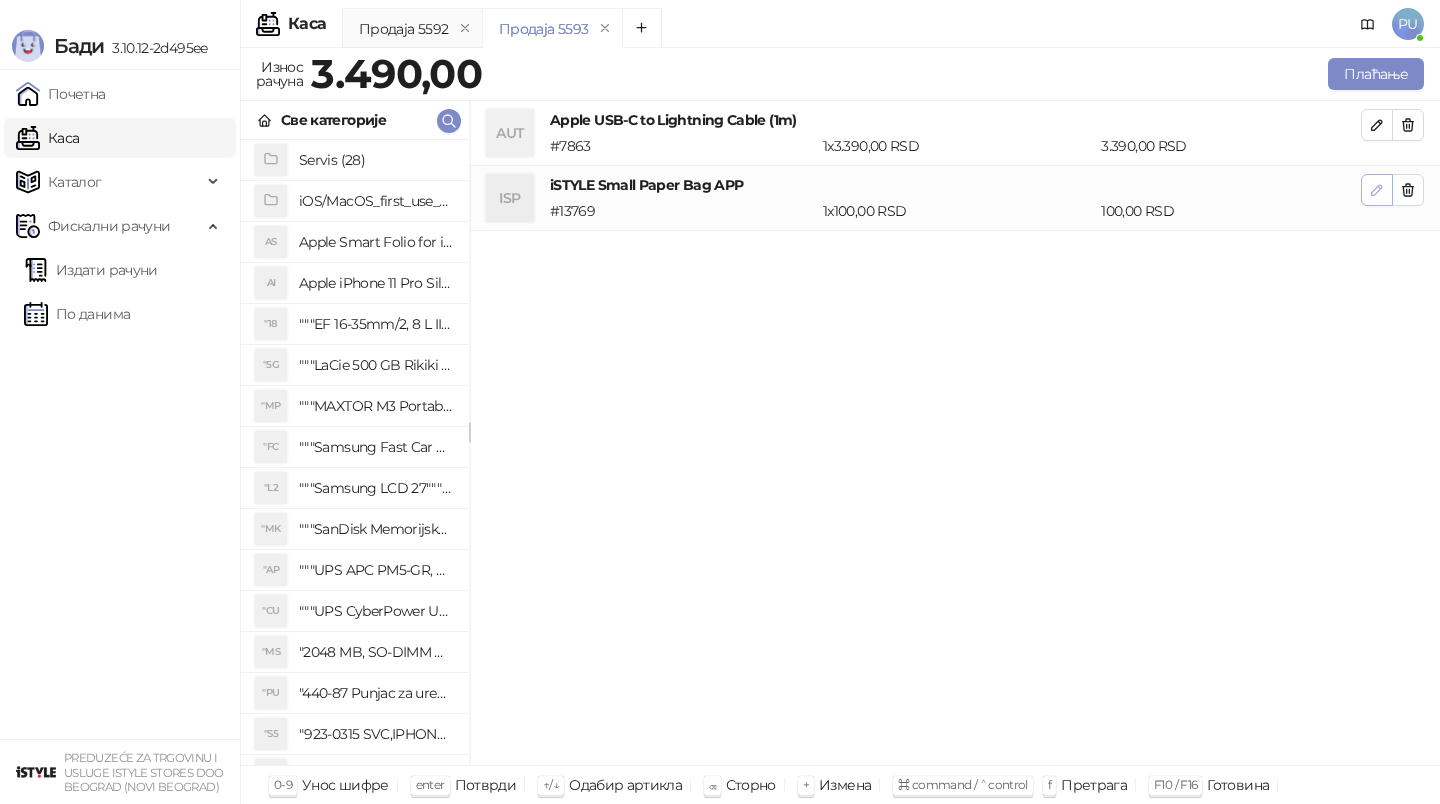 click 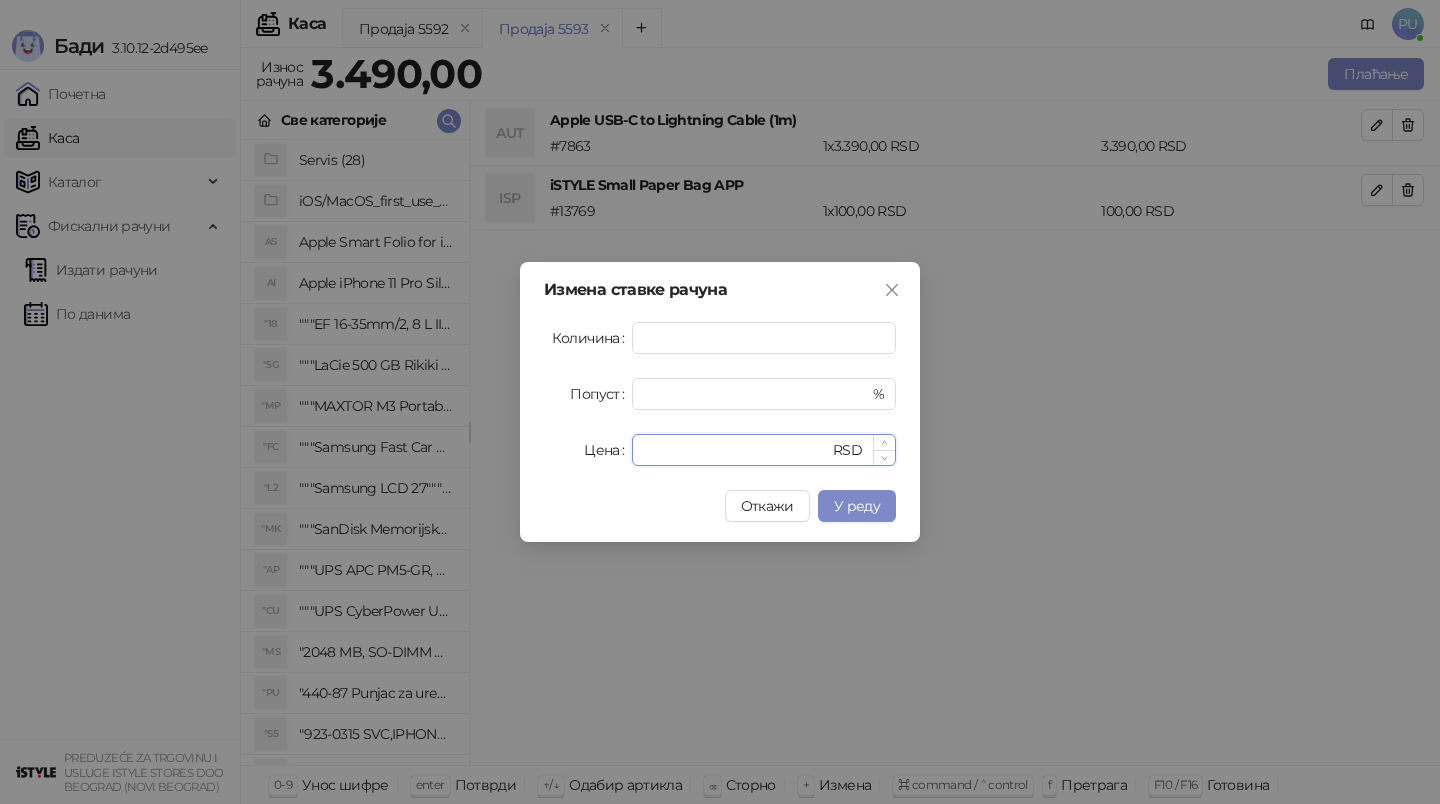 click on "***" at bounding box center (736, 450) 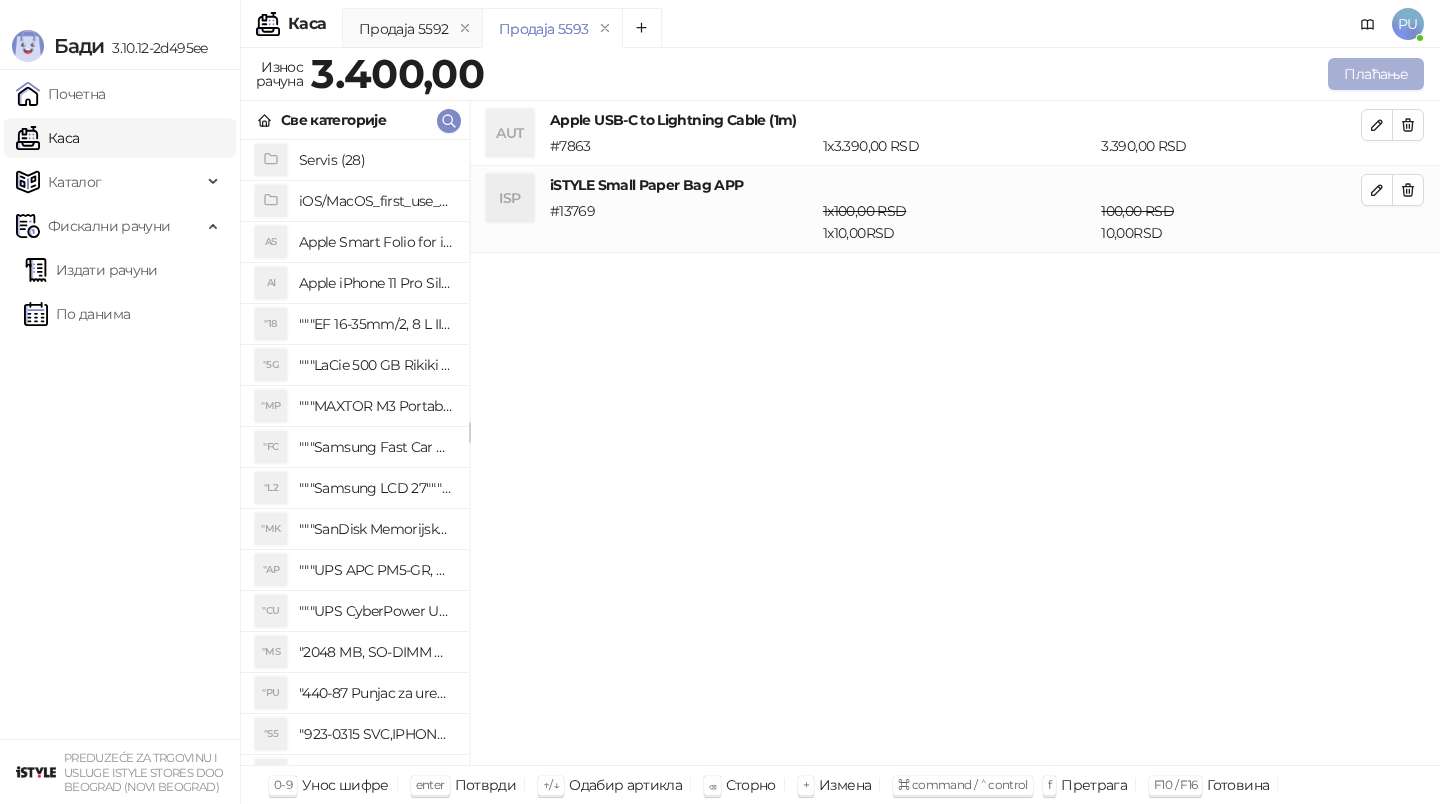 click on "Плаћање" at bounding box center [1376, 74] 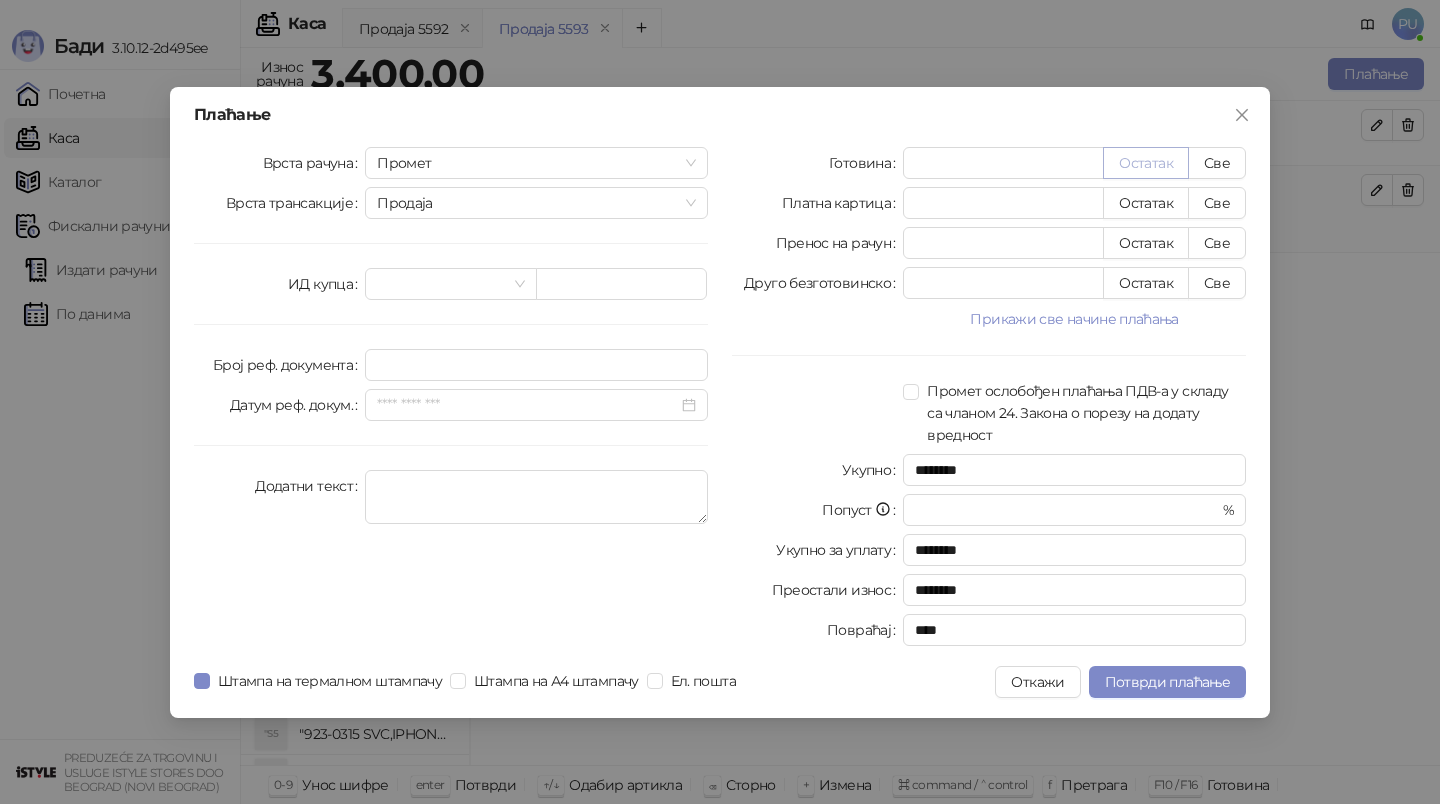 click on "Остатак" at bounding box center (1146, 163) 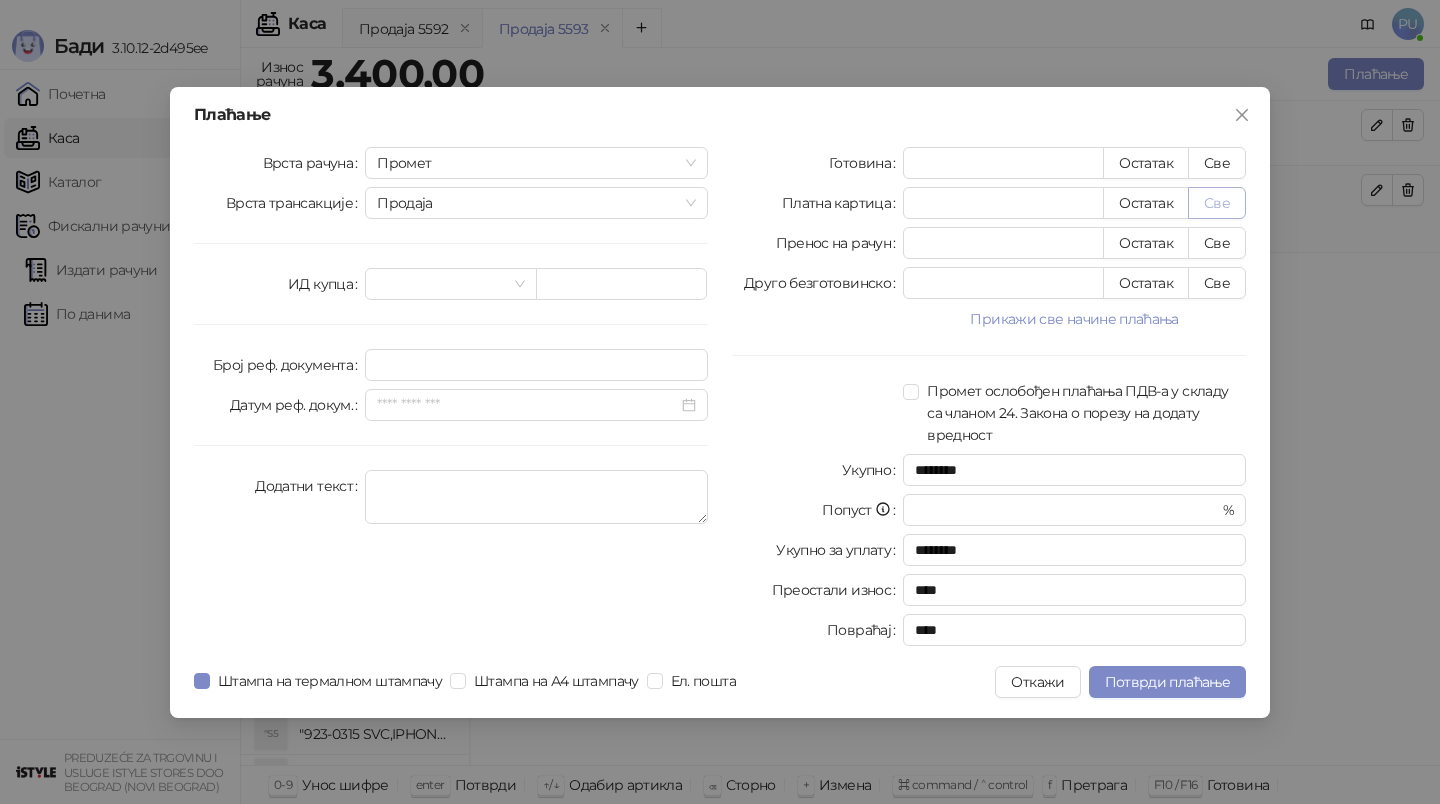 click on "Све" at bounding box center [1217, 203] 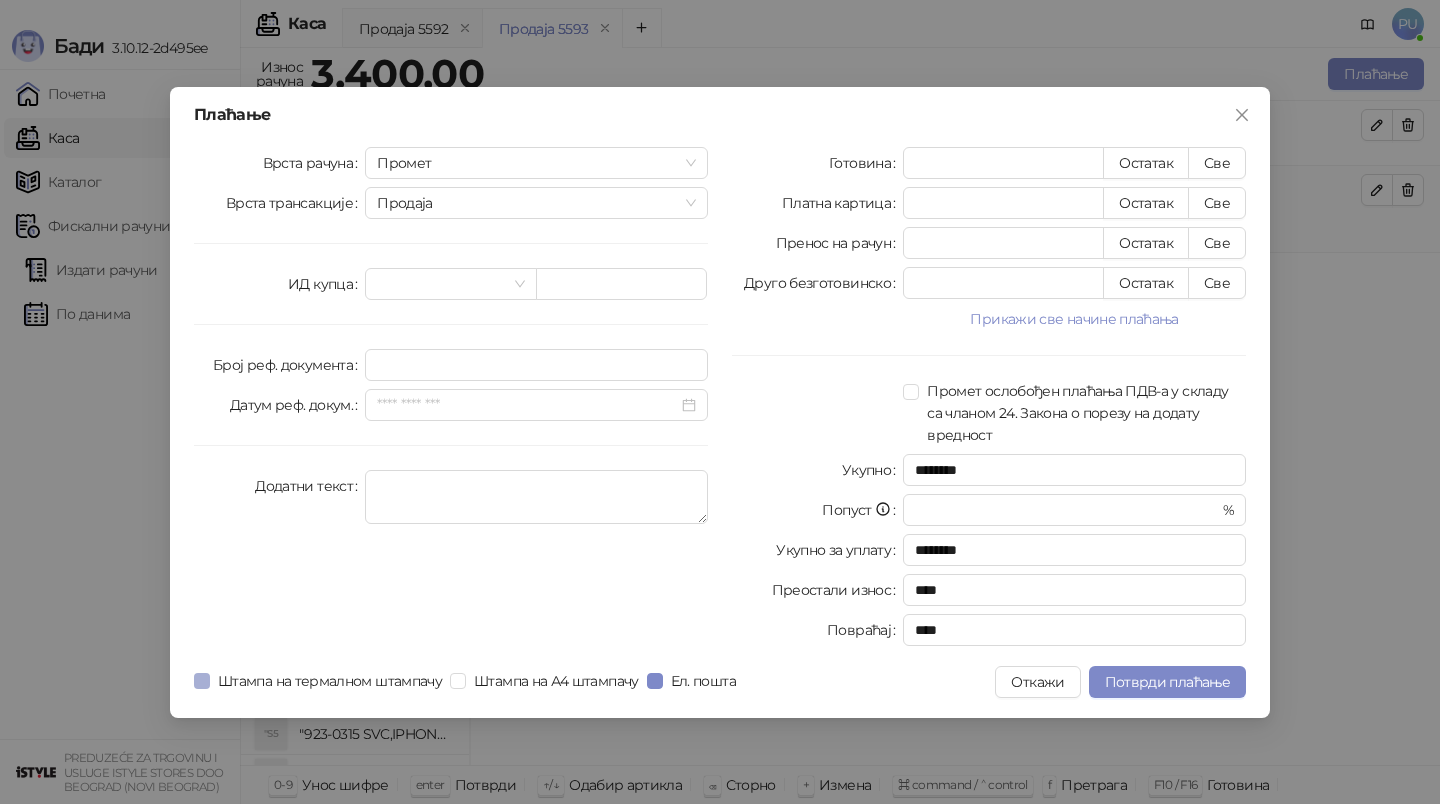 click on "Штампа на термалном штампачу" at bounding box center (330, 681) 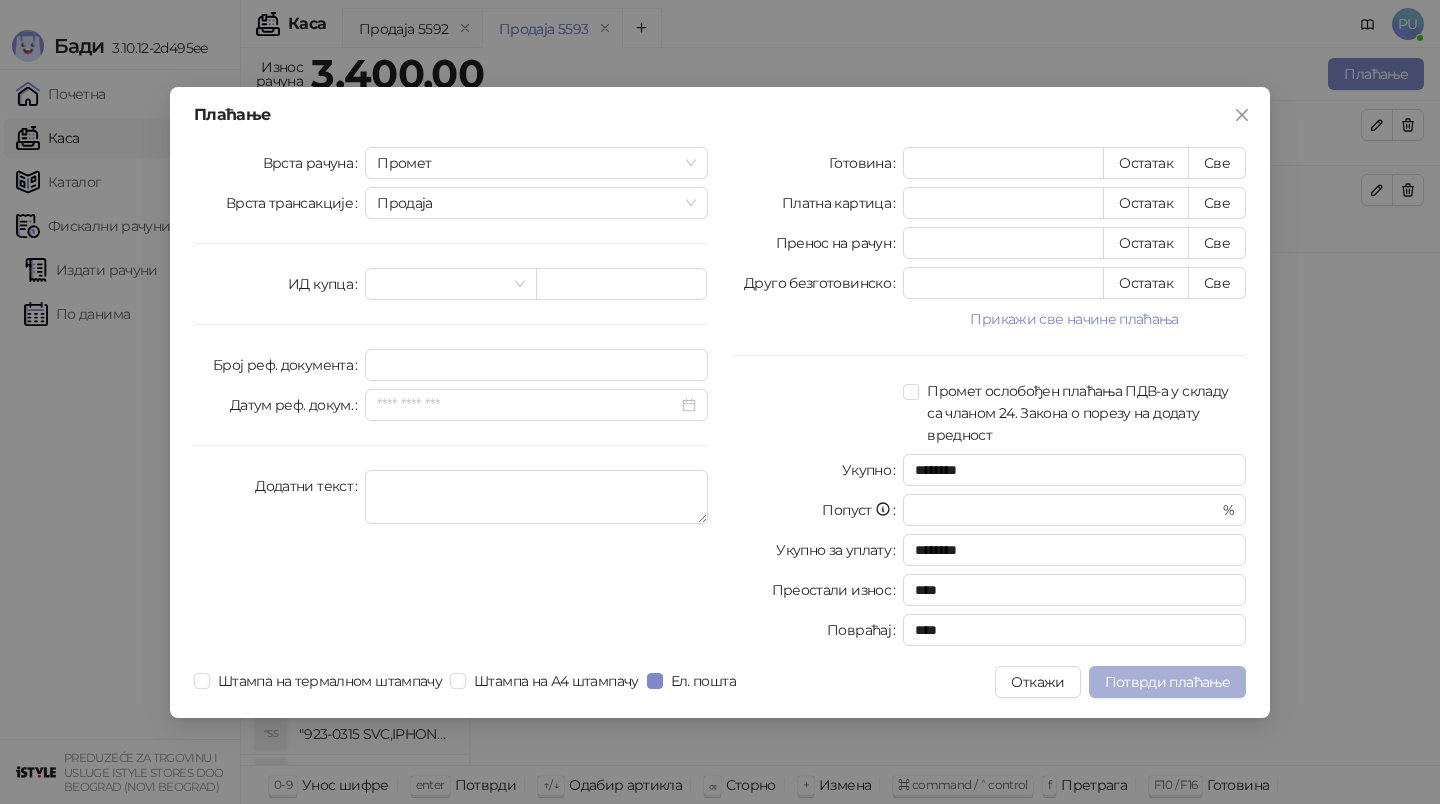 click on "Потврди плаћање" at bounding box center (1167, 682) 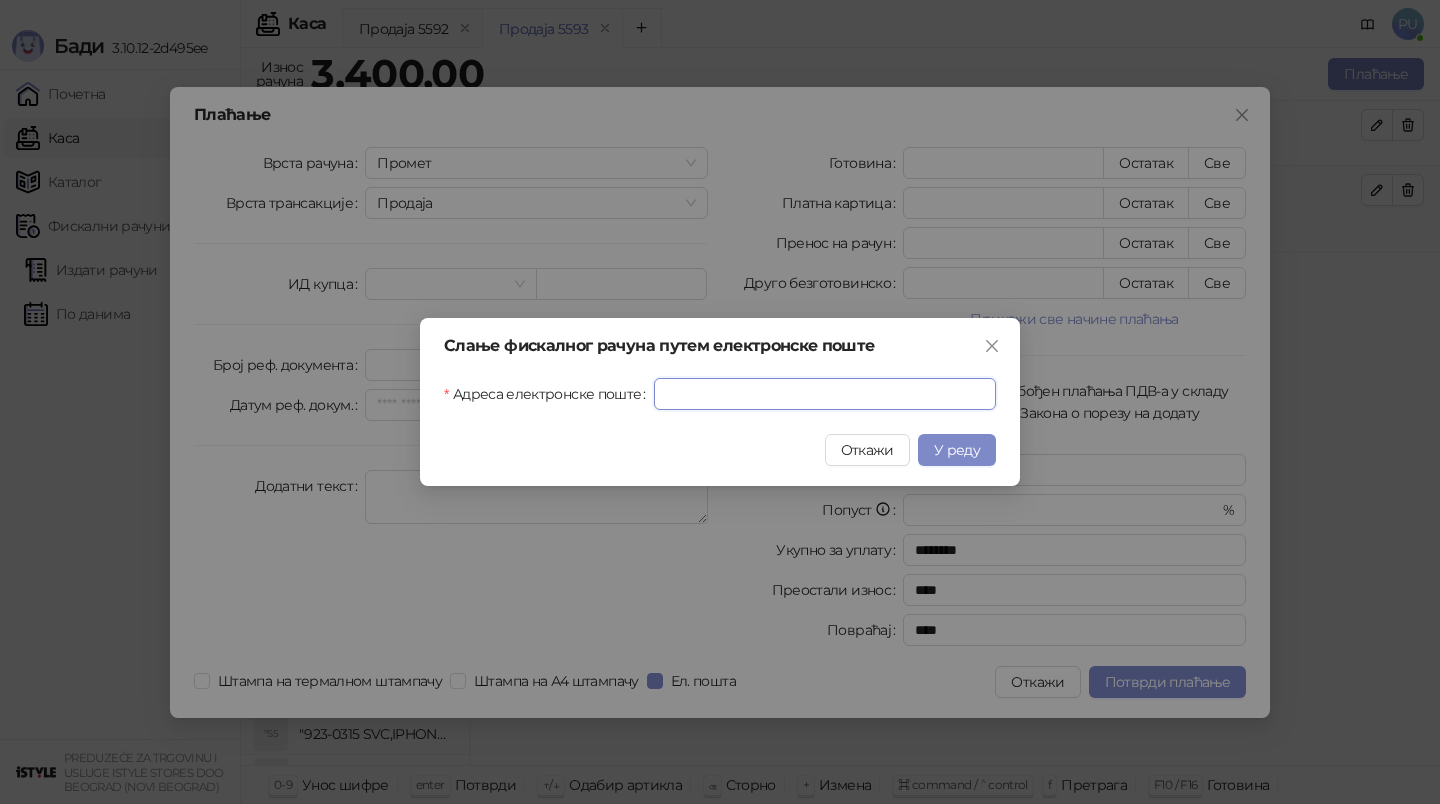click on "Адреса електронске поште" at bounding box center [825, 394] 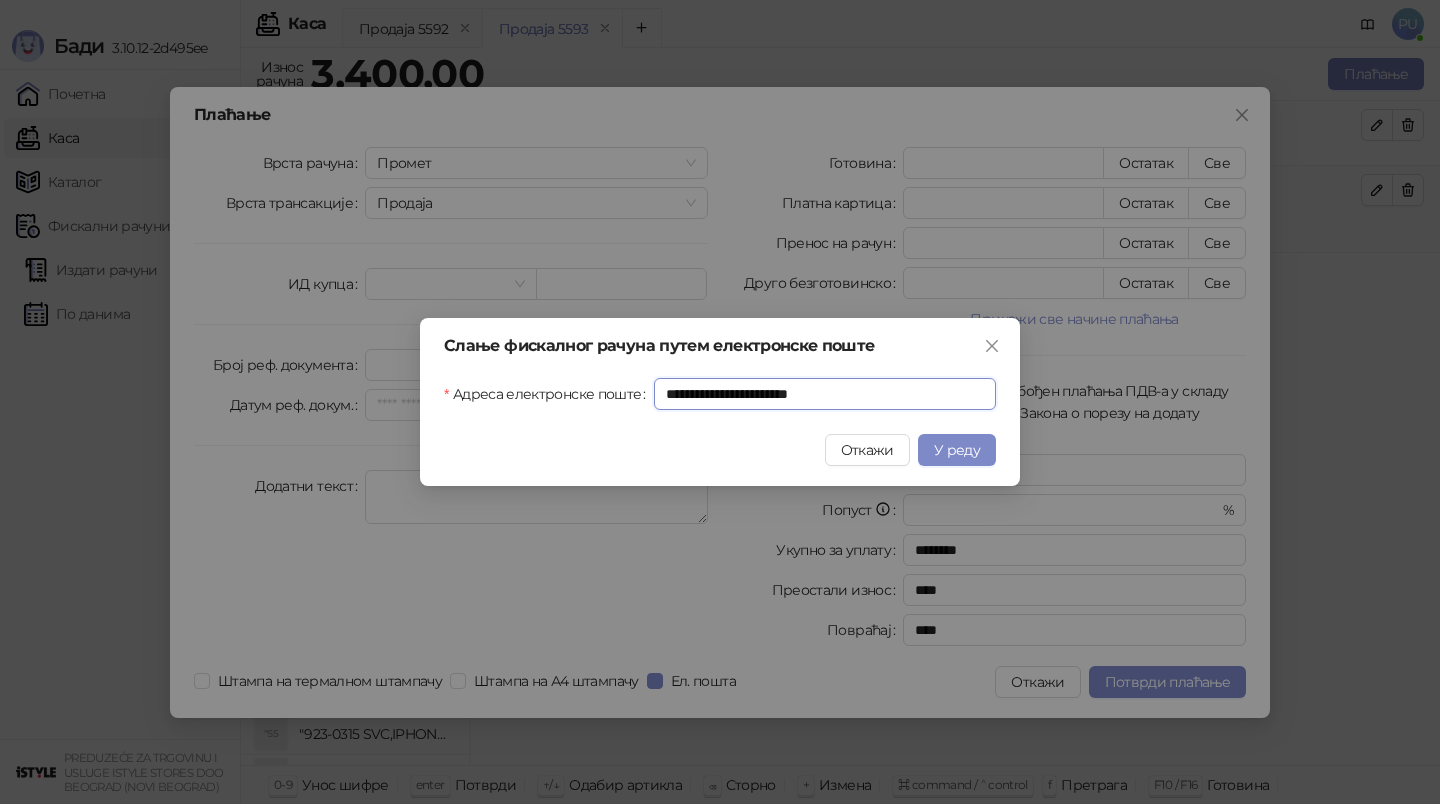 type on "**********" 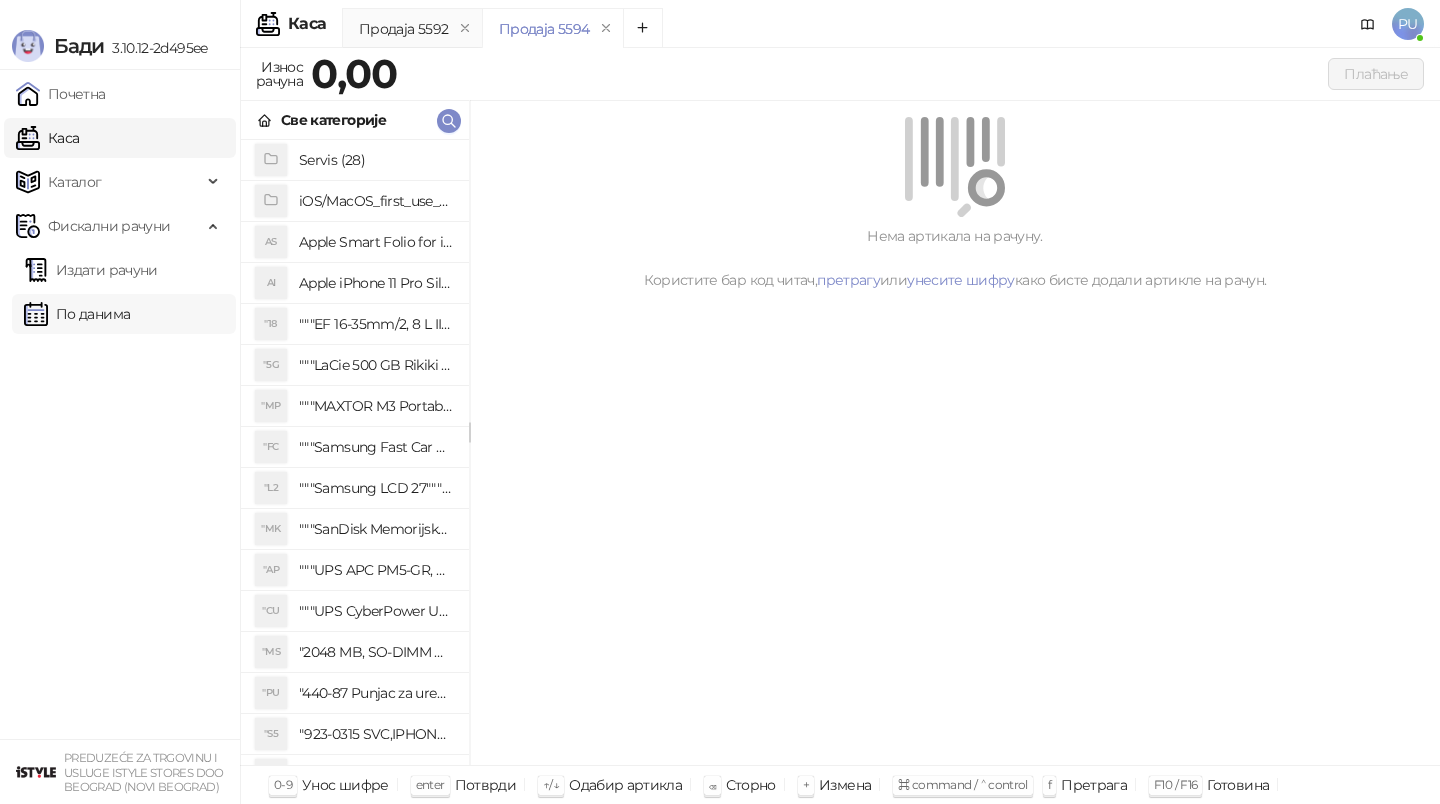 click on "По данима" at bounding box center (77, 314) 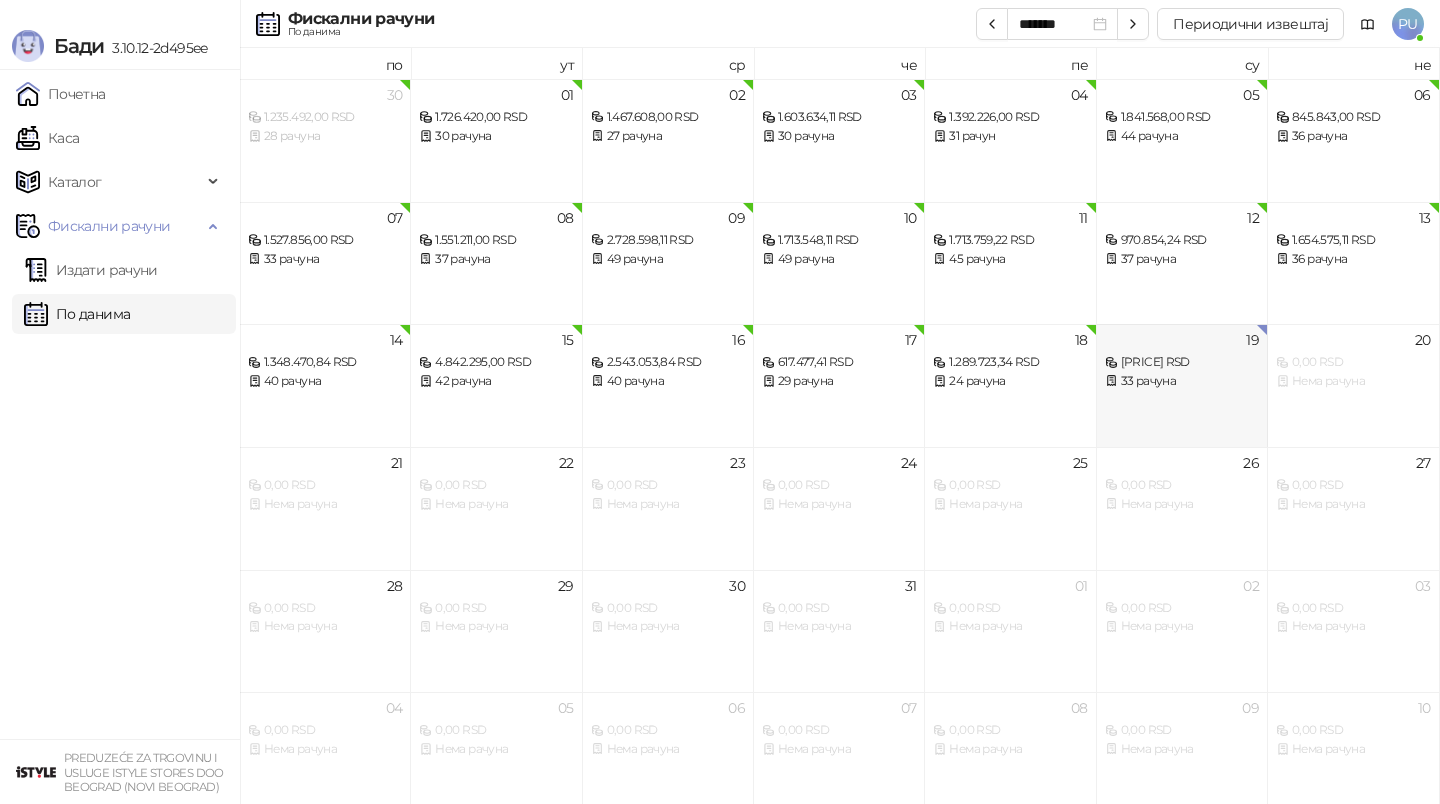 click on "33 рачуна" at bounding box center [1182, 381] 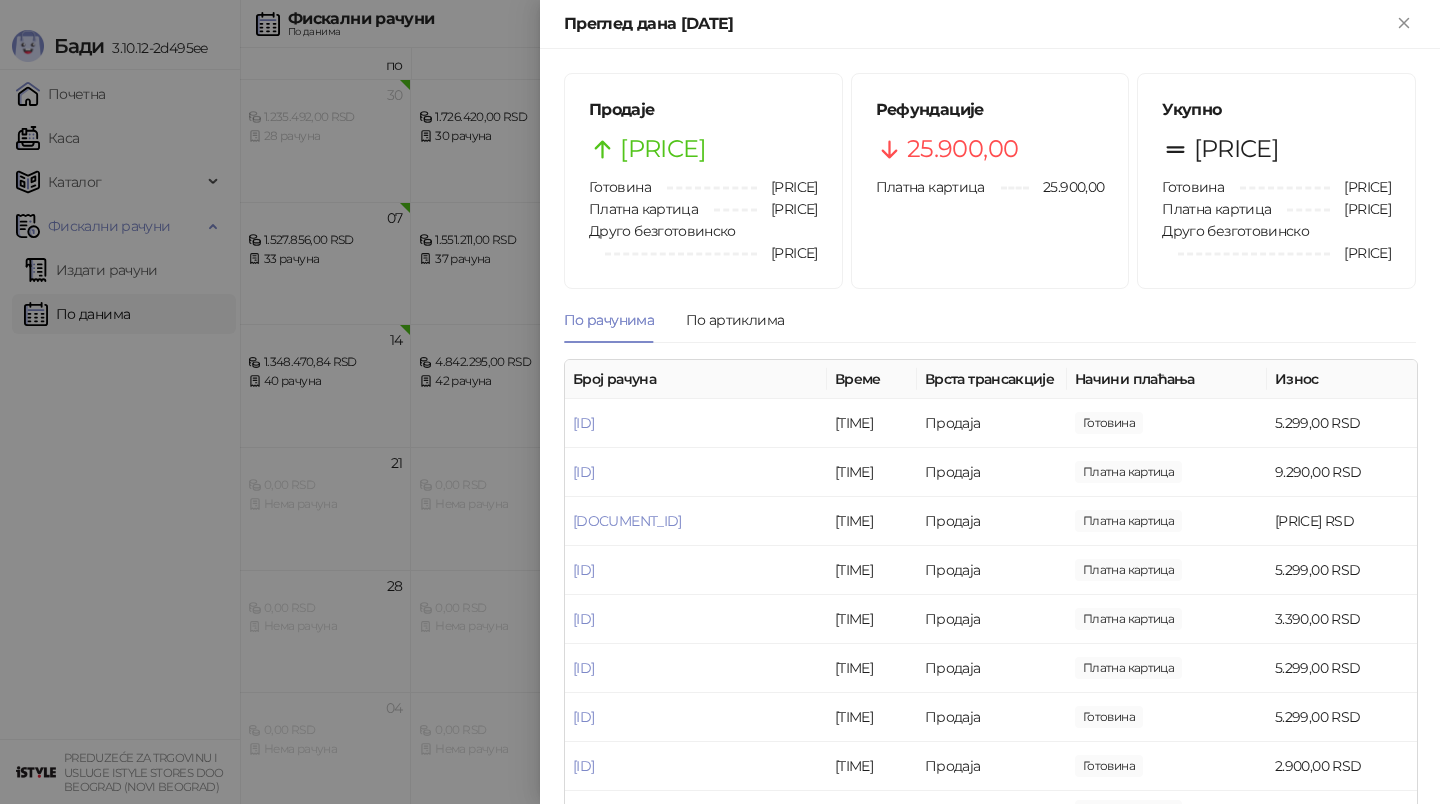 click at bounding box center (720, 402) 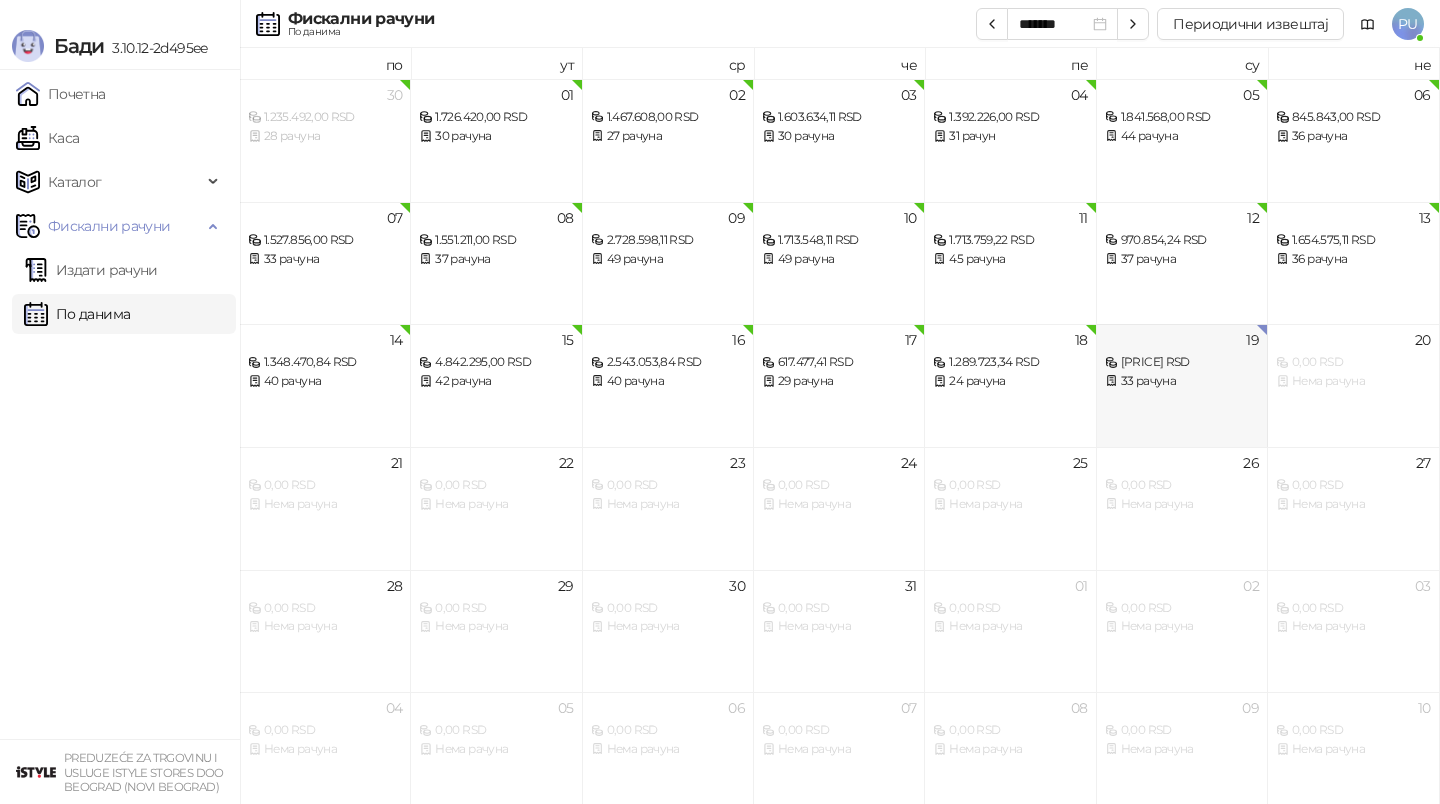 click on "33 рачуна" at bounding box center (1182, 381) 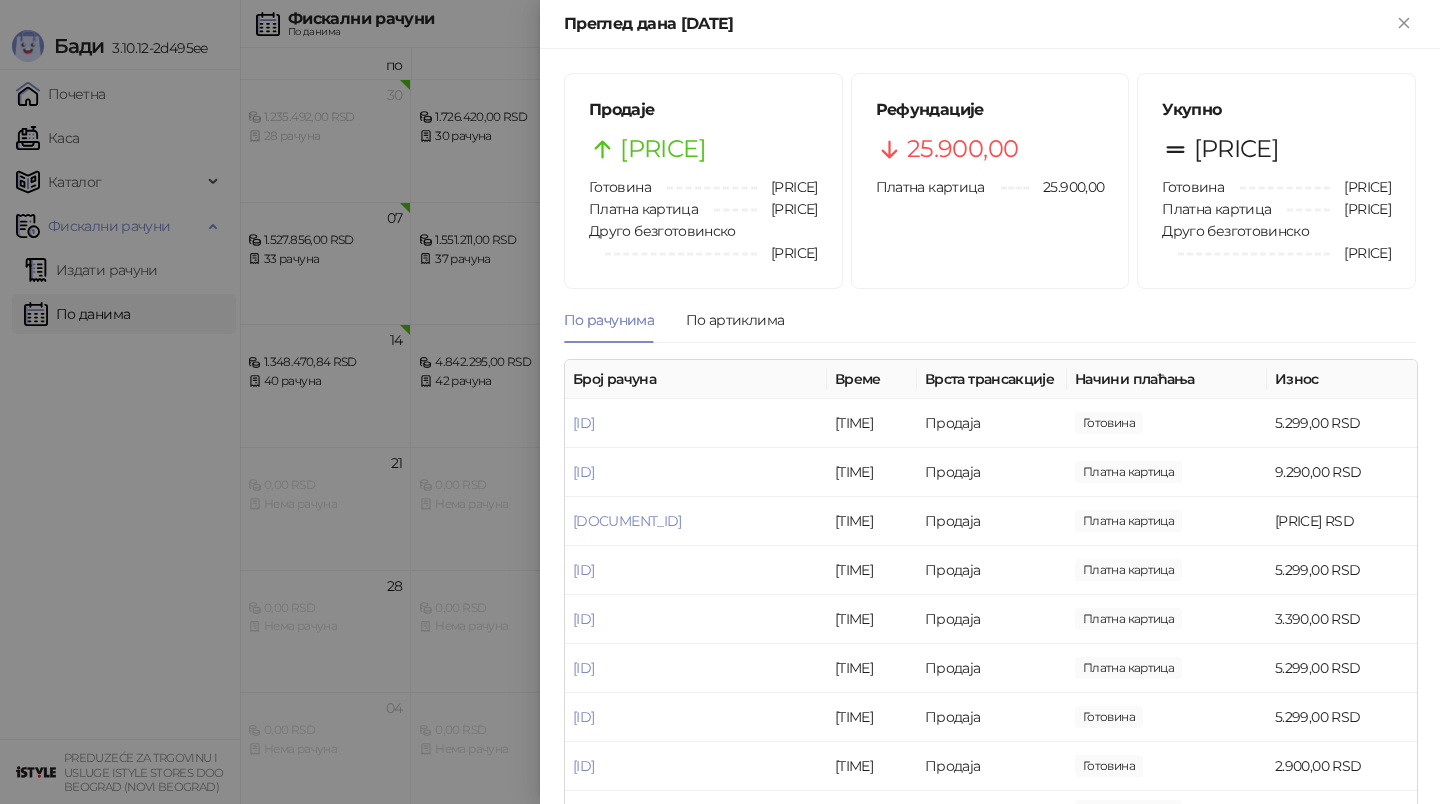 click at bounding box center (720, 402) 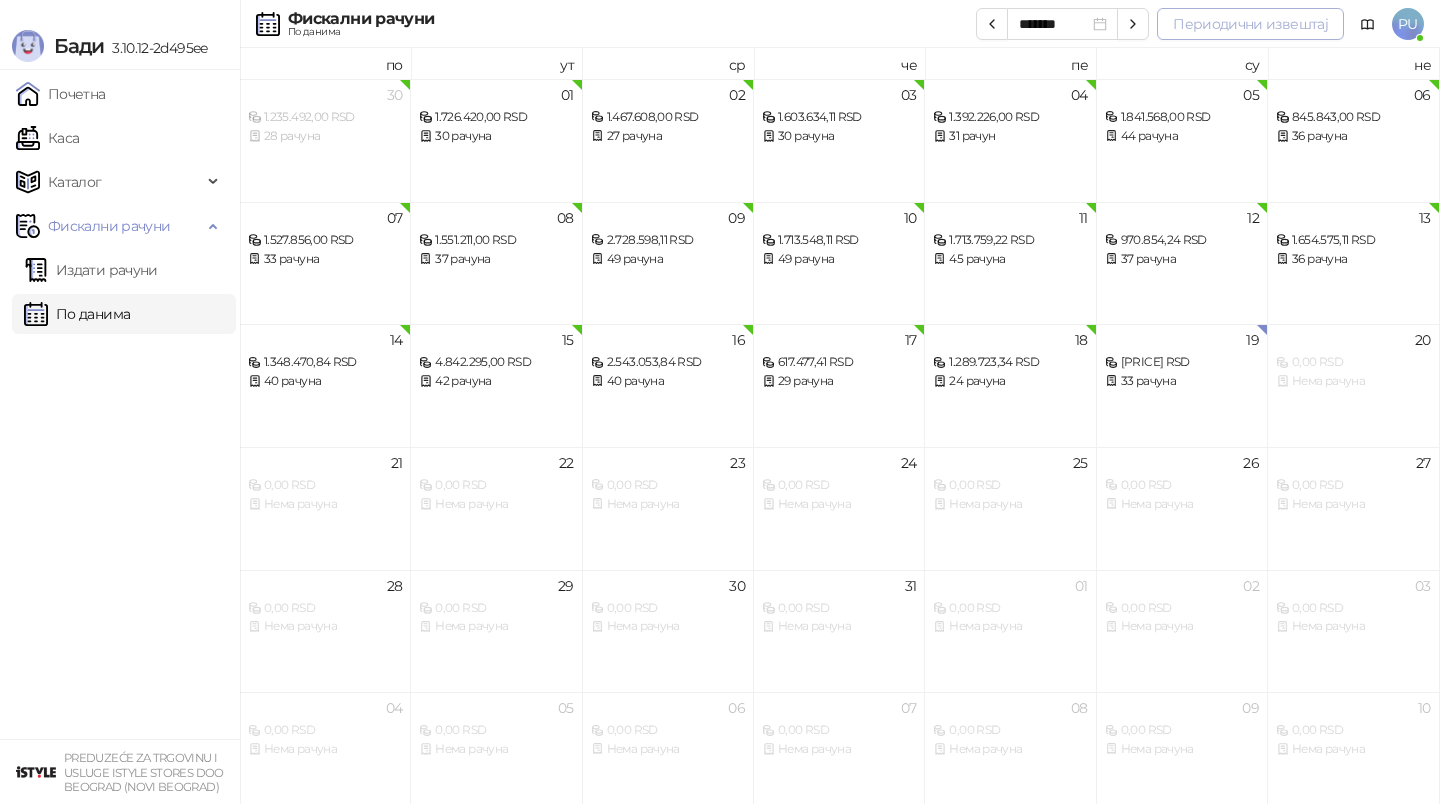 click on "Периодични извештај" at bounding box center (1250, 24) 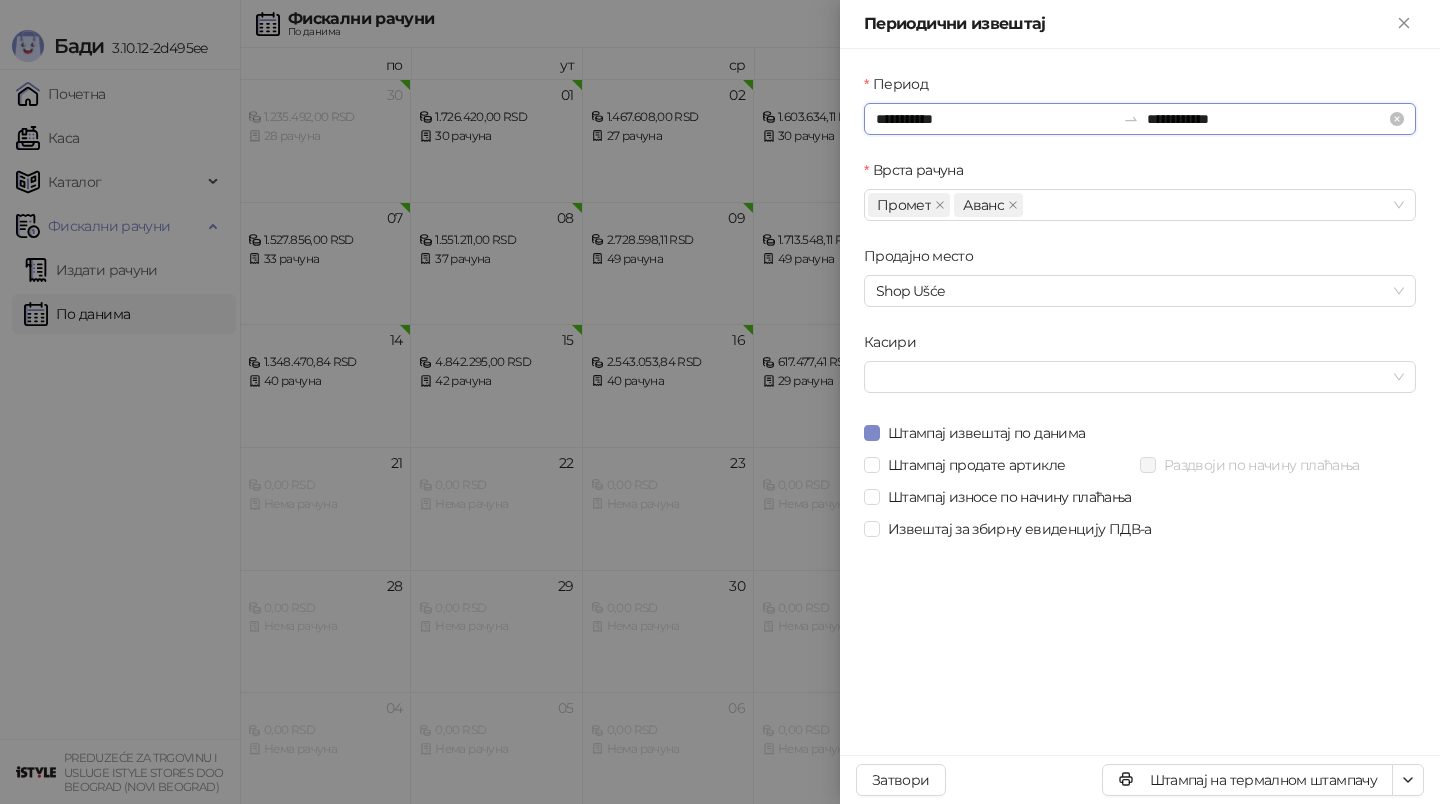 click on "**********" at bounding box center [995, 119] 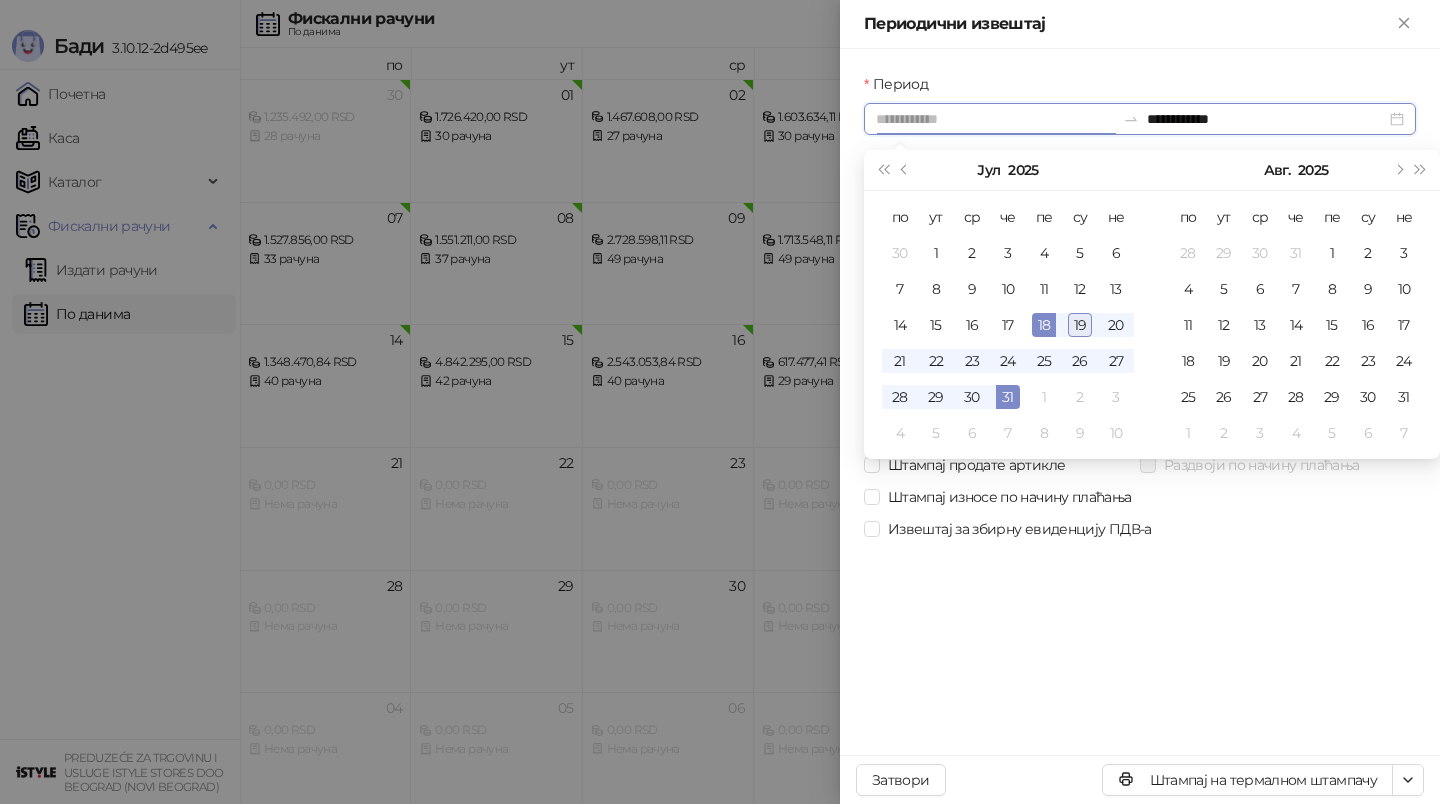 type on "**********" 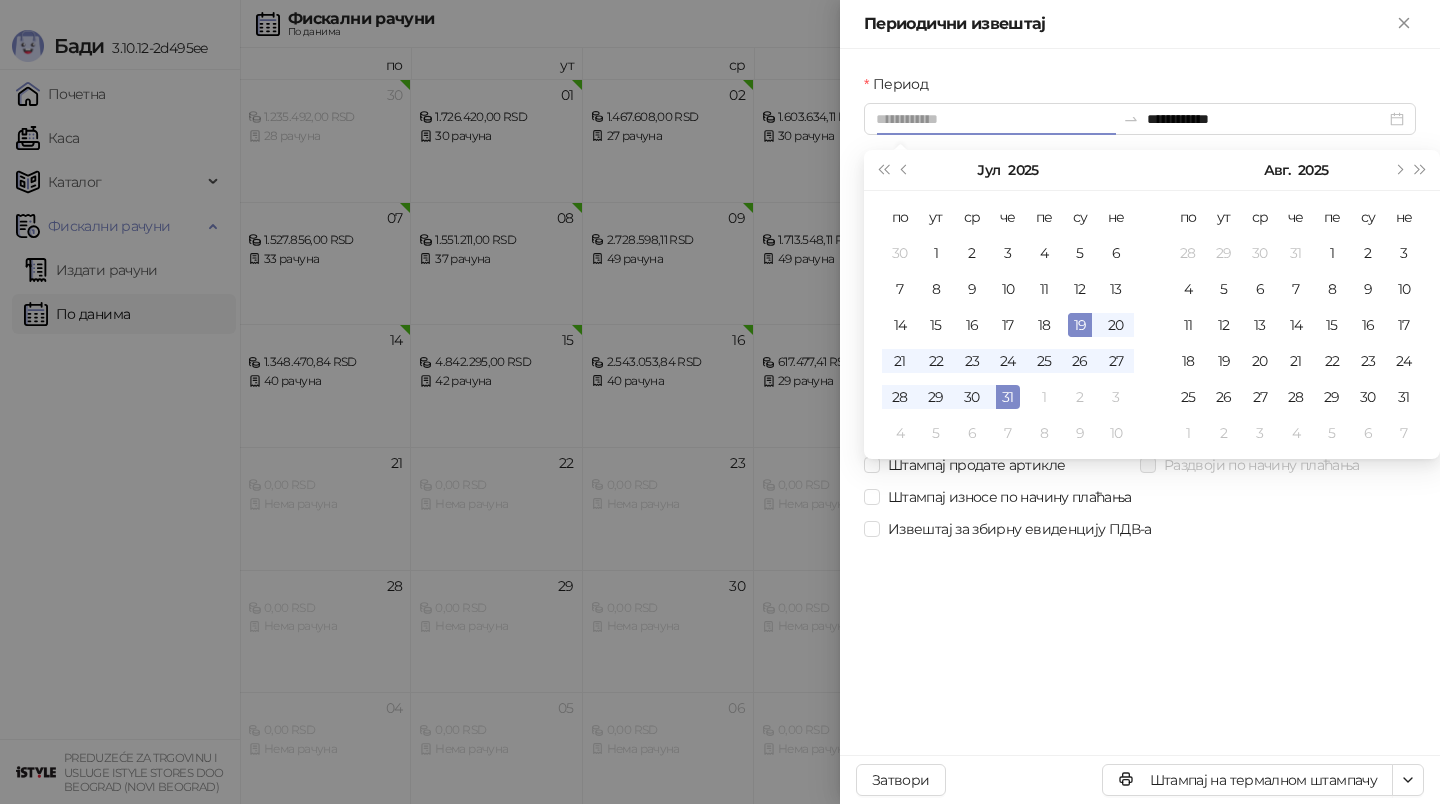 click on "19" at bounding box center [1080, 325] 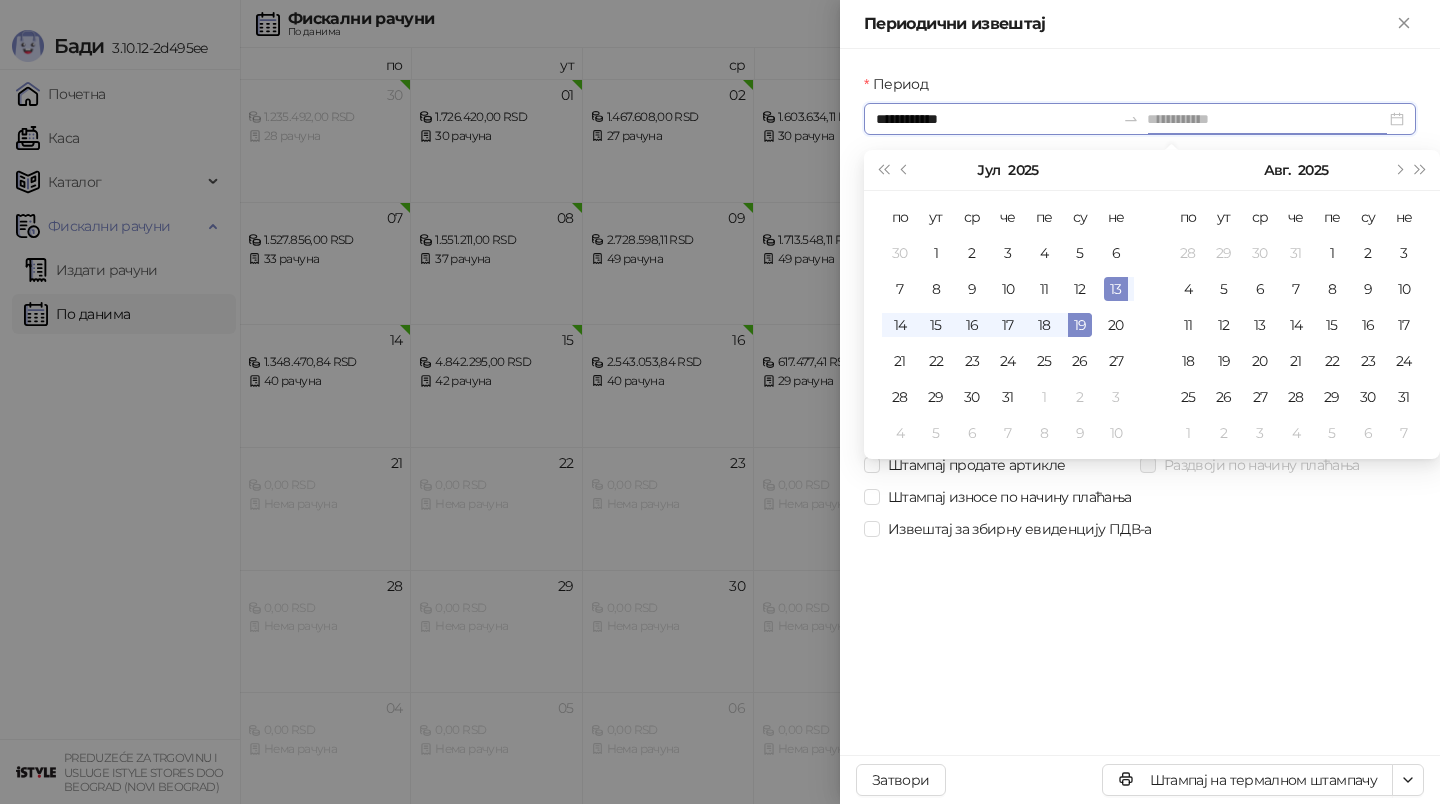 type on "**********" 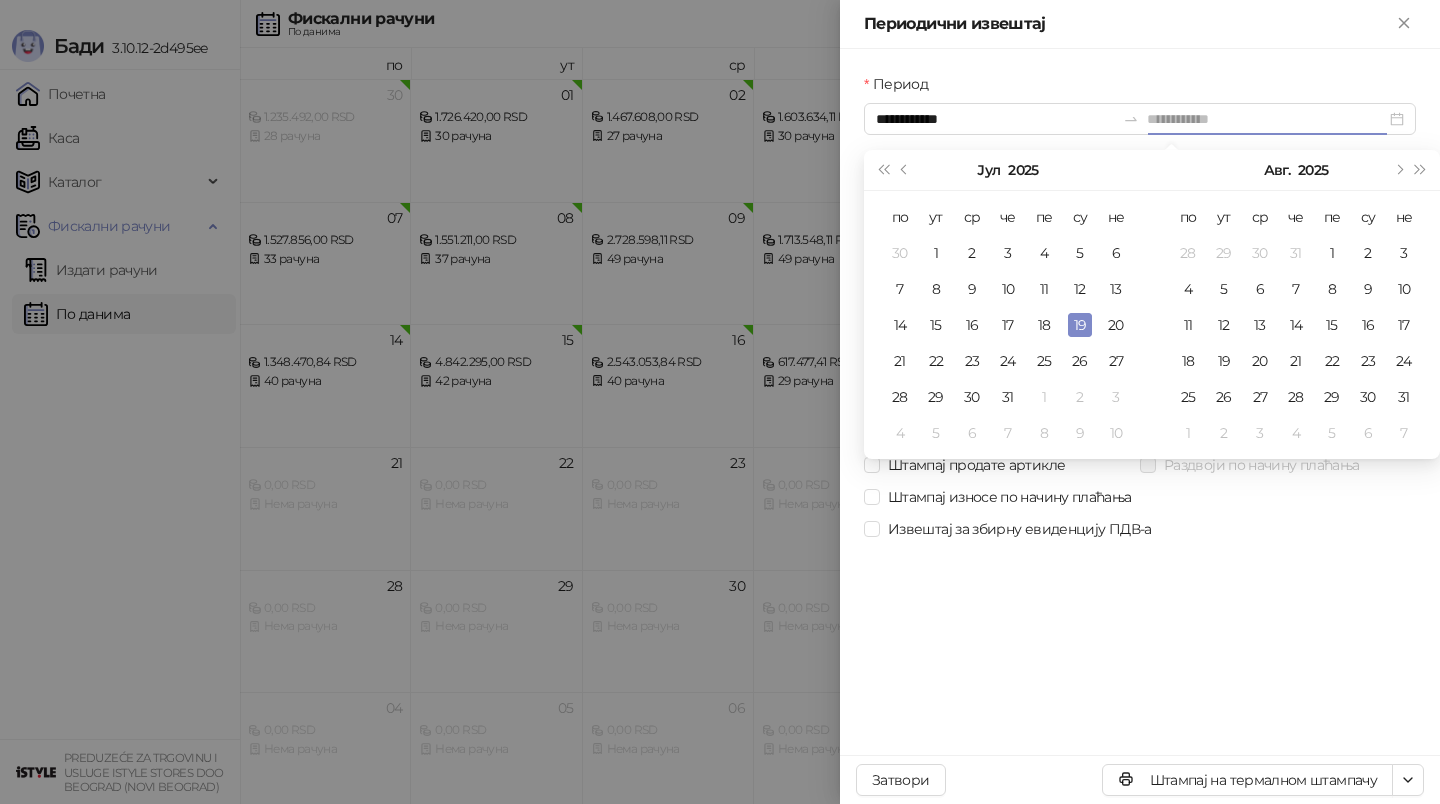click on "19" at bounding box center [1080, 325] 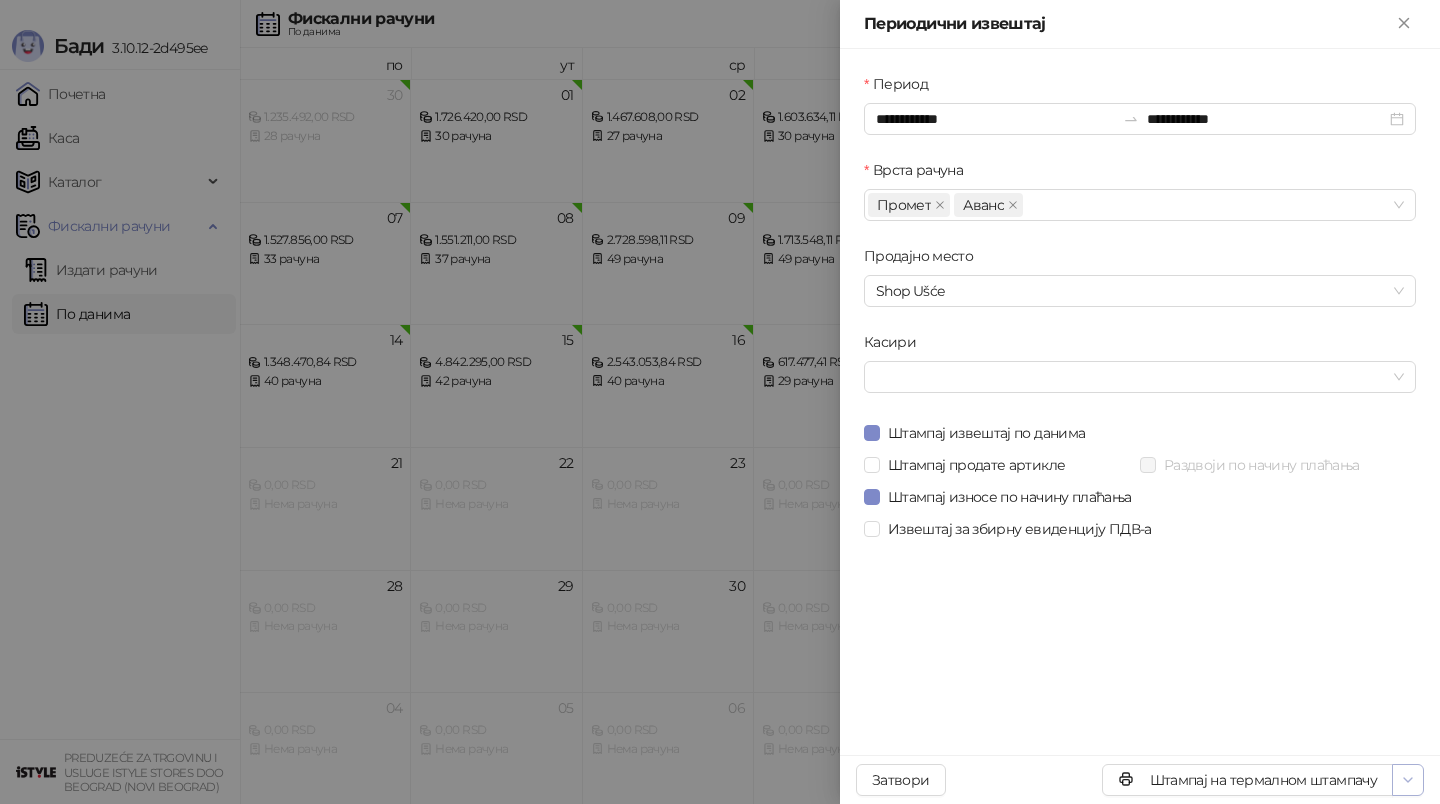 click 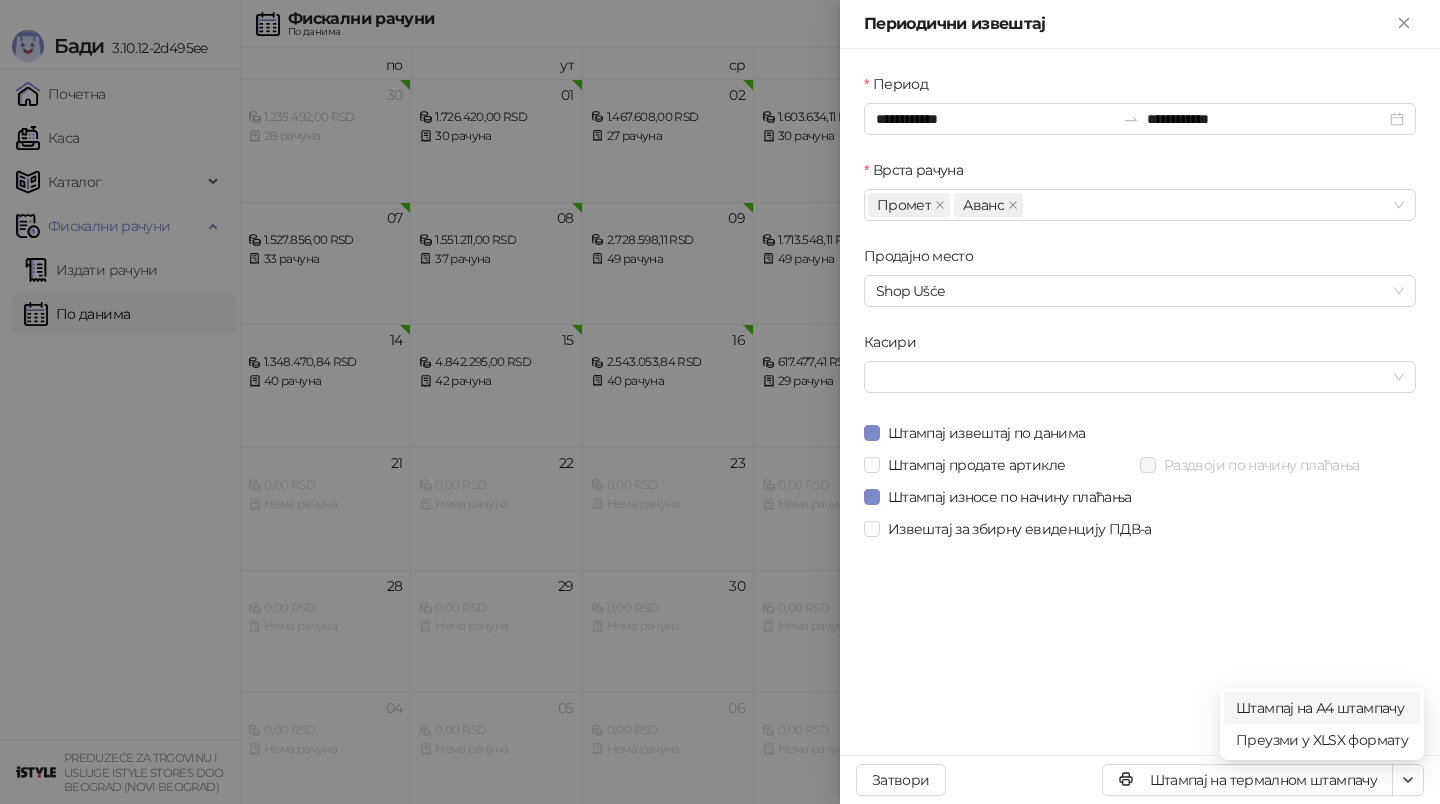 click on "Штампај на А4 штампачу" at bounding box center (1322, 708) 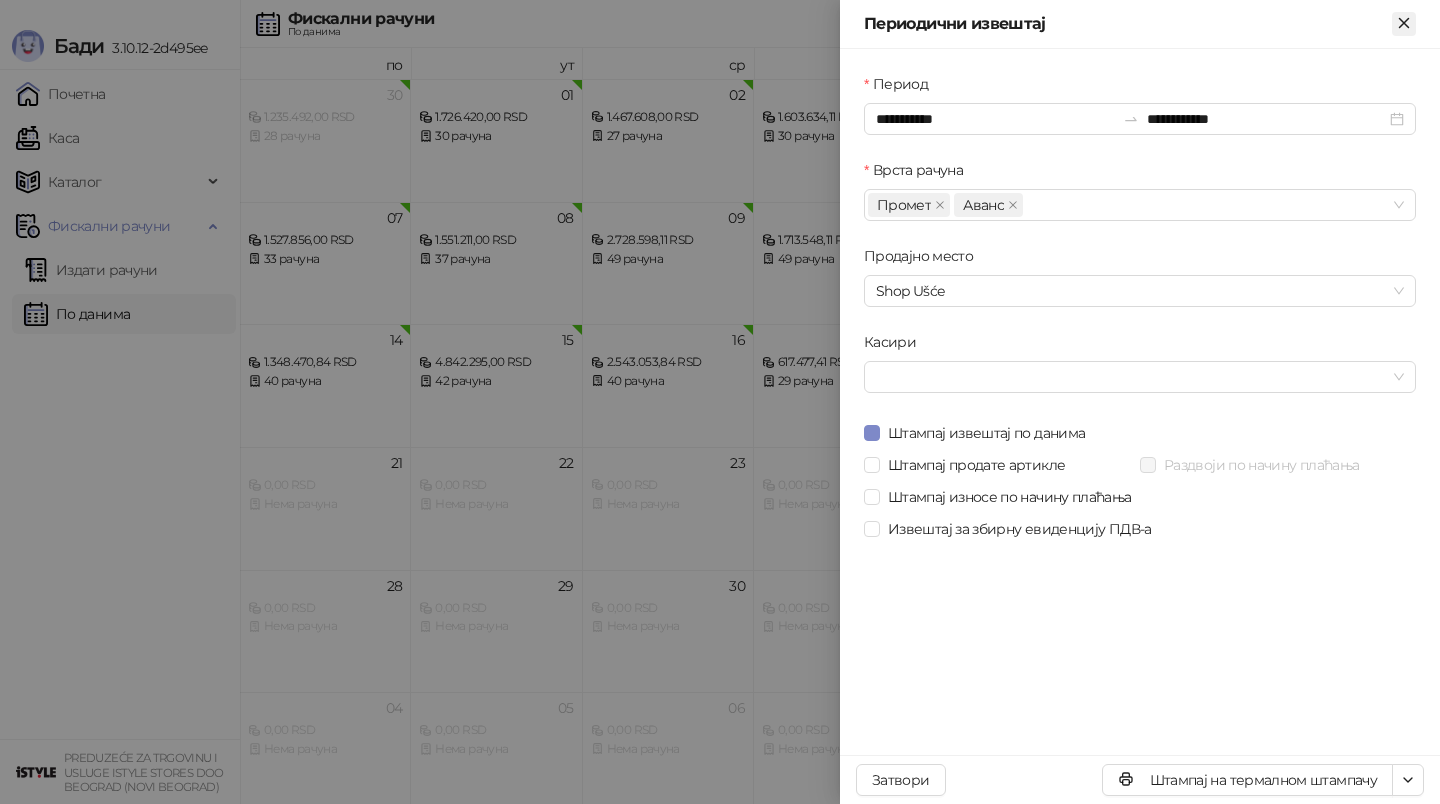 click 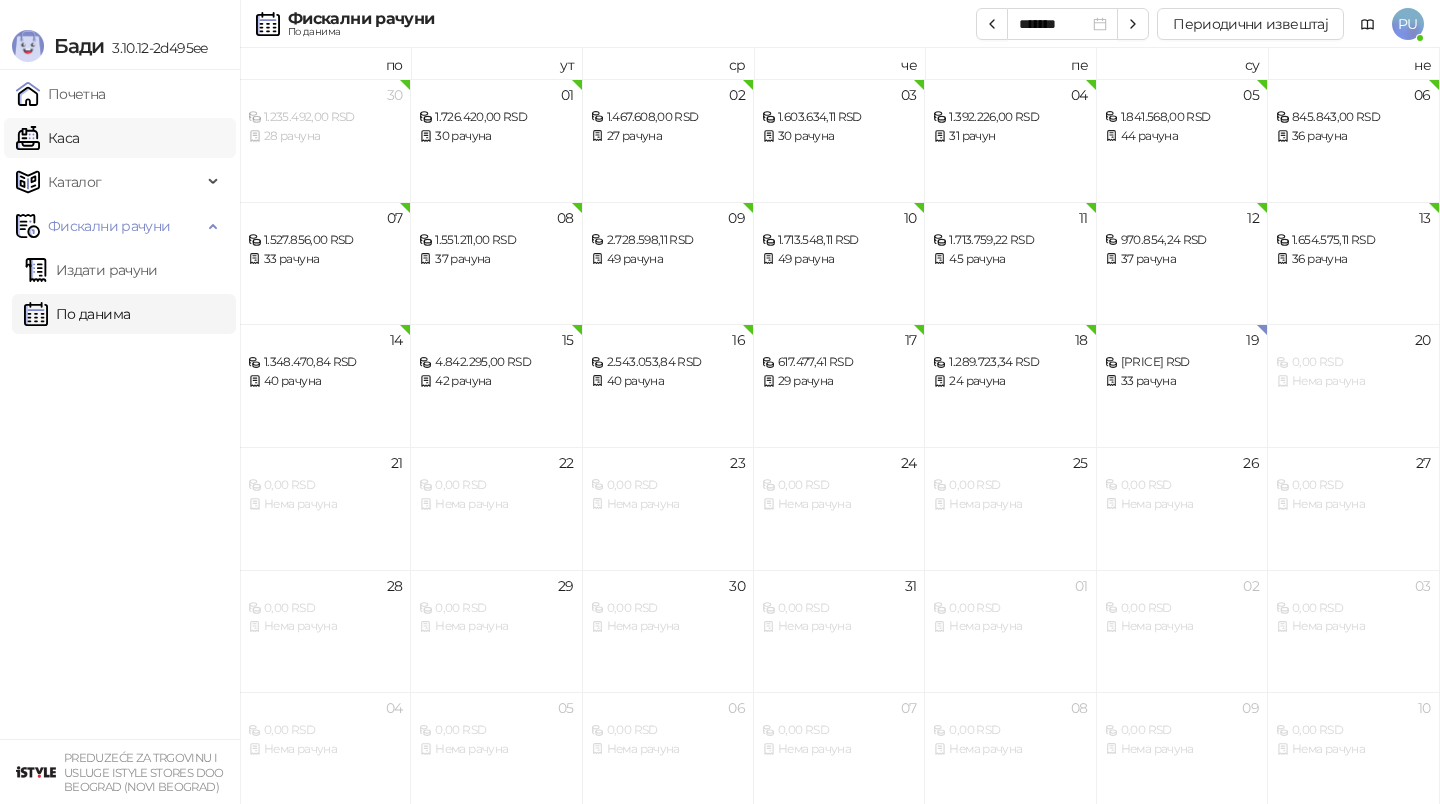 click on "Каса" at bounding box center [47, 138] 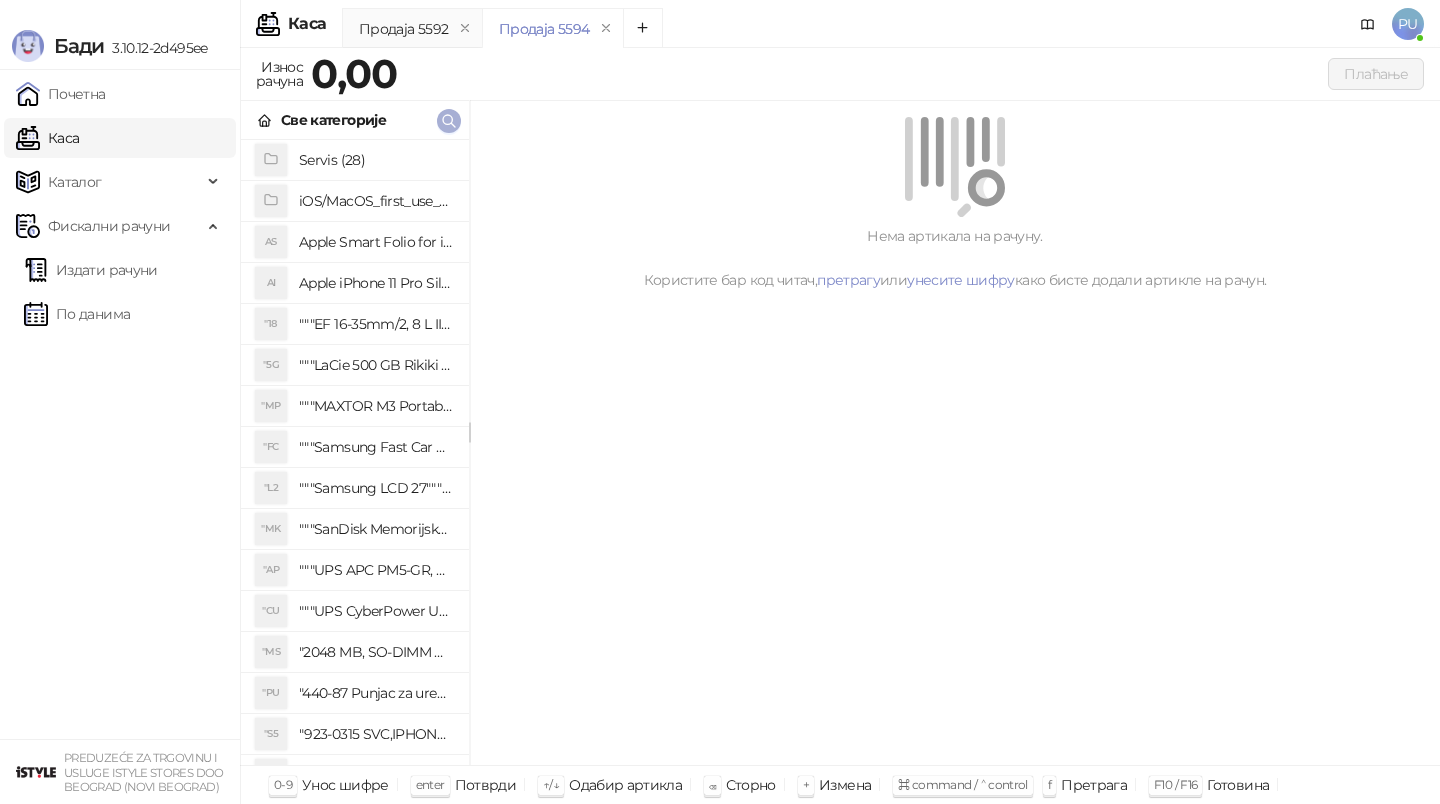 click at bounding box center [449, 120] 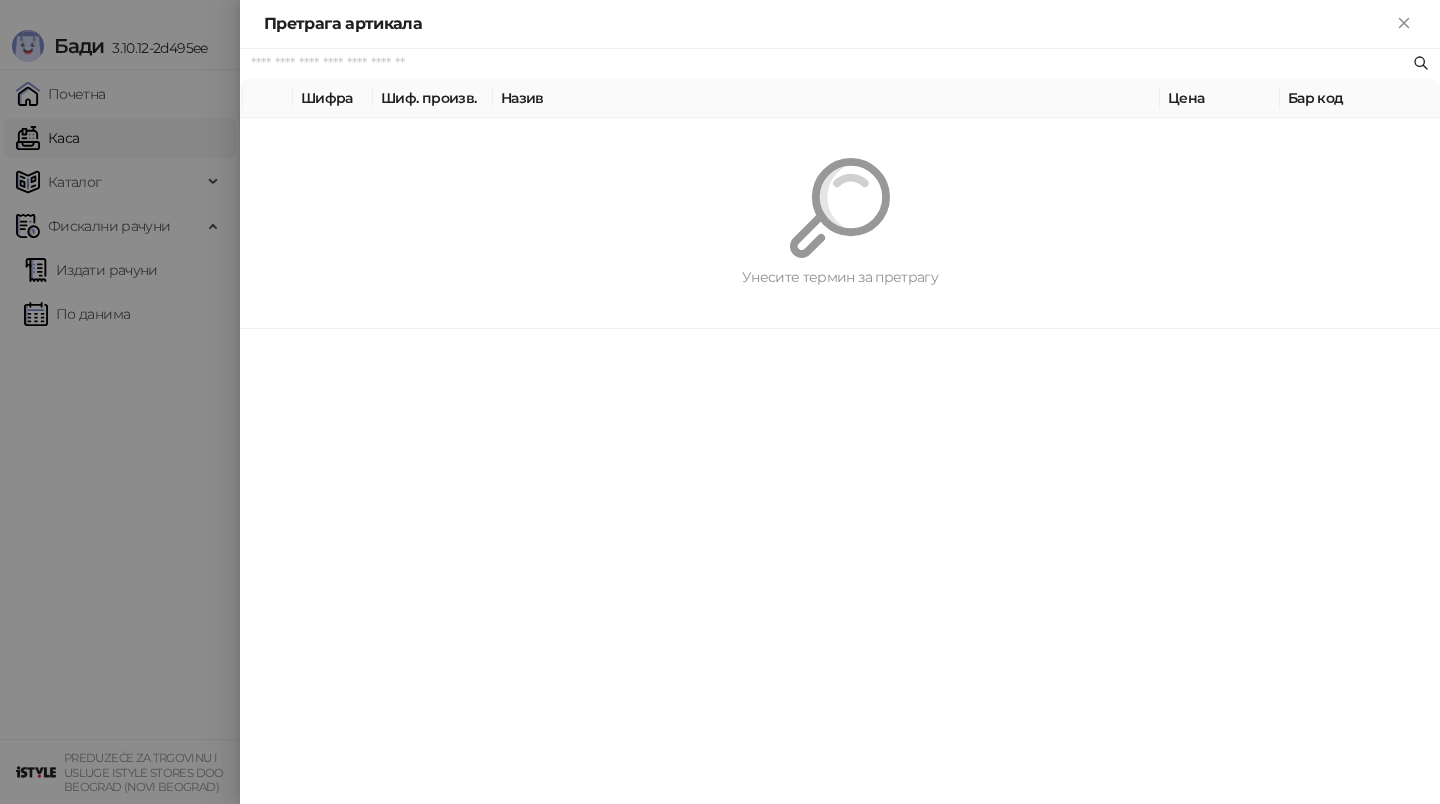 paste on "*********" 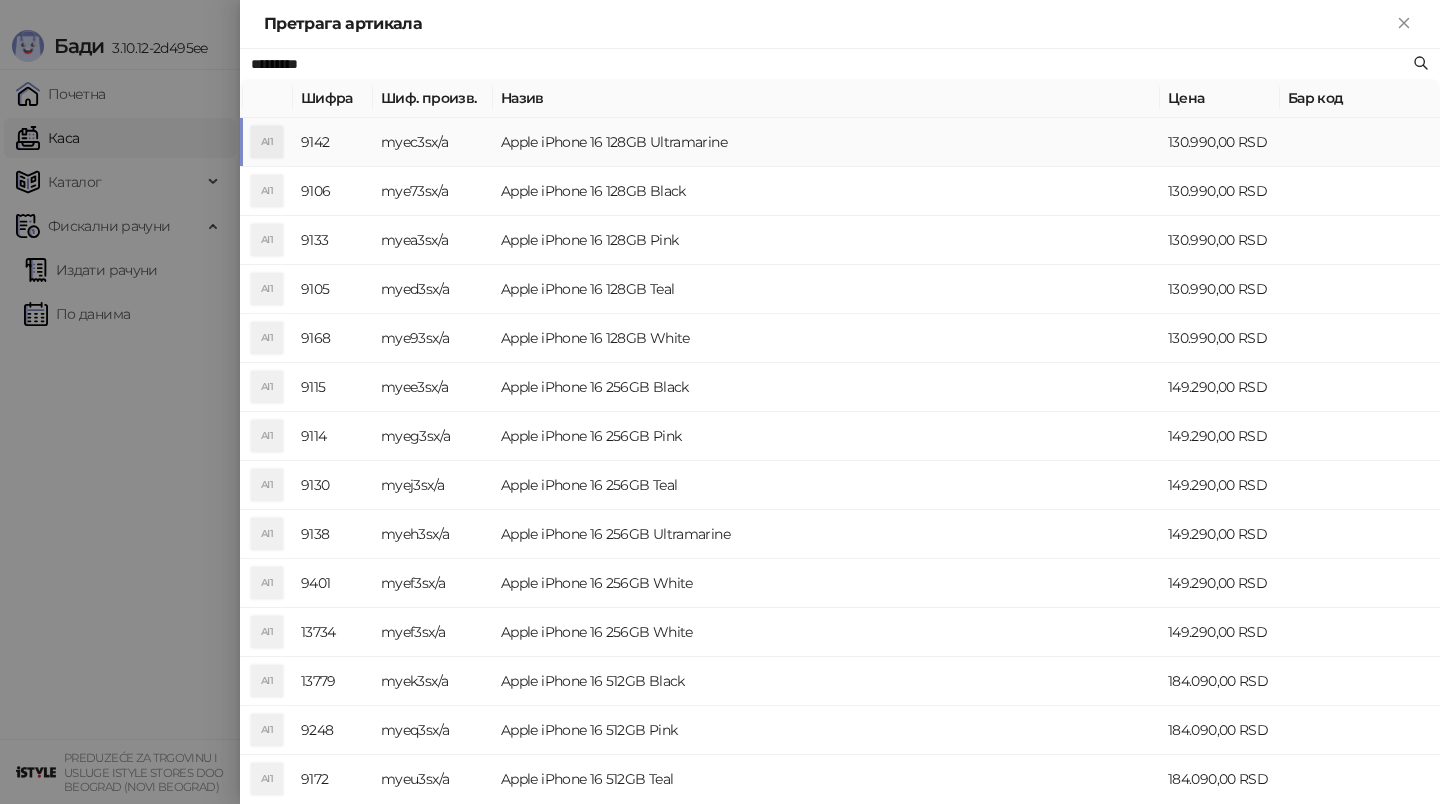 click on "Apple iPhone 16 128GB Ultramarine" at bounding box center [826, 142] 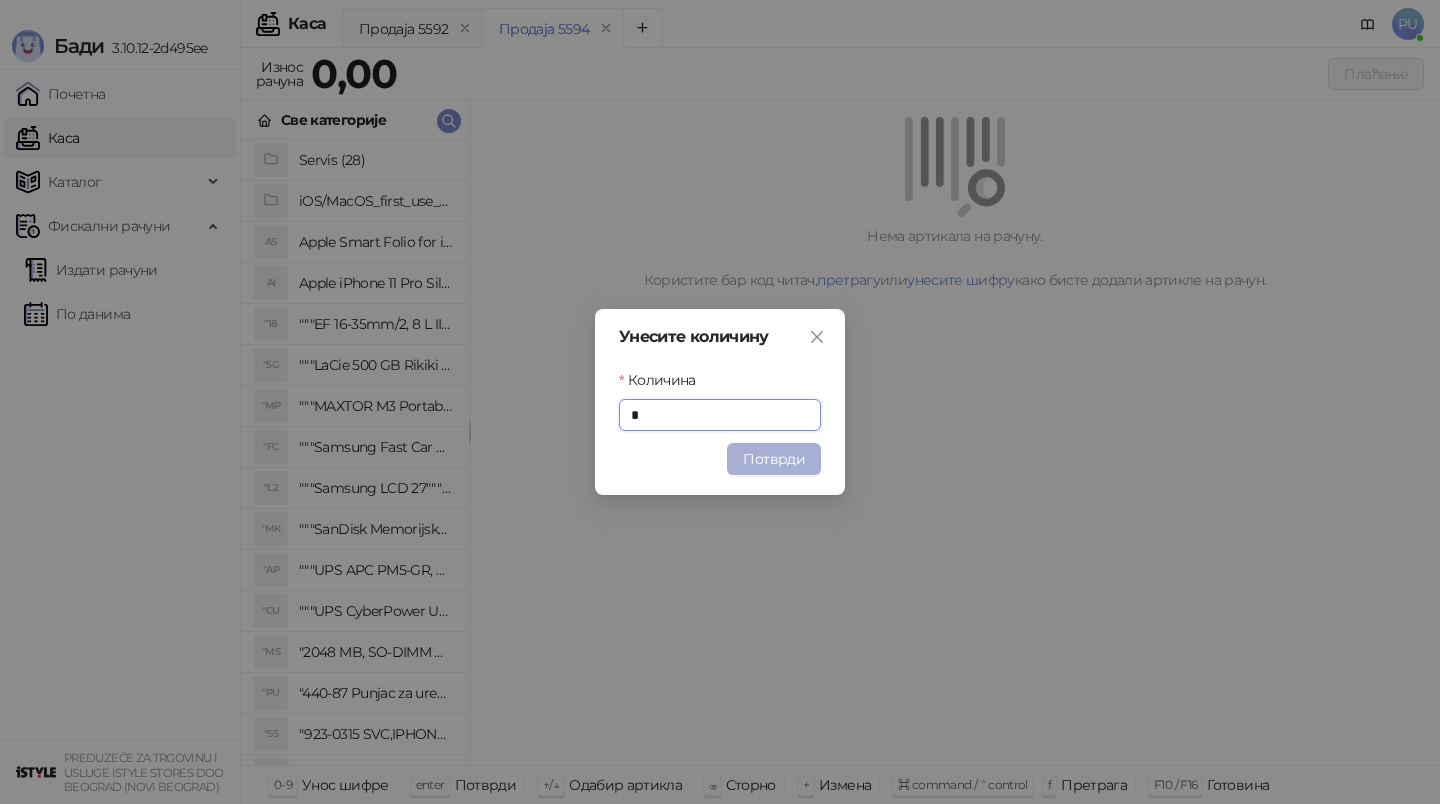 click on "Потврди" at bounding box center [774, 459] 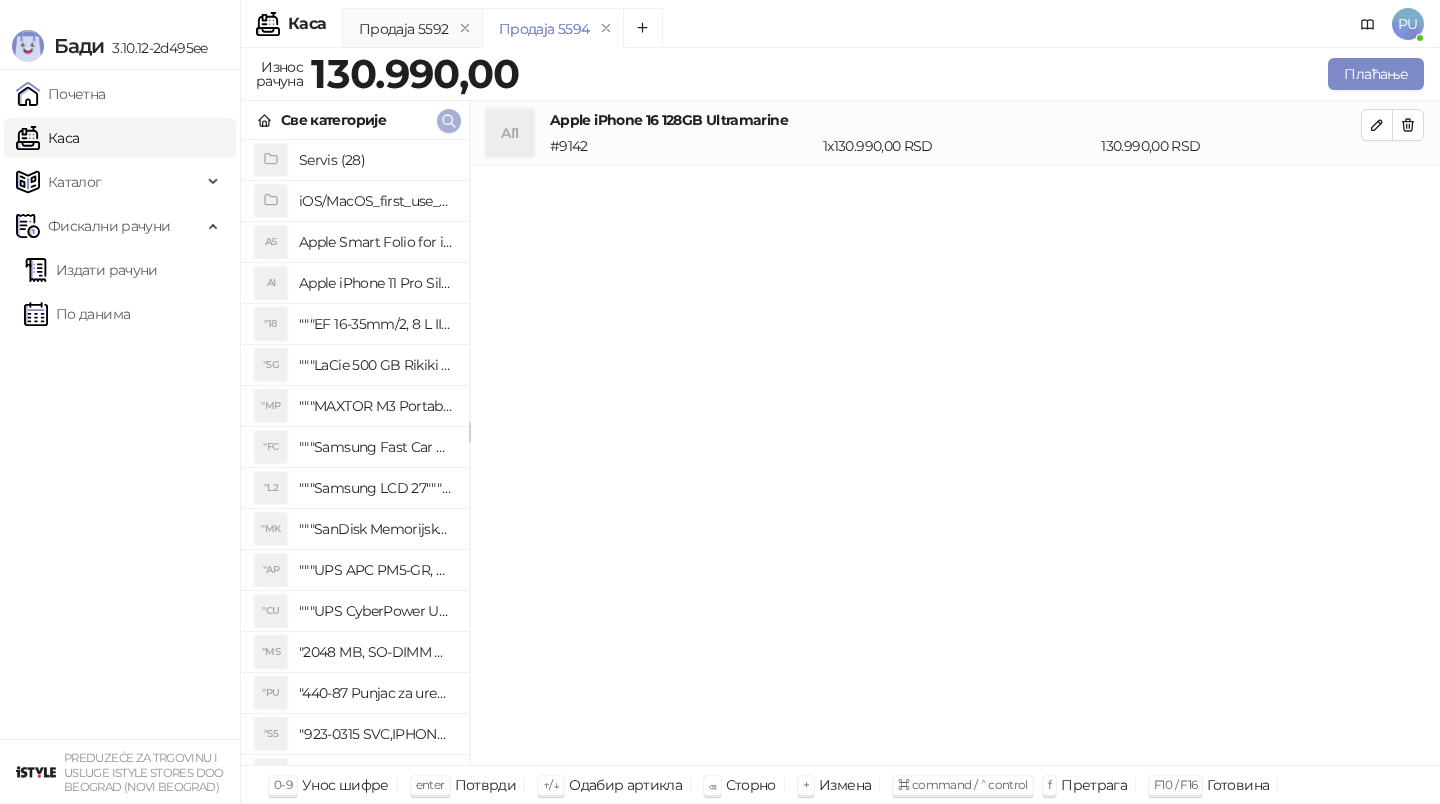click 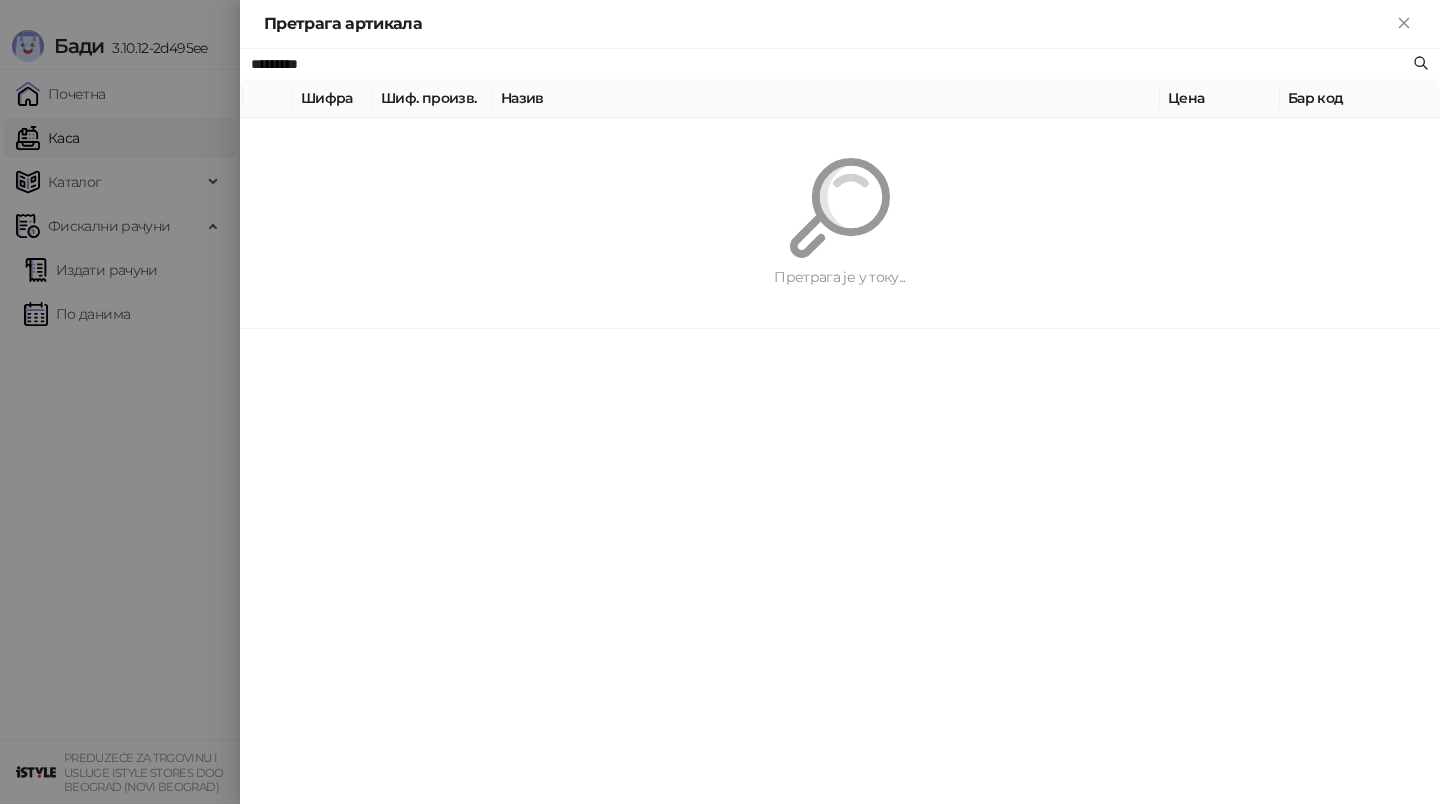 paste on "****" 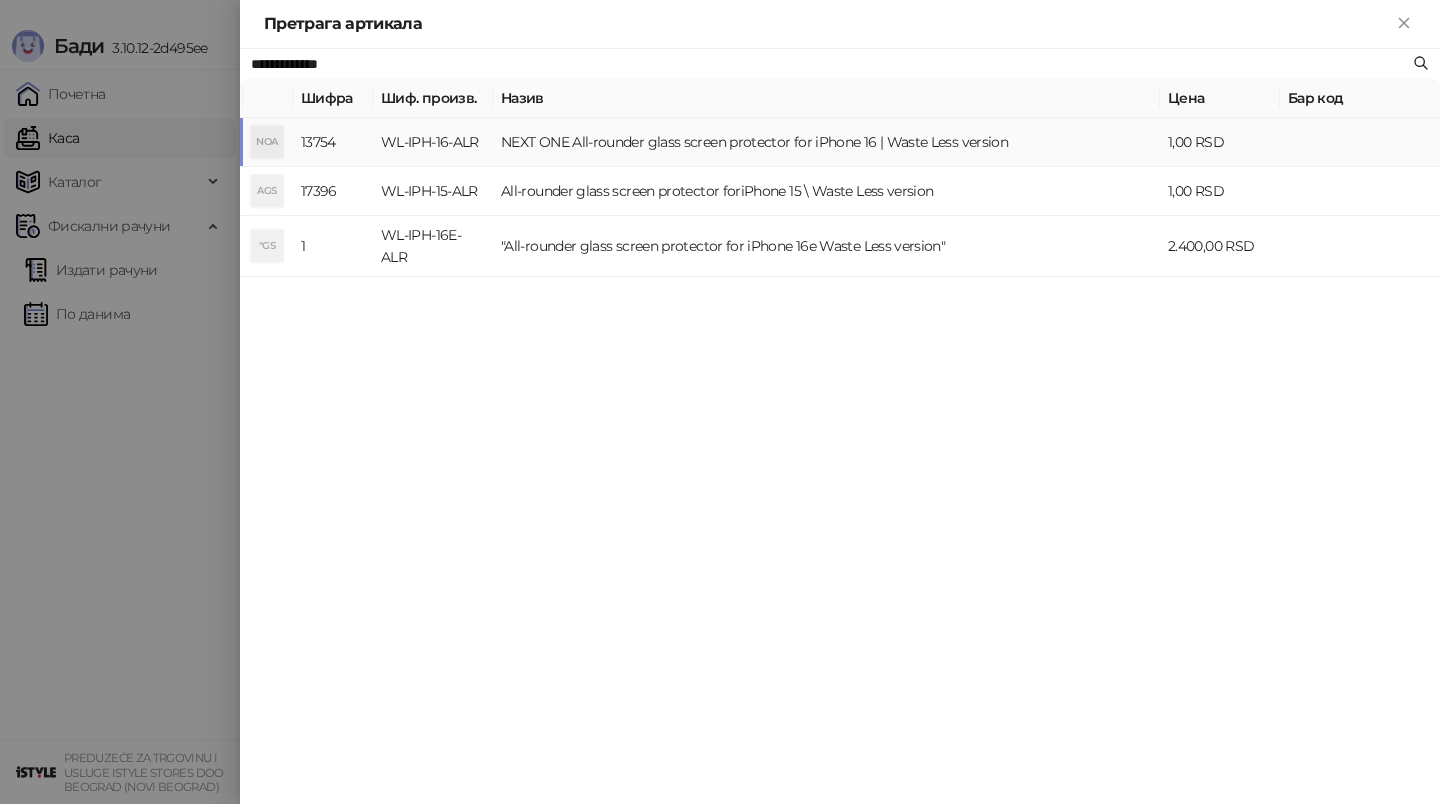 click on "NEXT ONE All-rounder glass screen protector for iPhone 16 | Waste Less version" at bounding box center (826, 142) 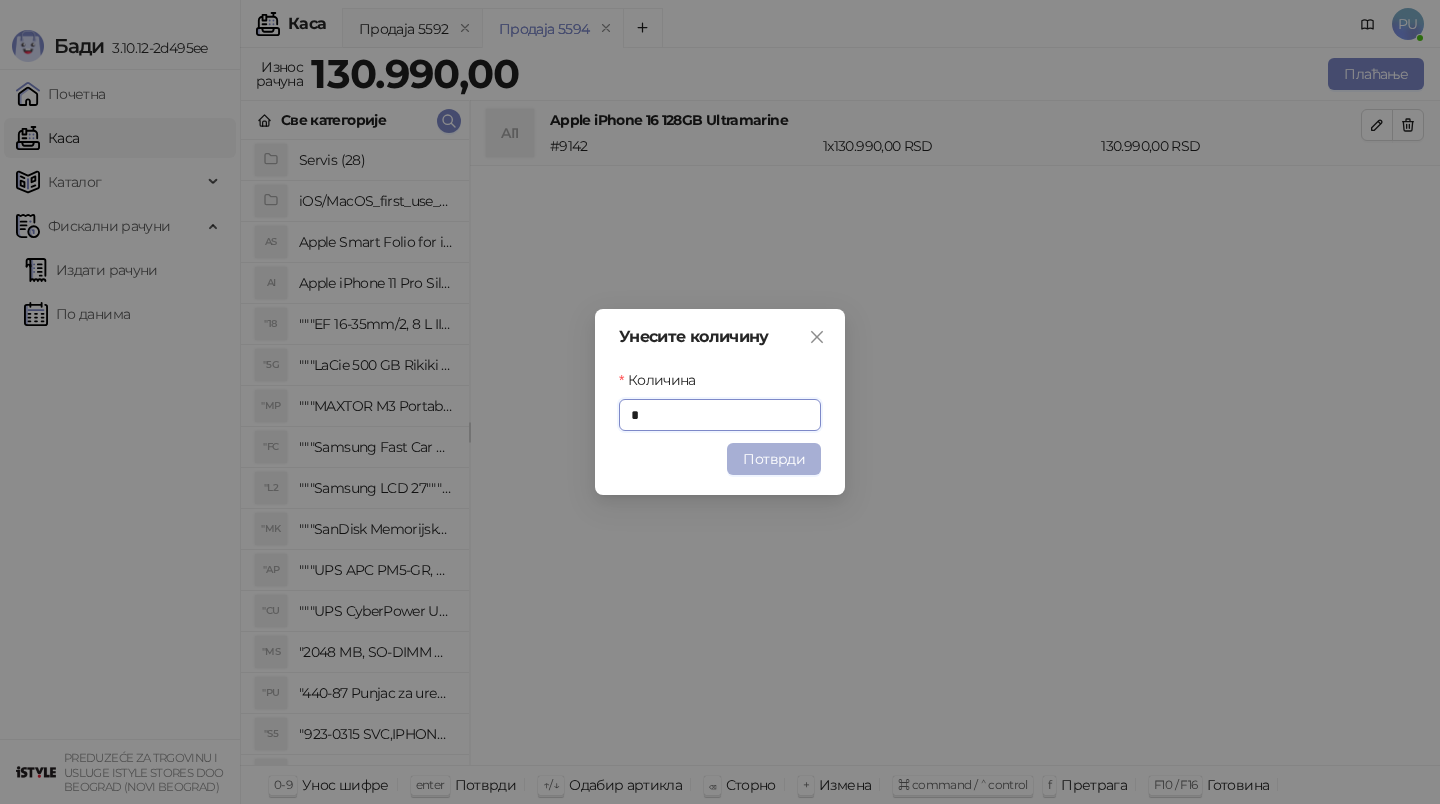 click on "Потврди" at bounding box center [774, 459] 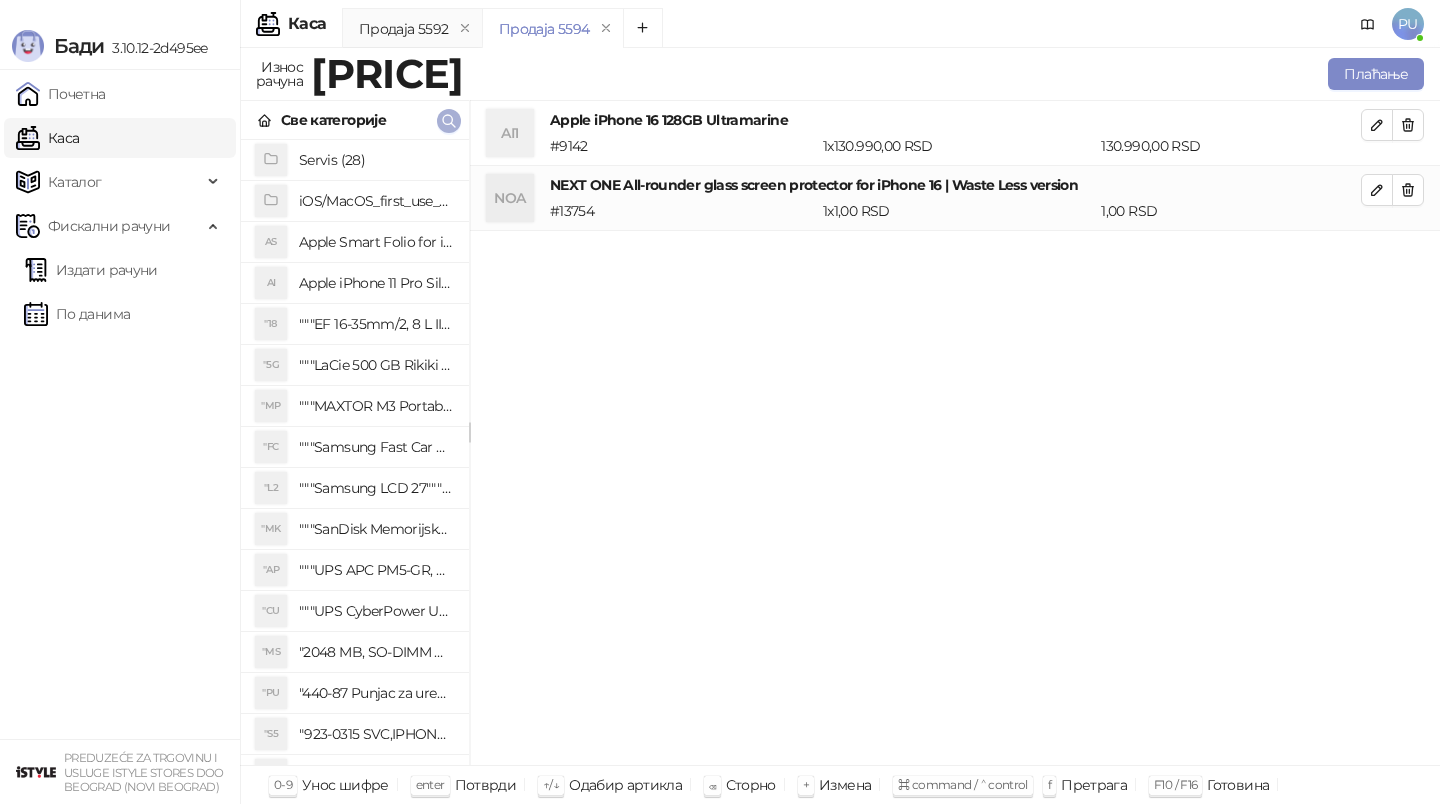 click 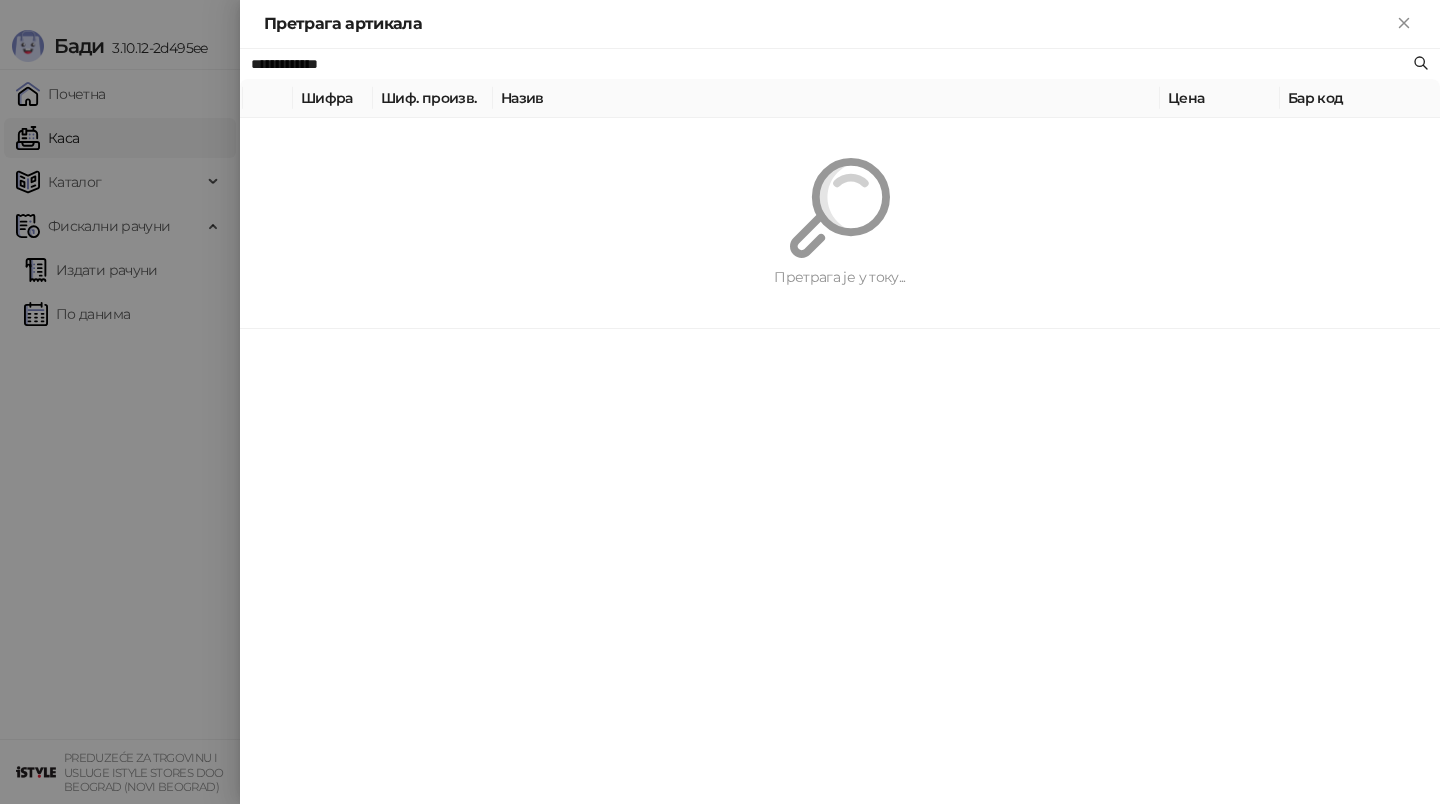 paste on "**********" 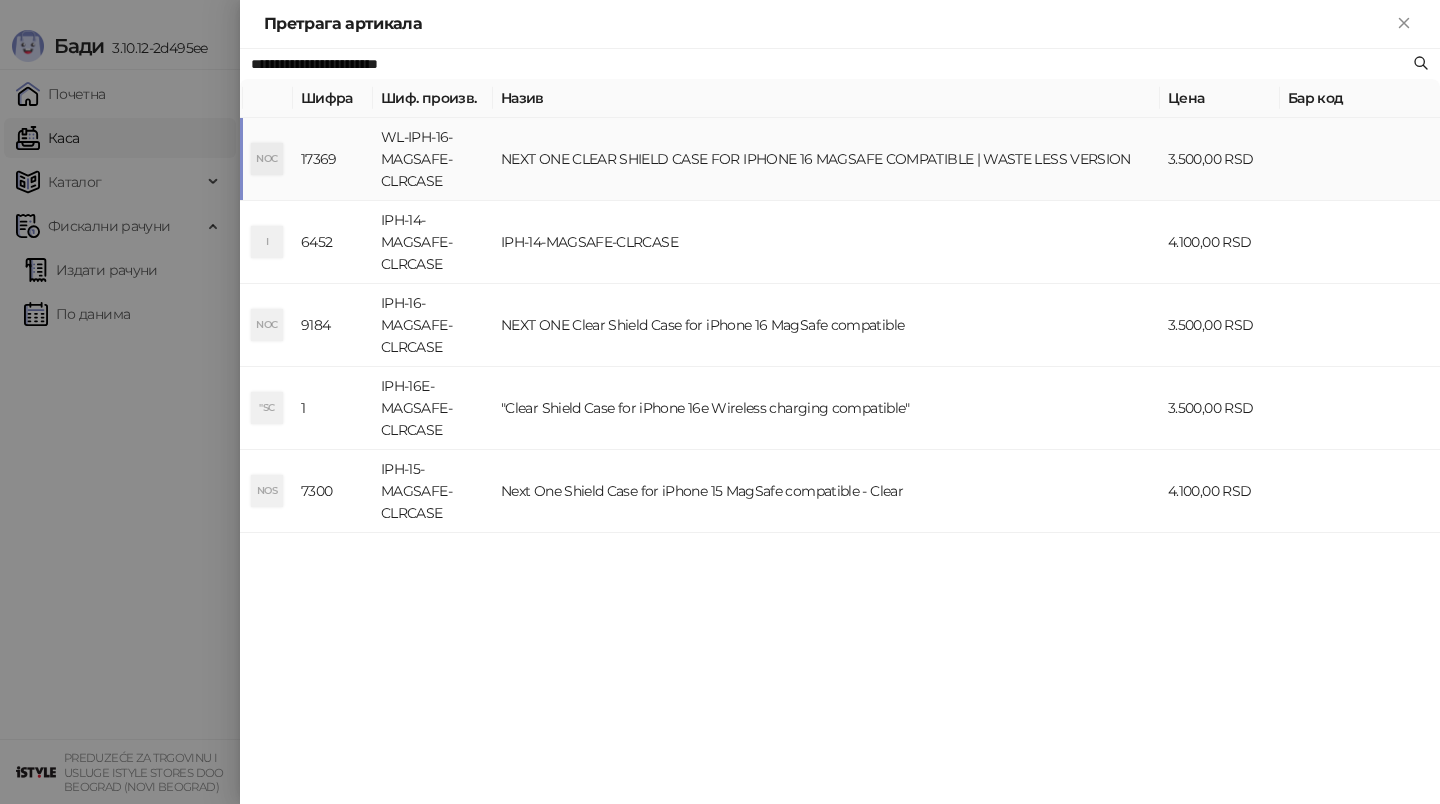 click on "NEXT ONE CLEAR SHIELD CASE FOR IPHONE 16 MAGSAFE COMPATIBLE | WASTE LESS VERSION" at bounding box center [826, 159] 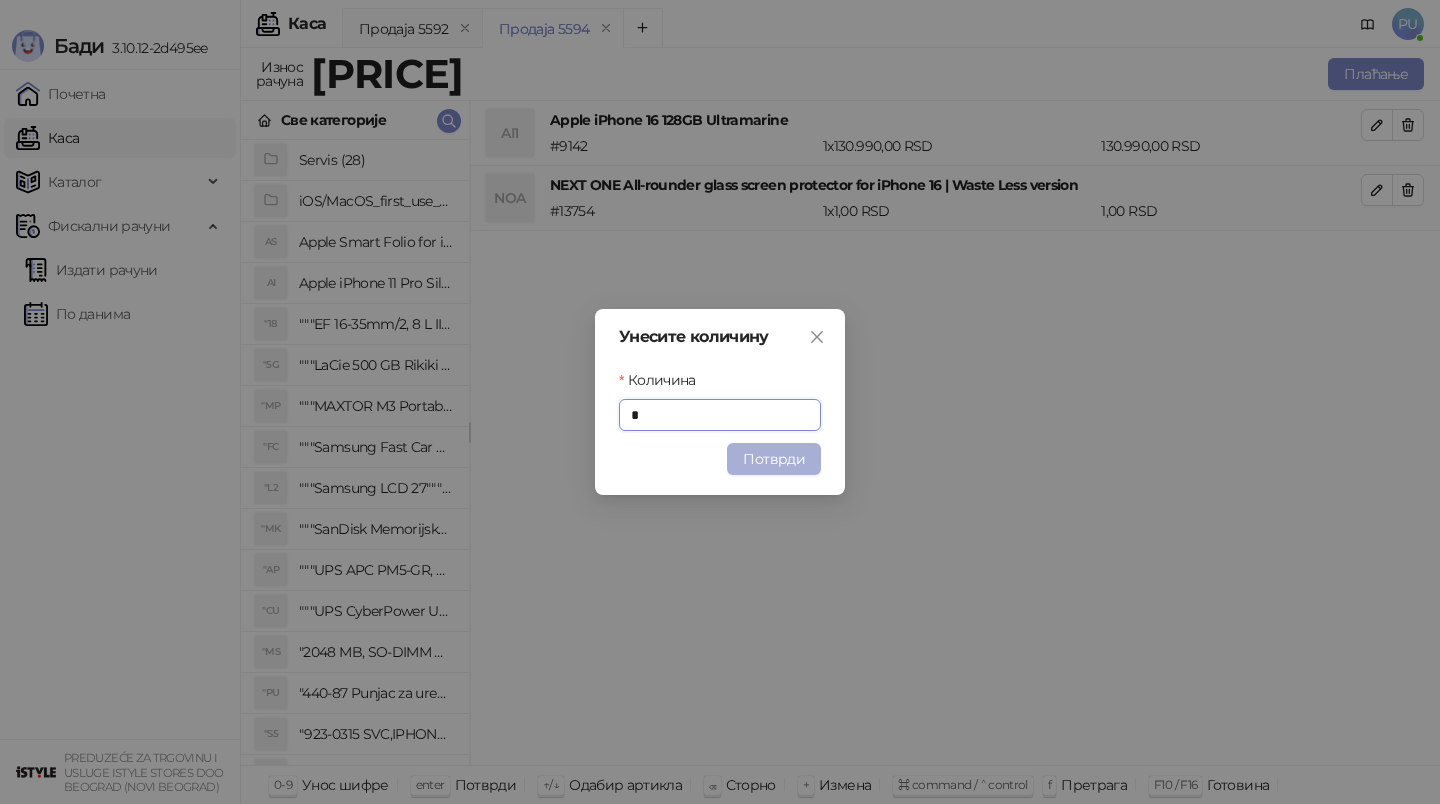 click on "Потврди" at bounding box center [774, 459] 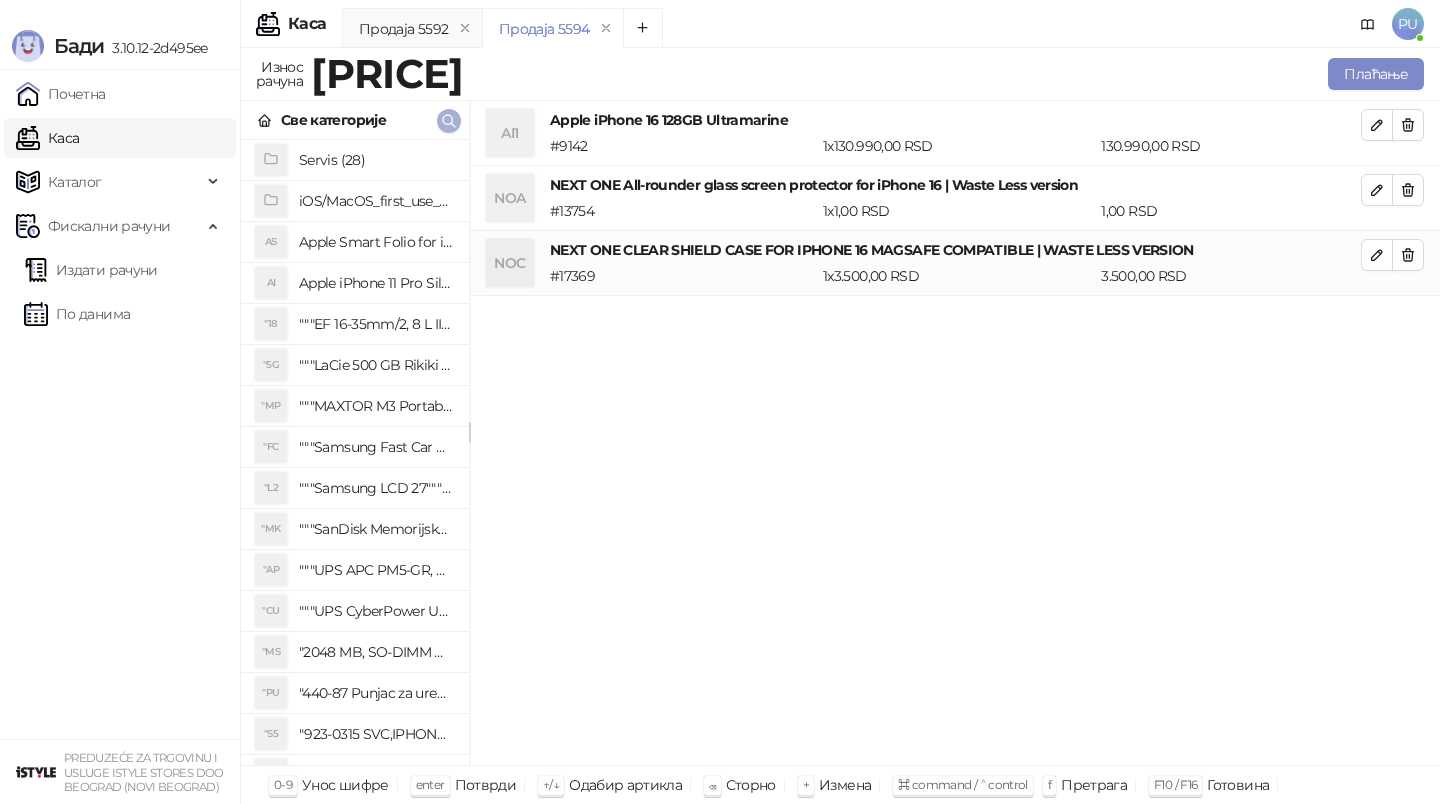 click 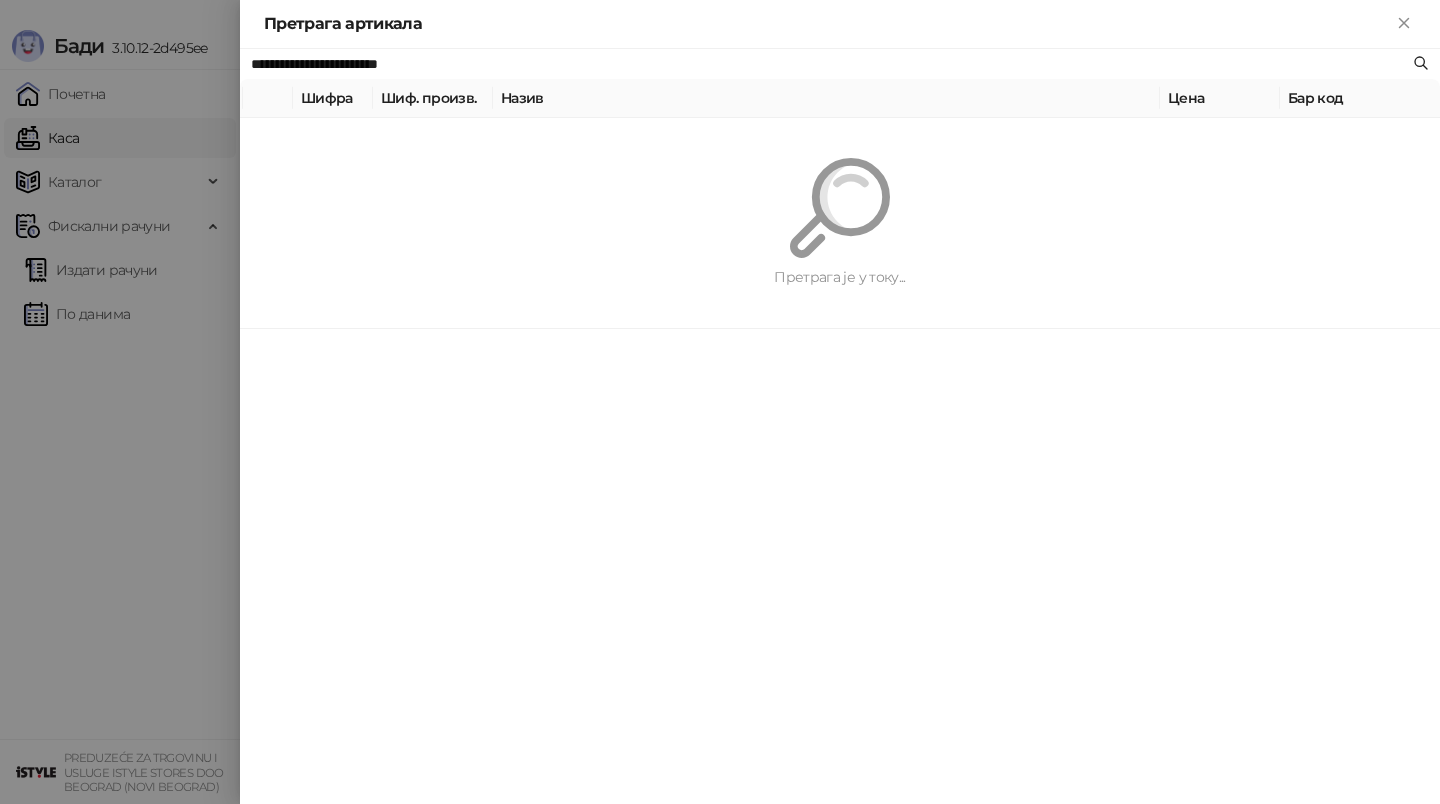 paste 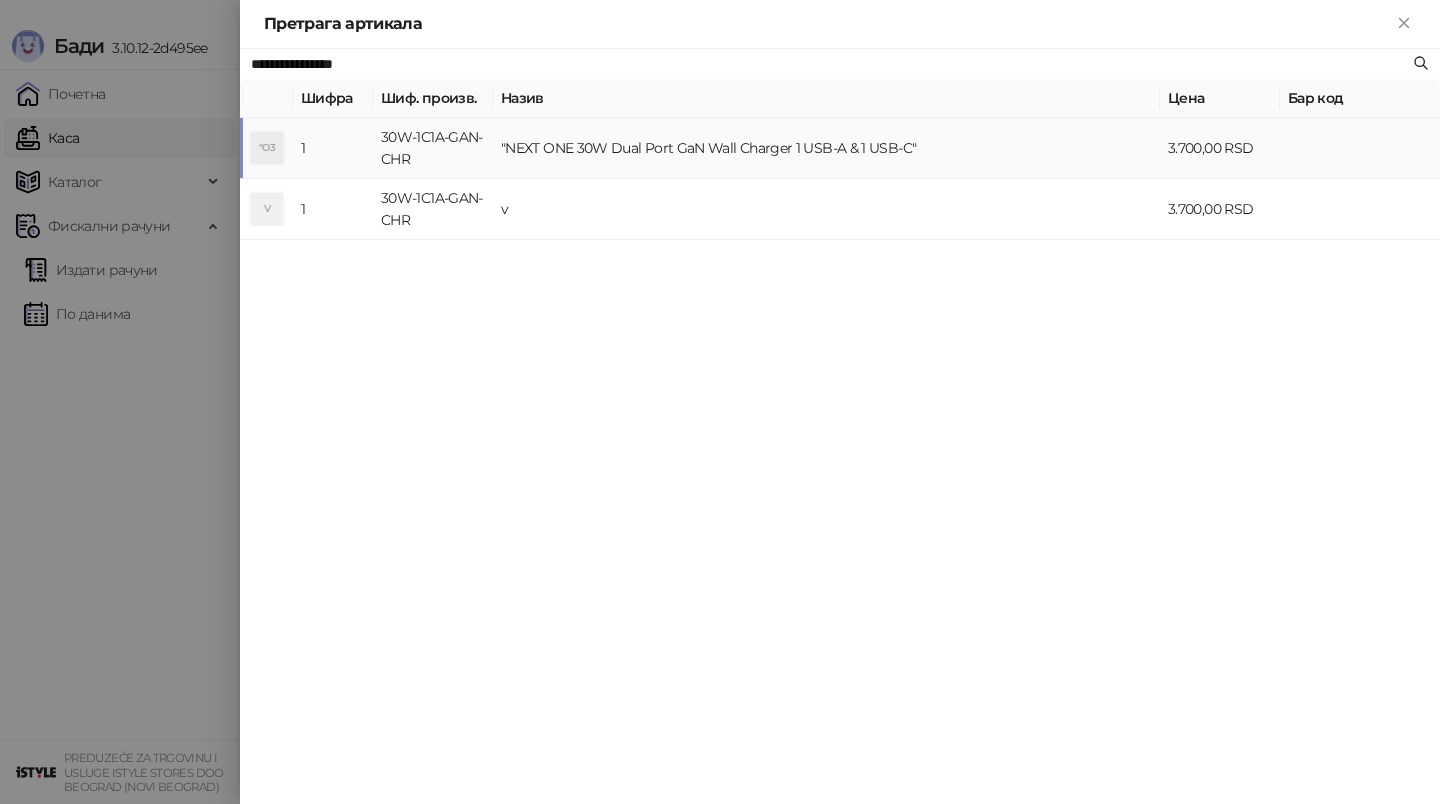 click on ""NEXT ONE 30W Dual Port GaN Wall Charger 1 USB-A & 1 USB-C"" at bounding box center [826, 148] 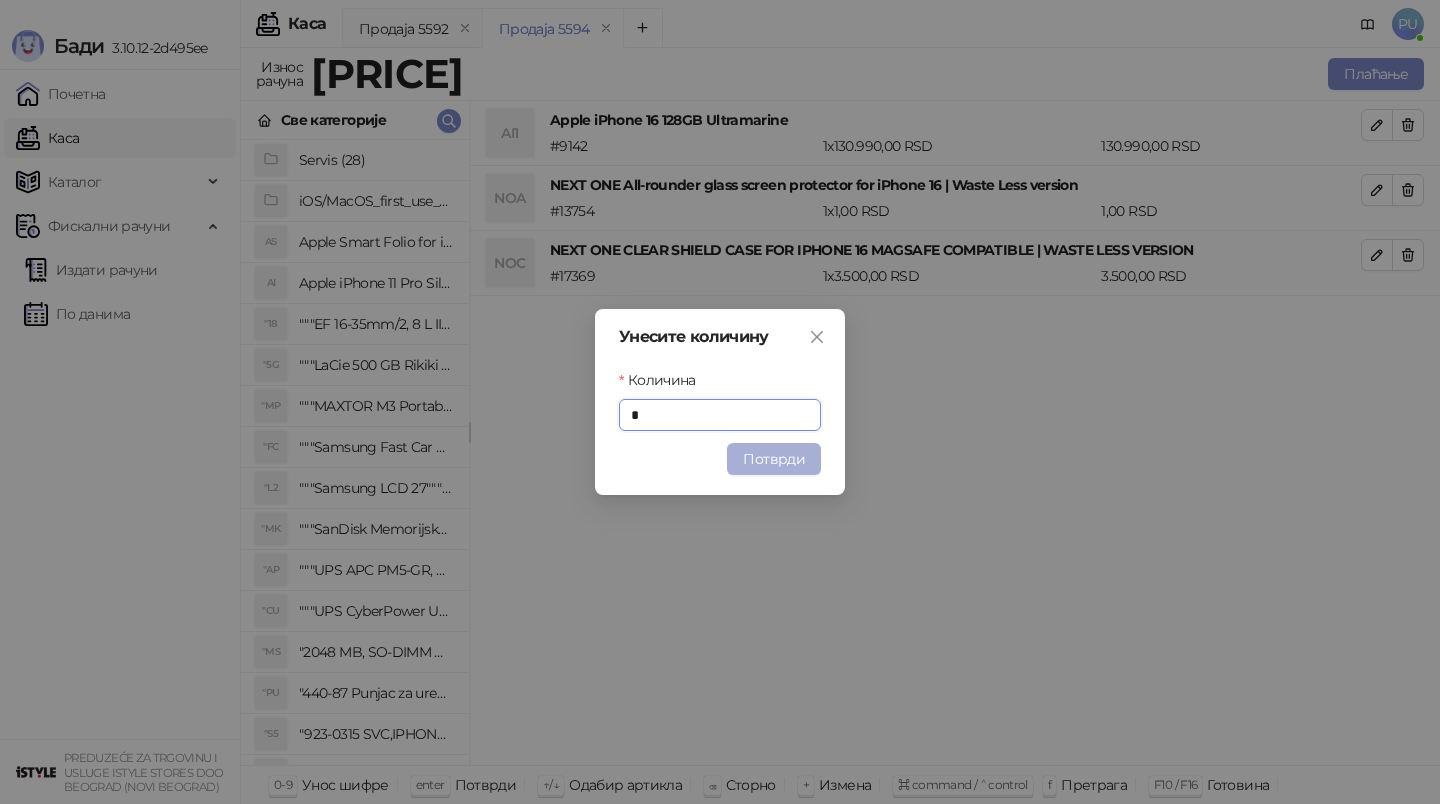 click on "Потврди" at bounding box center (774, 459) 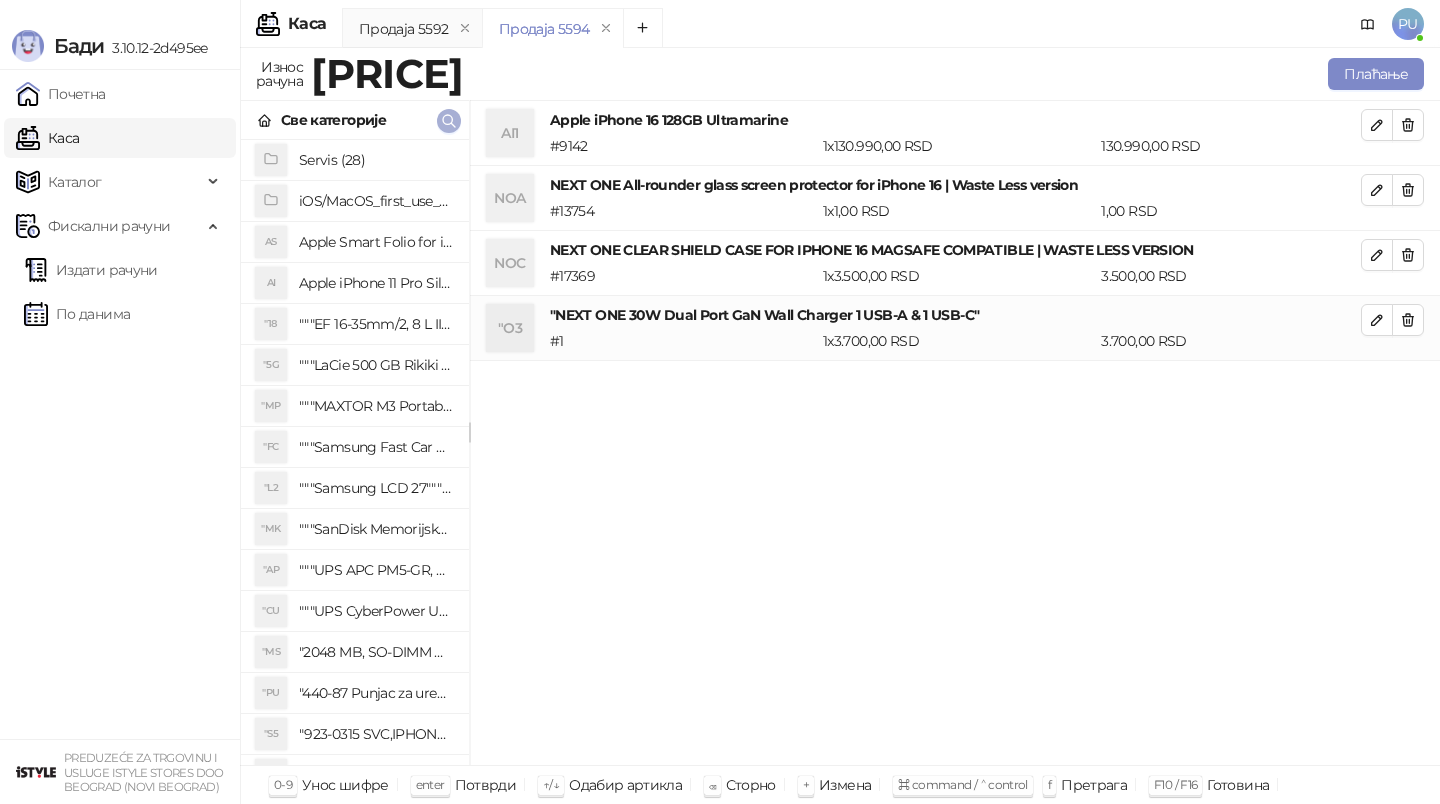 click 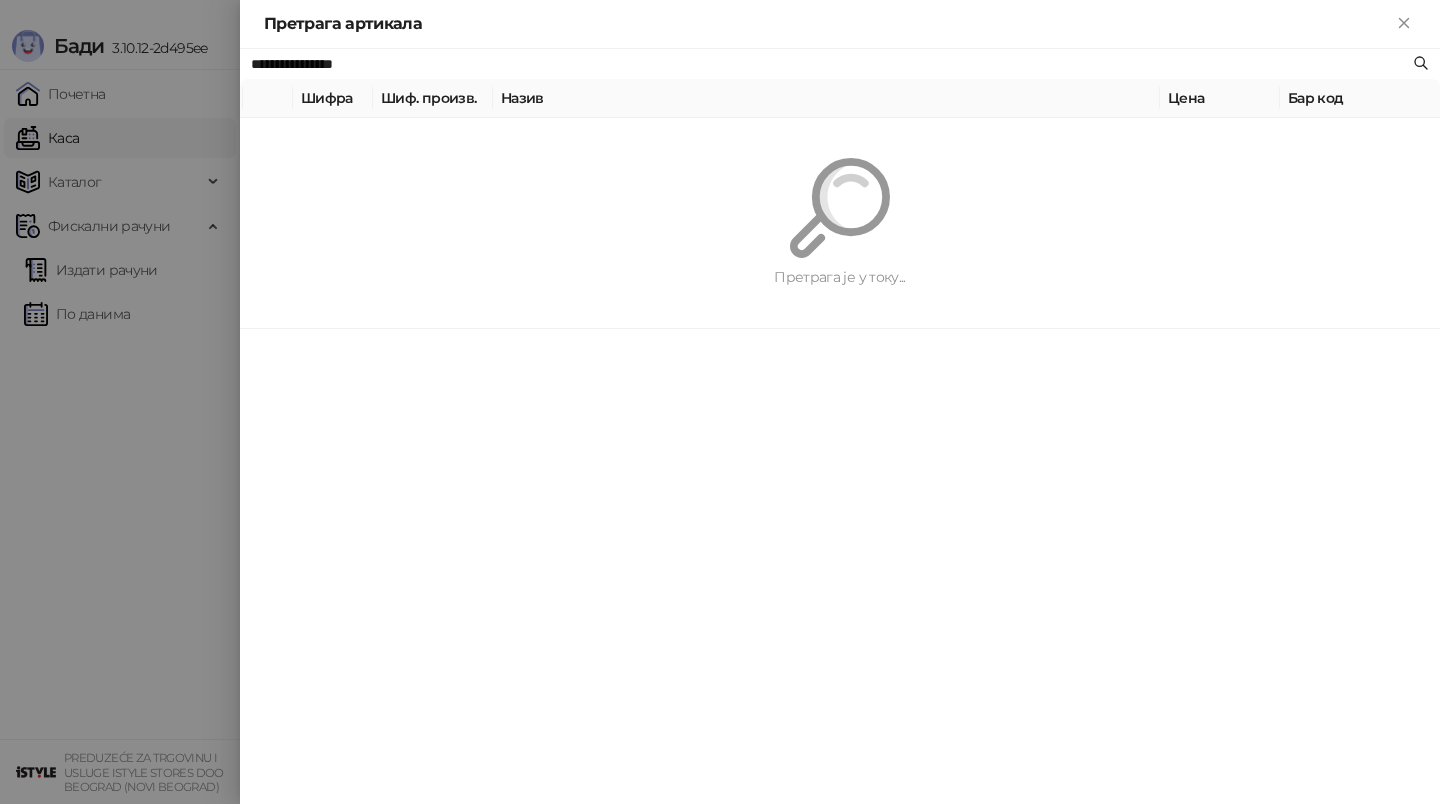 paste on "********" 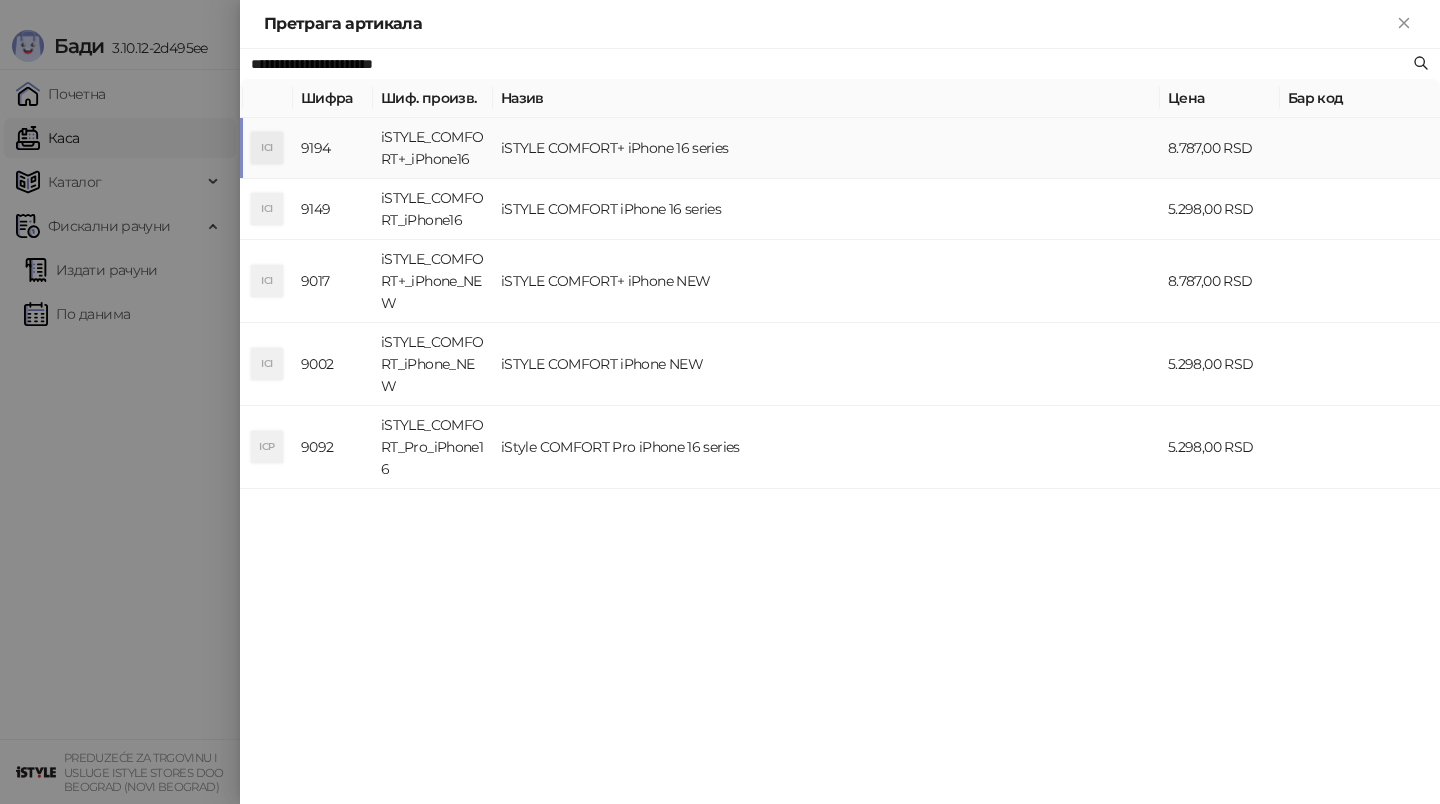click on "iSTYLE COMFORT+ iPhone 16 series" at bounding box center [826, 148] 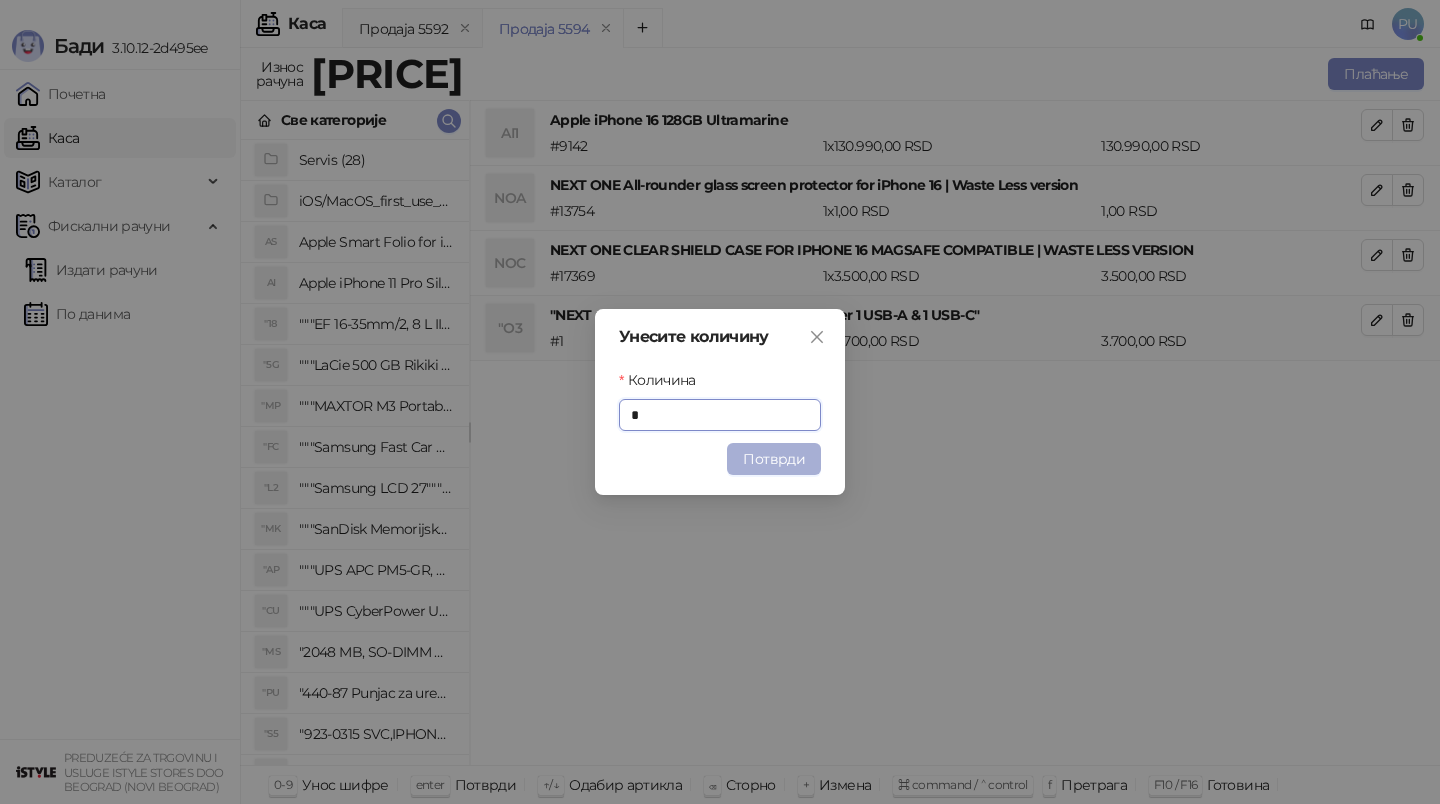 click on "Потврди" at bounding box center (774, 459) 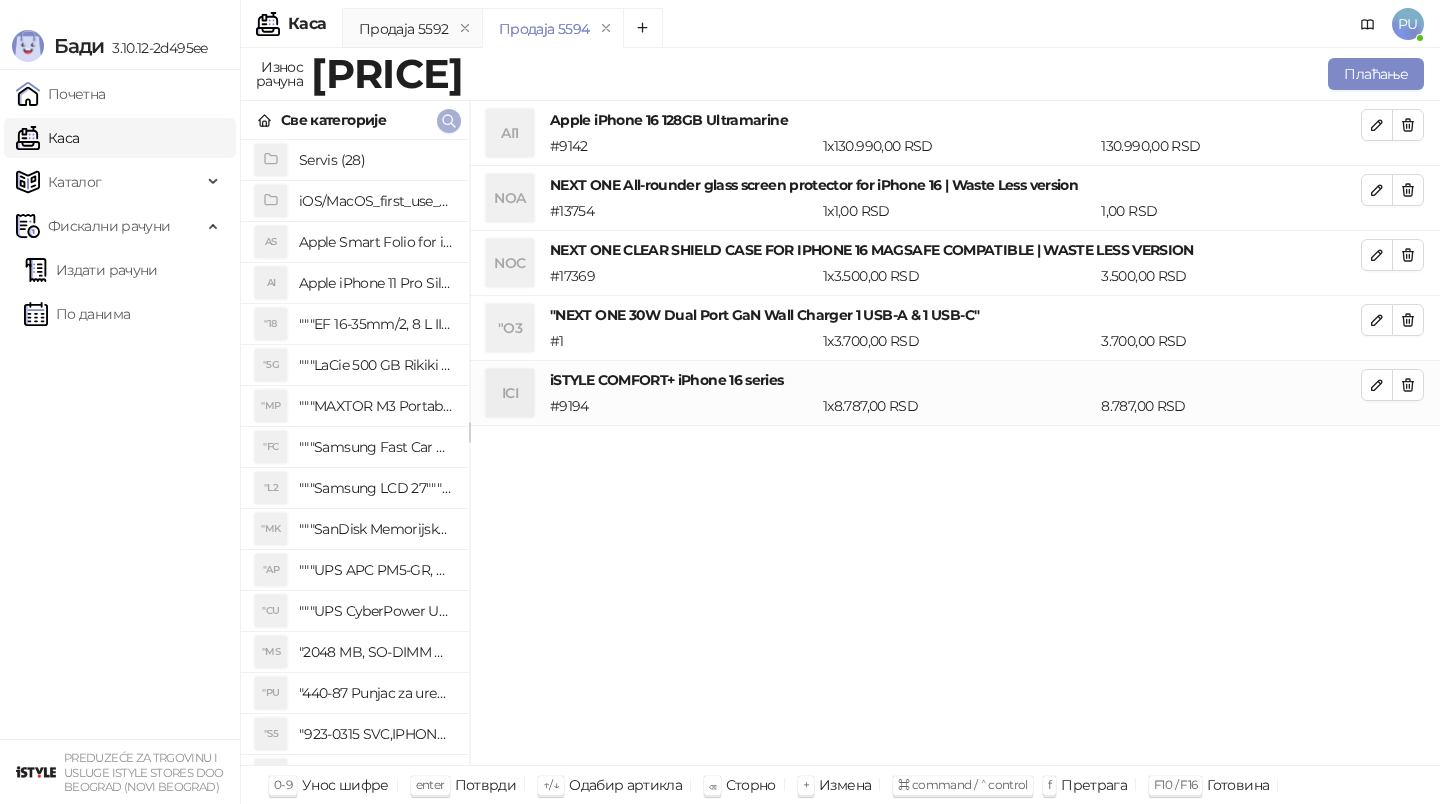 click 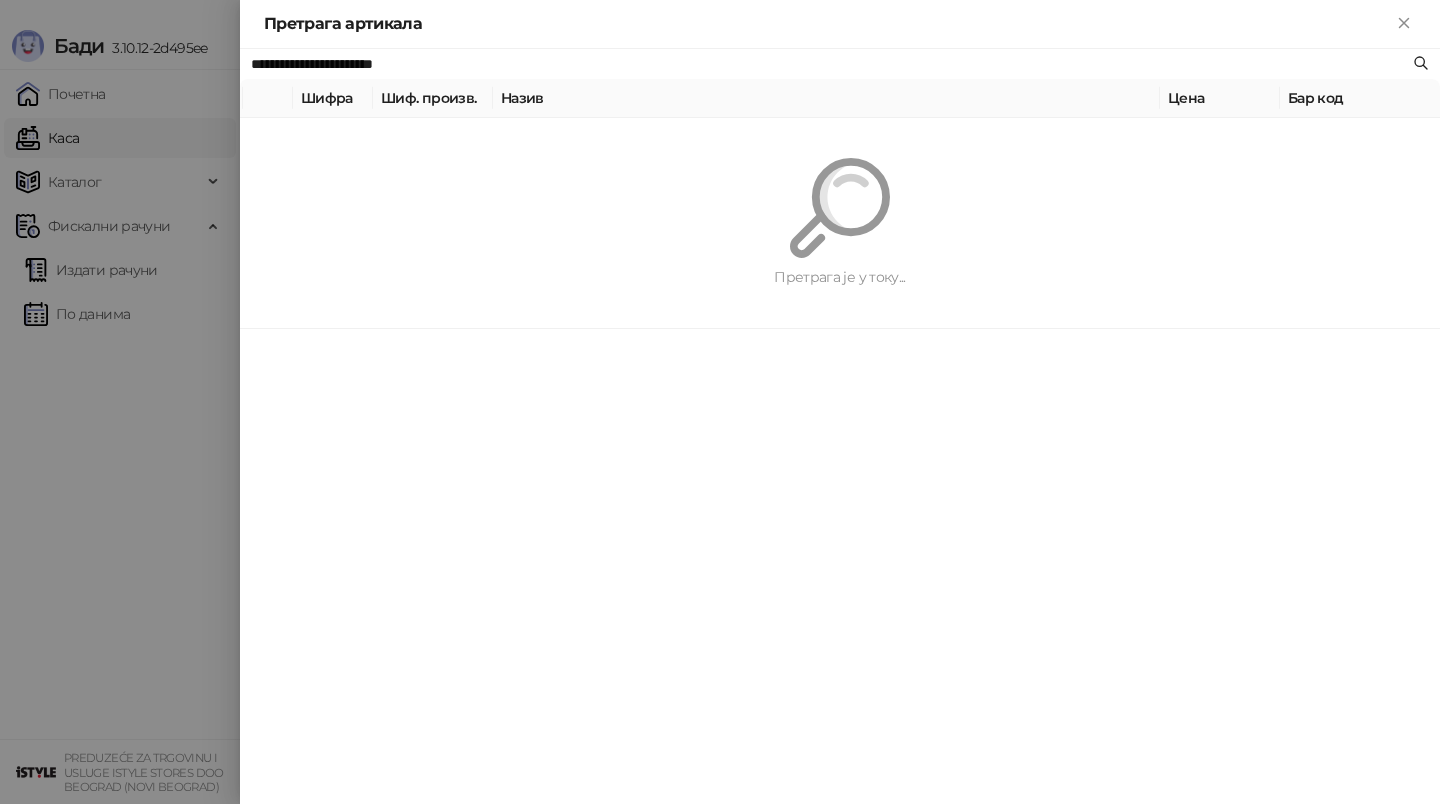paste 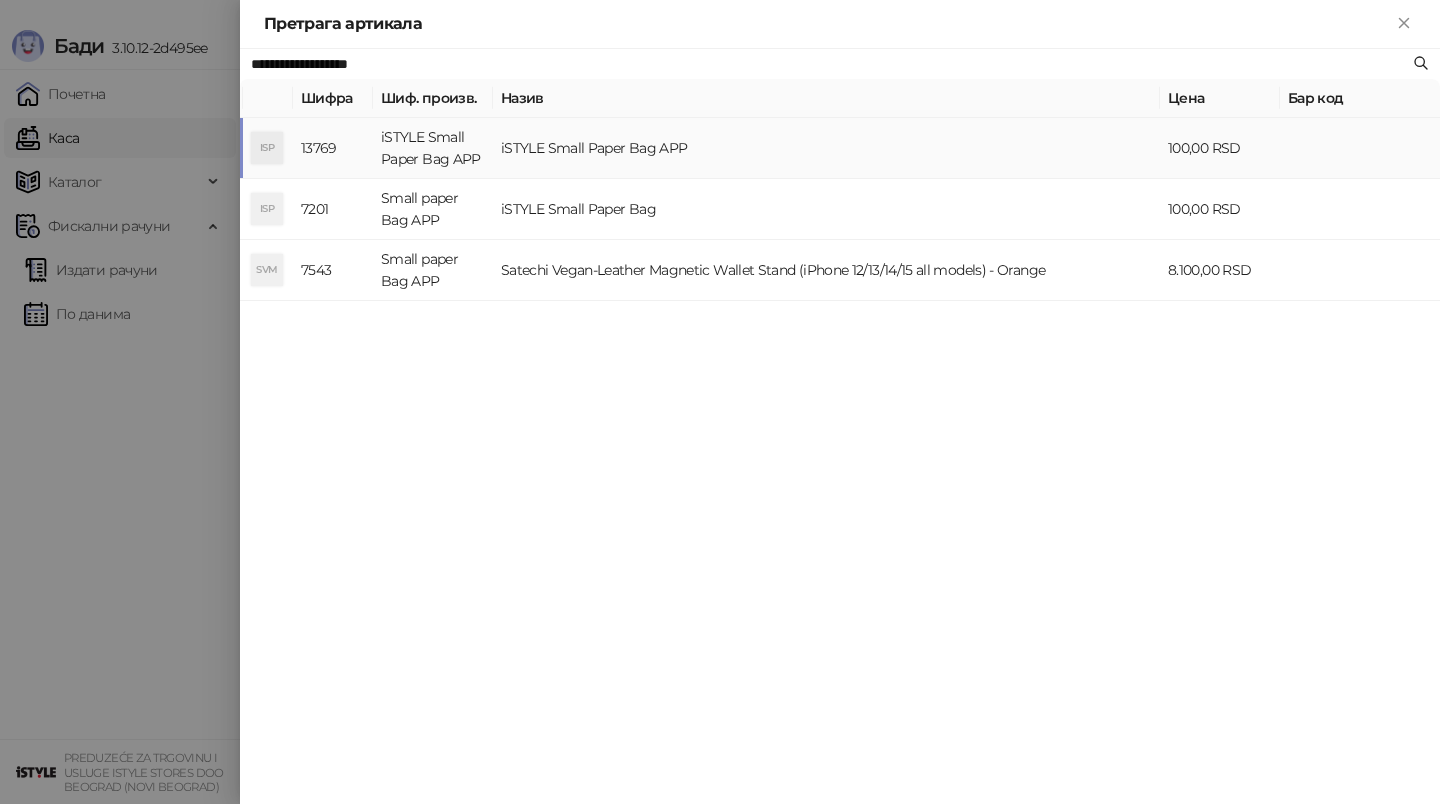 type on "**********" 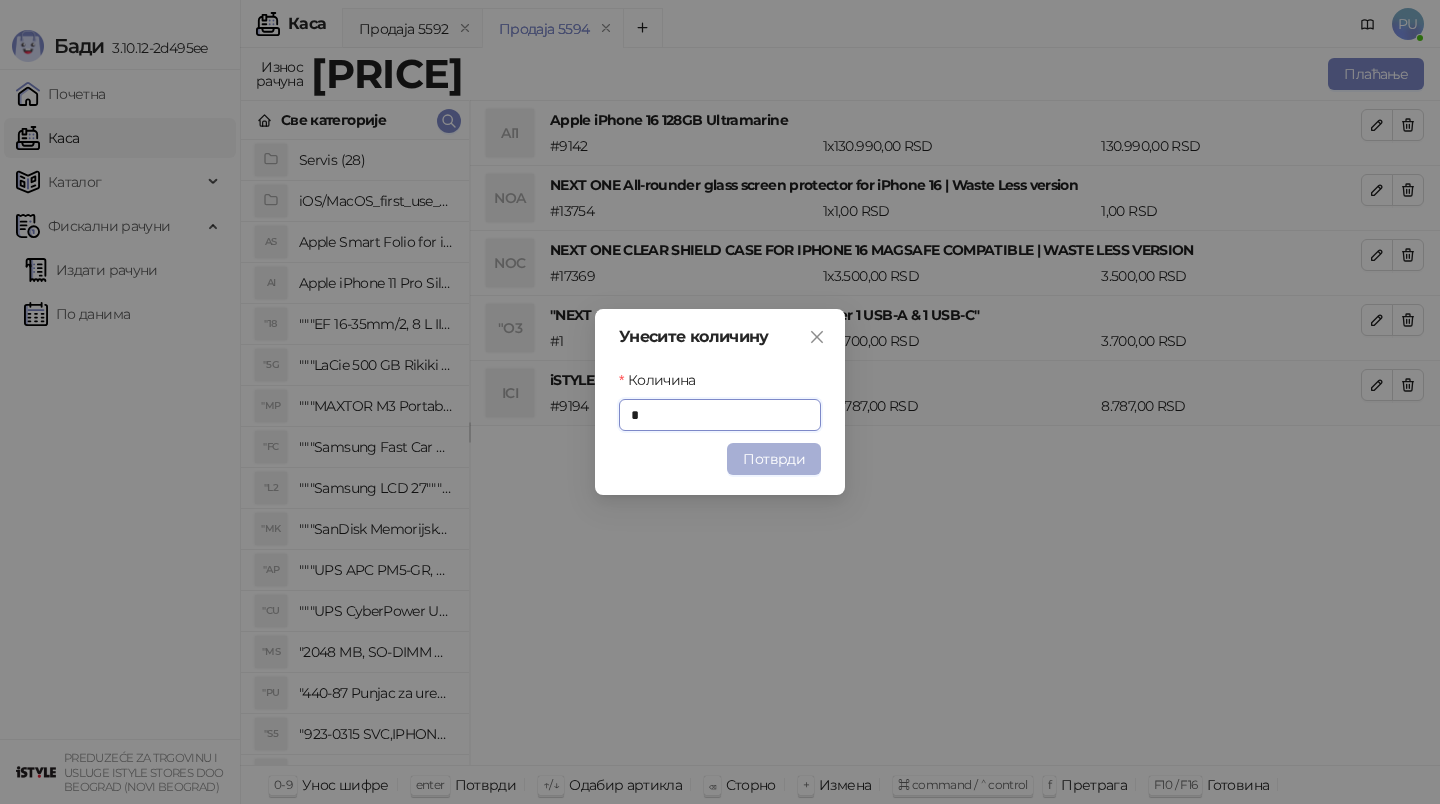 click on "Потврди" at bounding box center (774, 459) 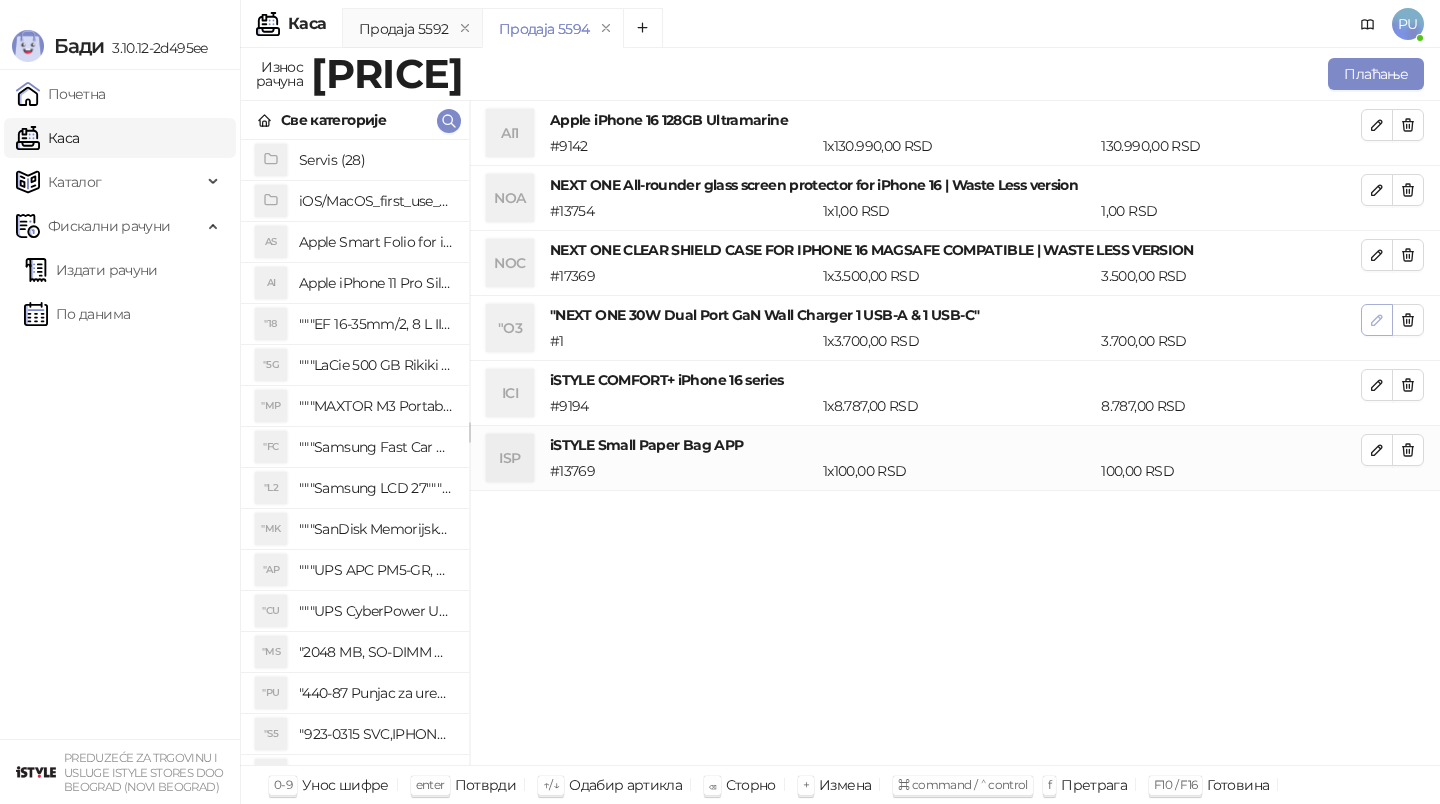 click at bounding box center [1377, 320] 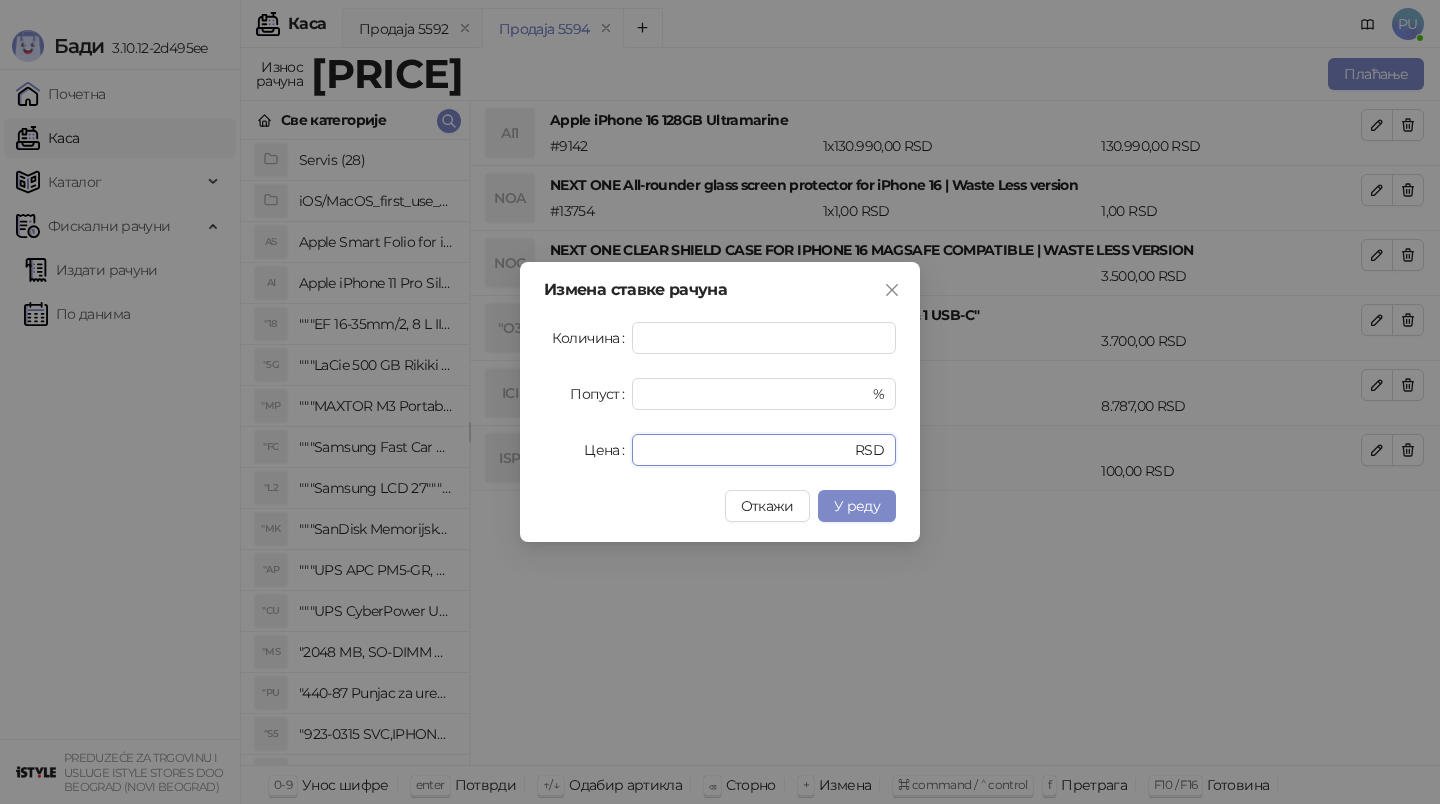 drag, startPoint x: 698, startPoint y: 451, endPoint x: 468, endPoint y: 450, distance: 230.00217 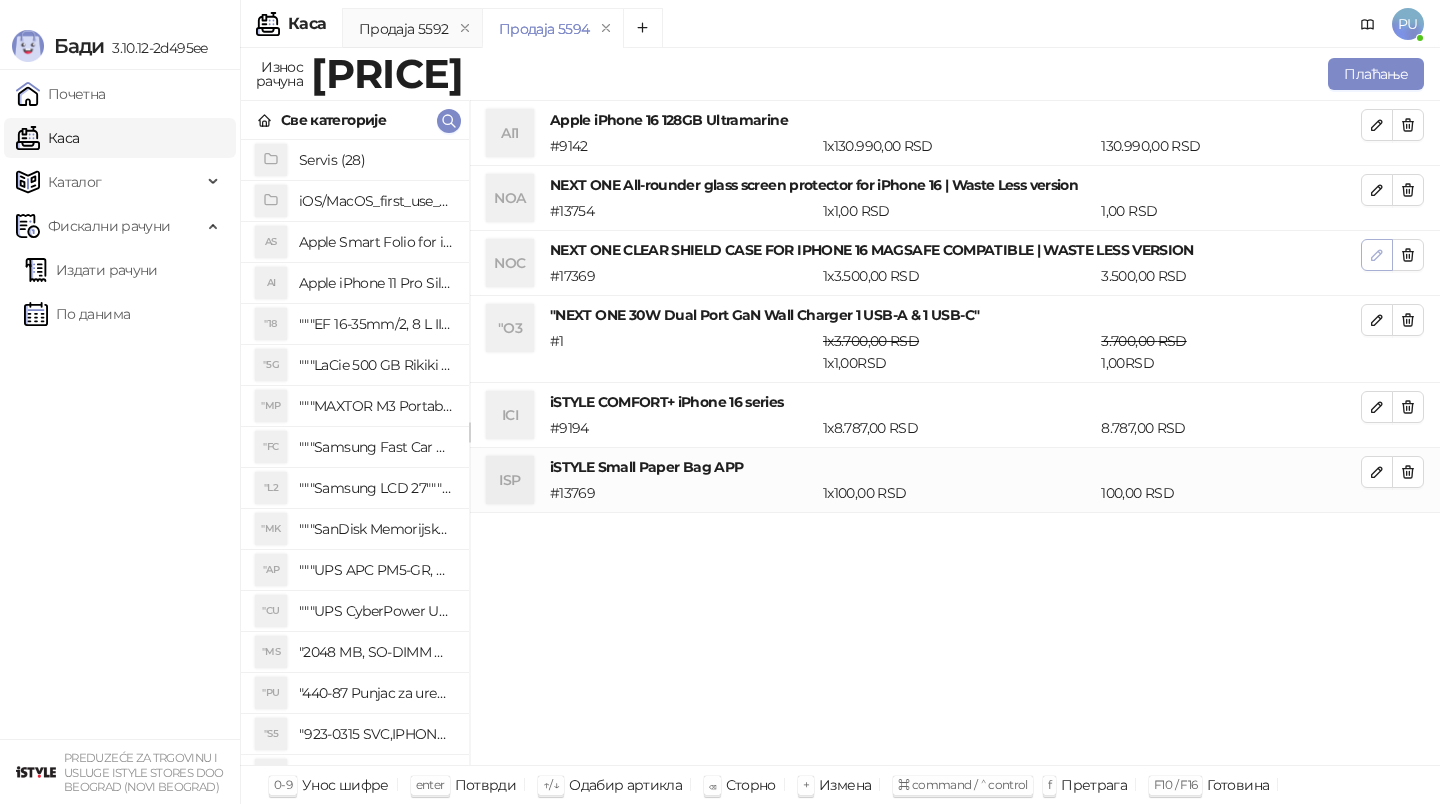 click at bounding box center [1377, 254] 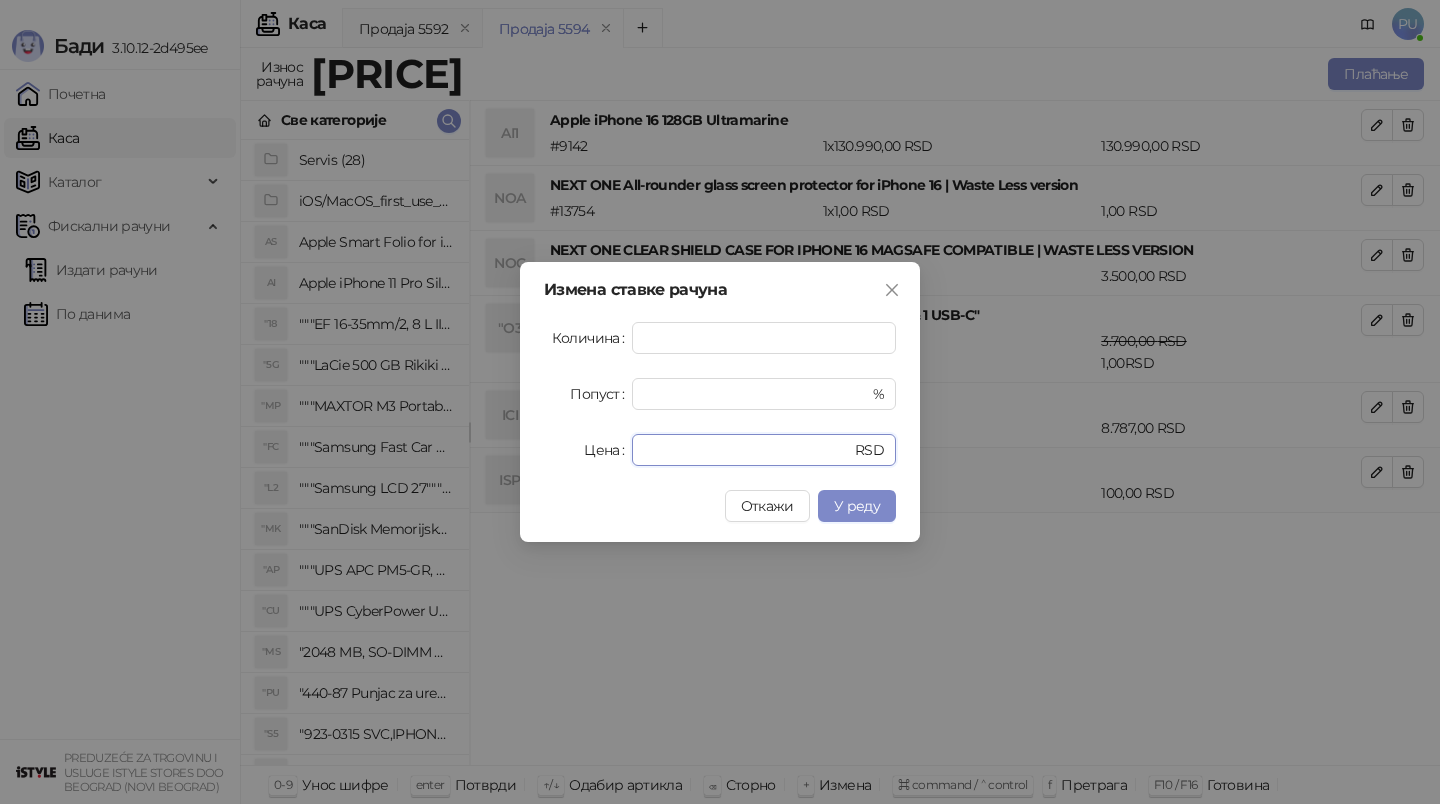drag, startPoint x: 709, startPoint y: 454, endPoint x: 520, endPoint y: 454, distance: 189 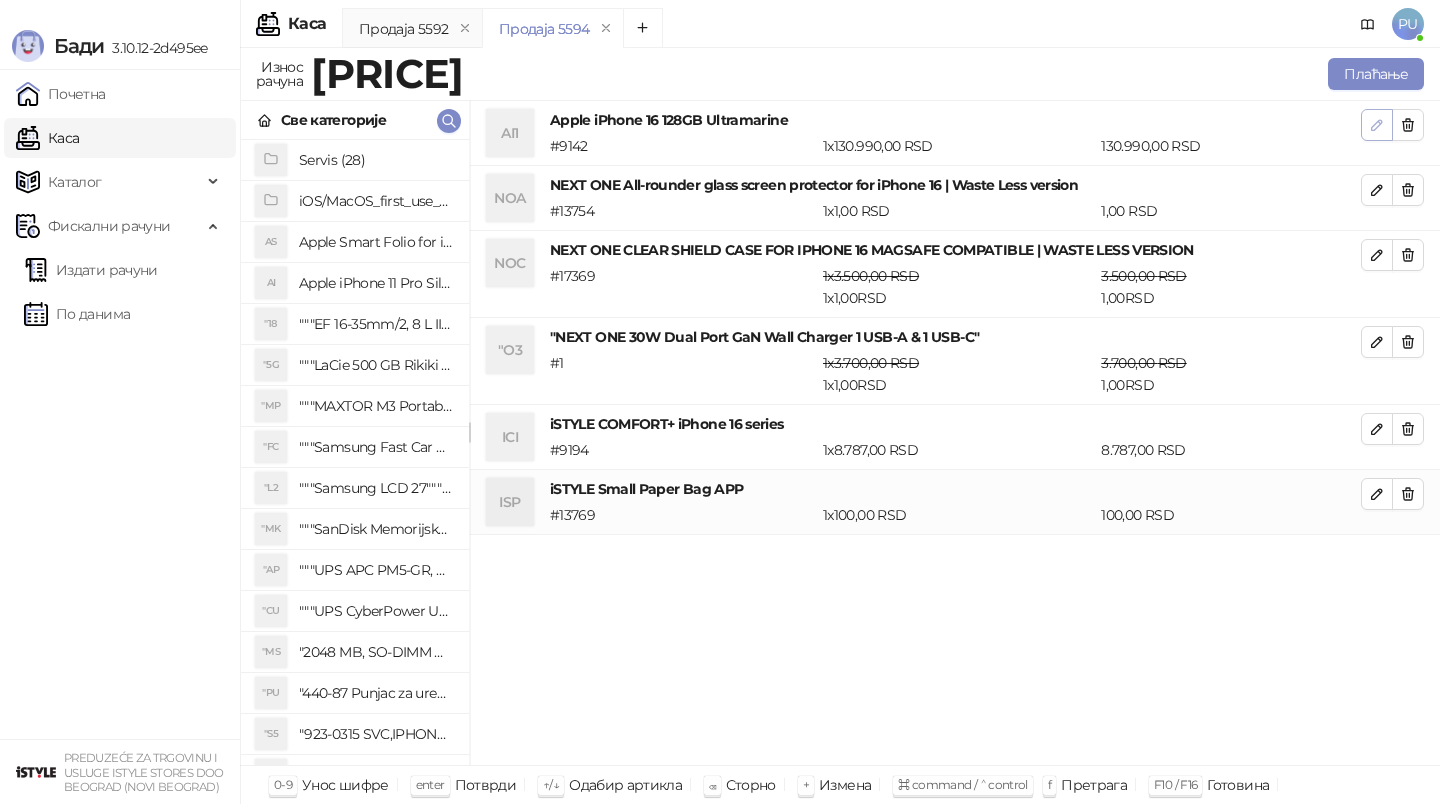 click 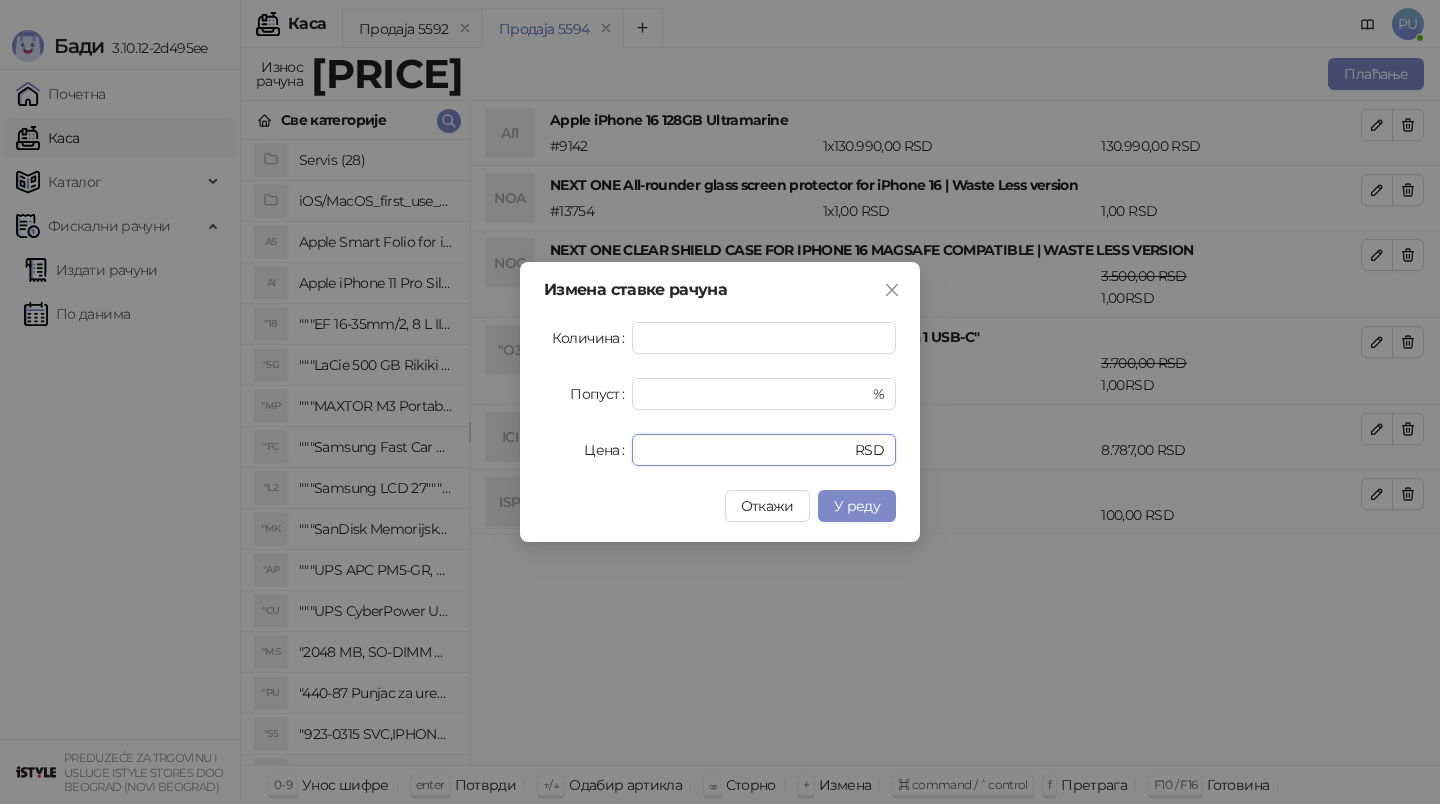 drag, startPoint x: 713, startPoint y: 445, endPoint x: 468, endPoint y: 445, distance: 245 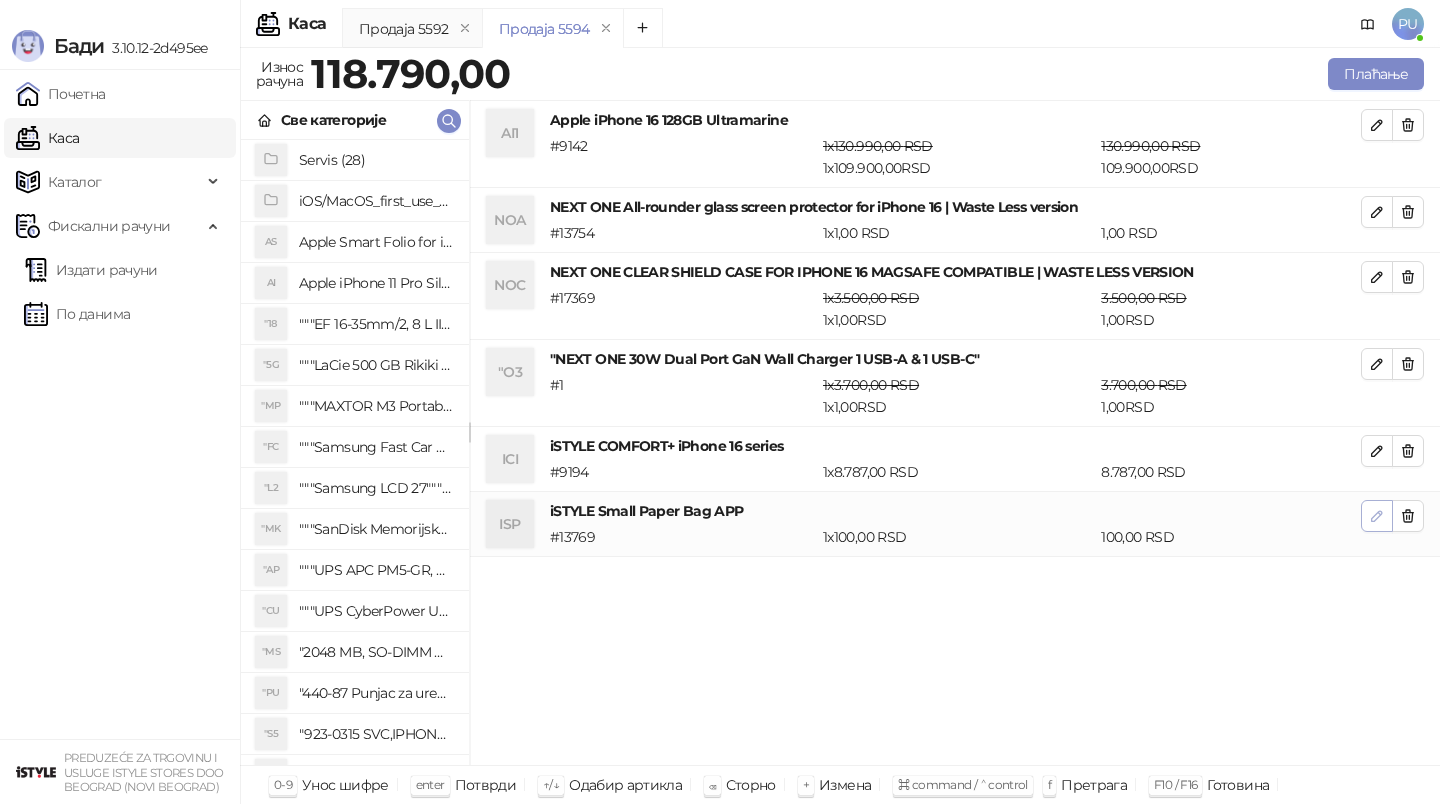 click 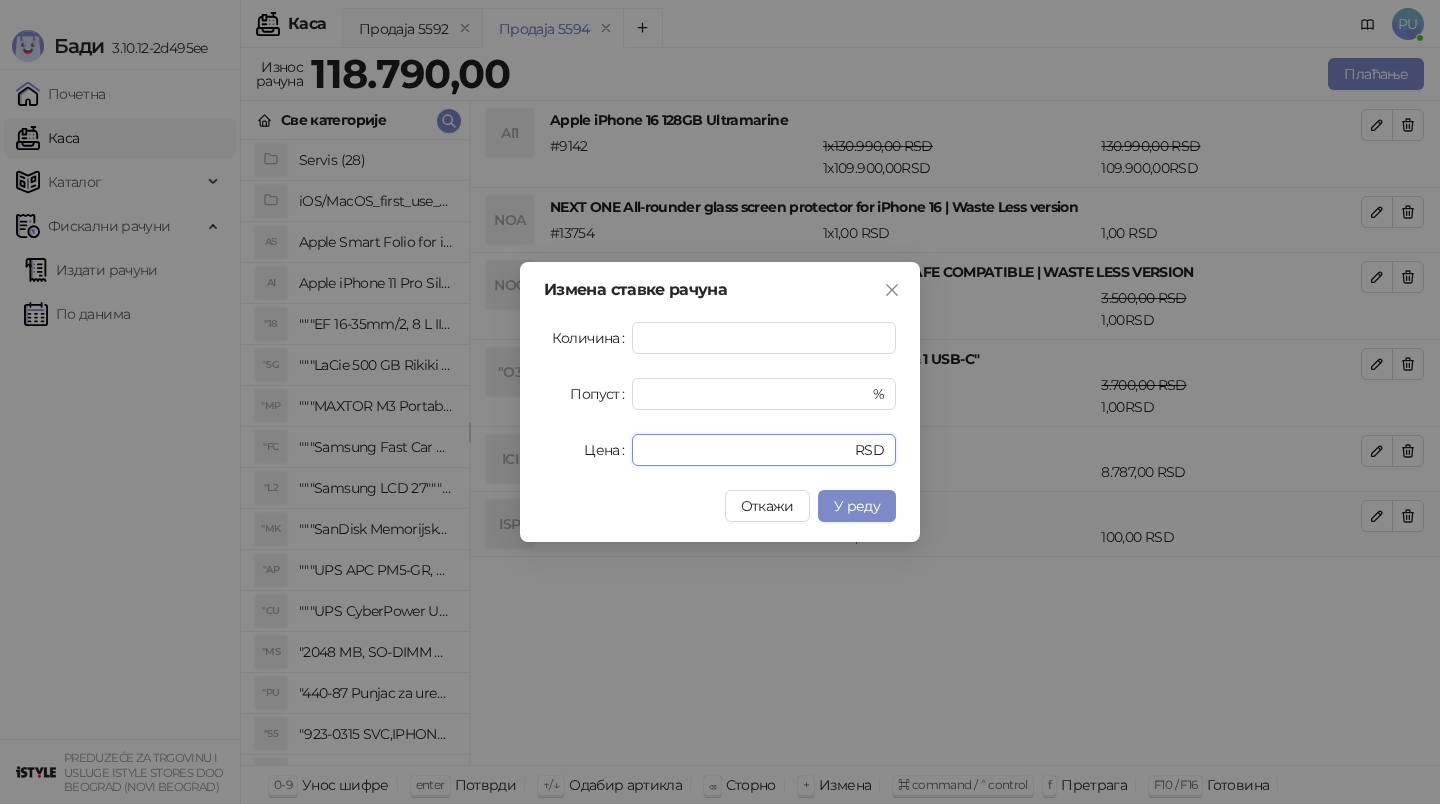 drag, startPoint x: 660, startPoint y: 451, endPoint x: 551, endPoint y: 451, distance: 109 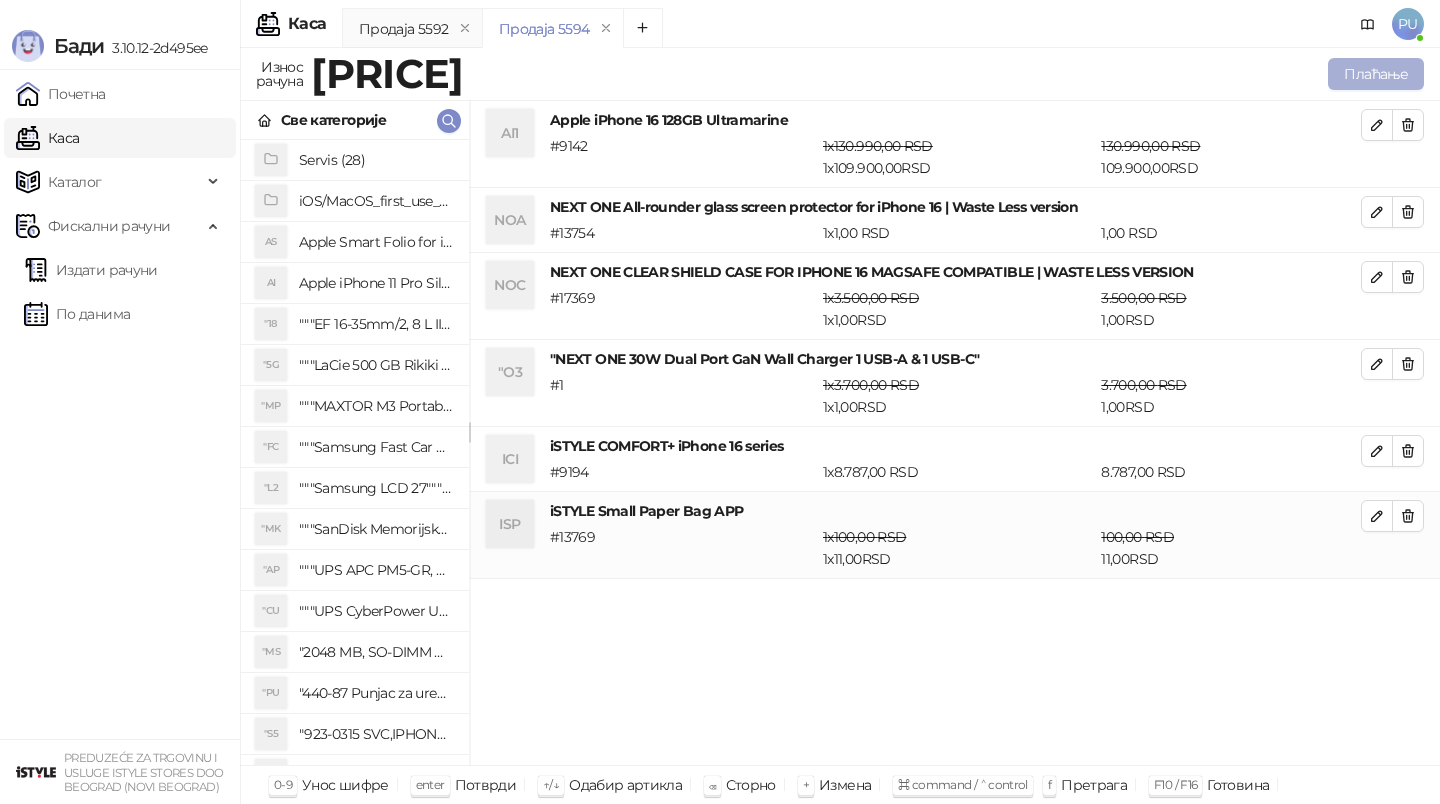 click on "Плаћање" at bounding box center [1376, 74] 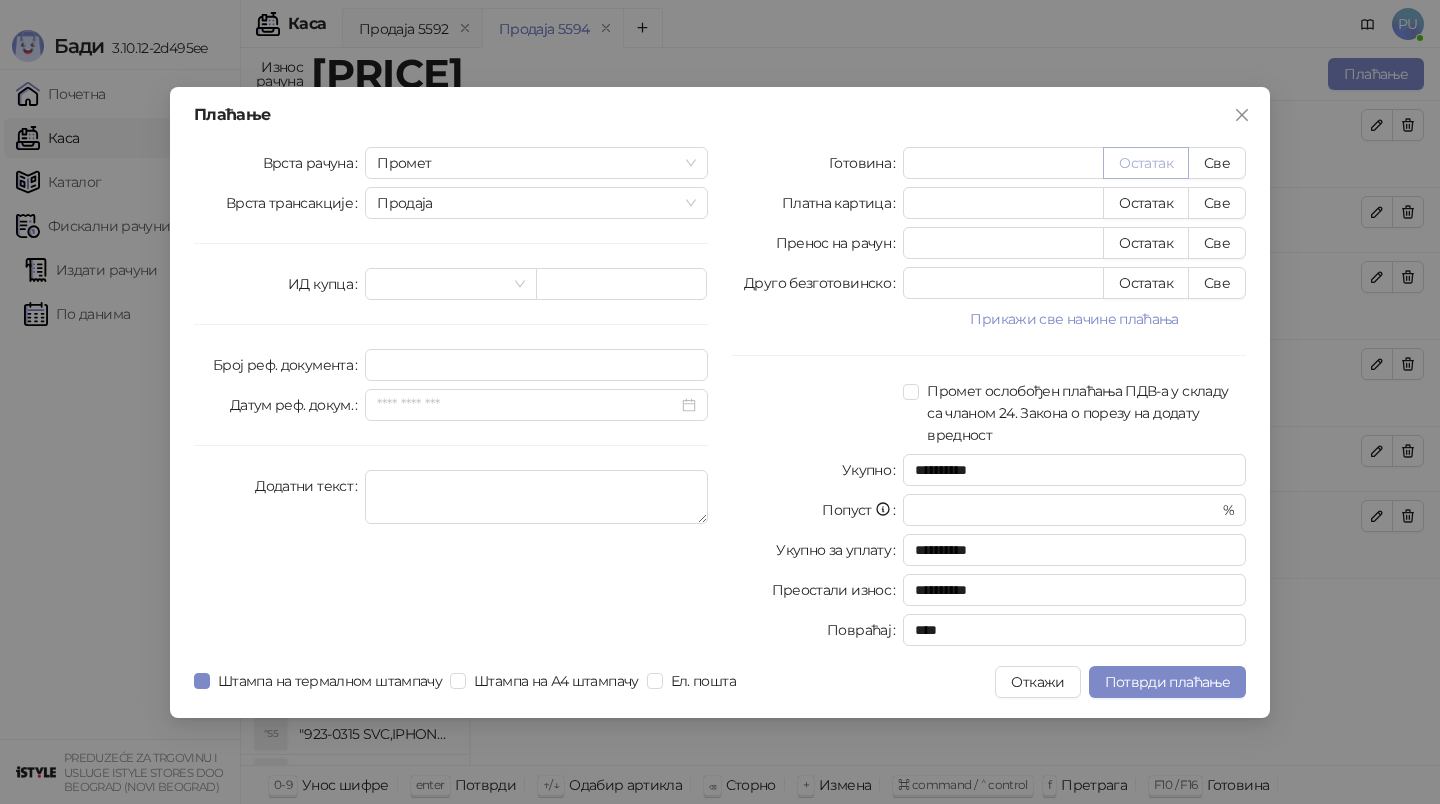 click on "Остатак" at bounding box center [1146, 163] 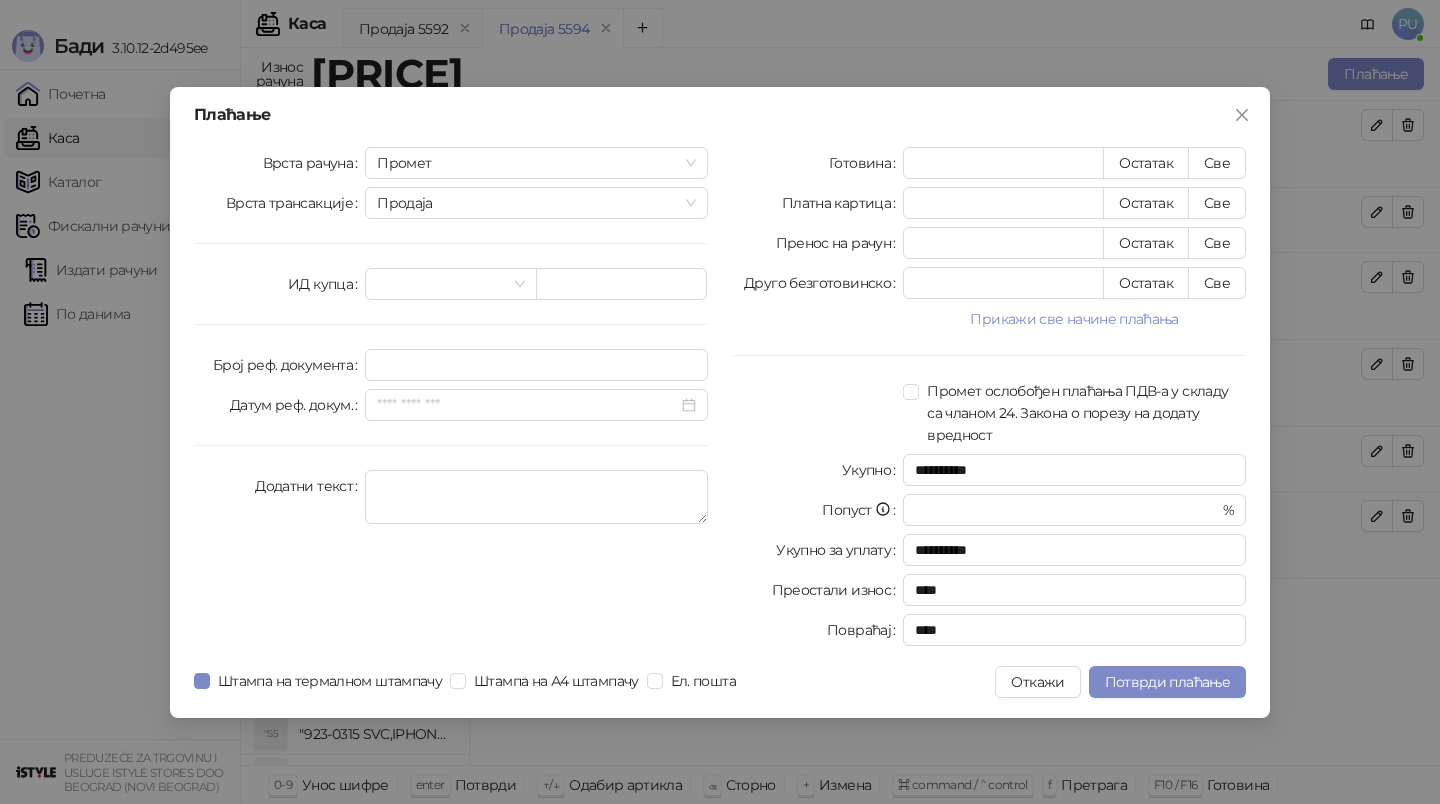 click on "Штампа на термалном штампачу Штампа на А4 штампачу Ел. пошта" at bounding box center (469, 682) 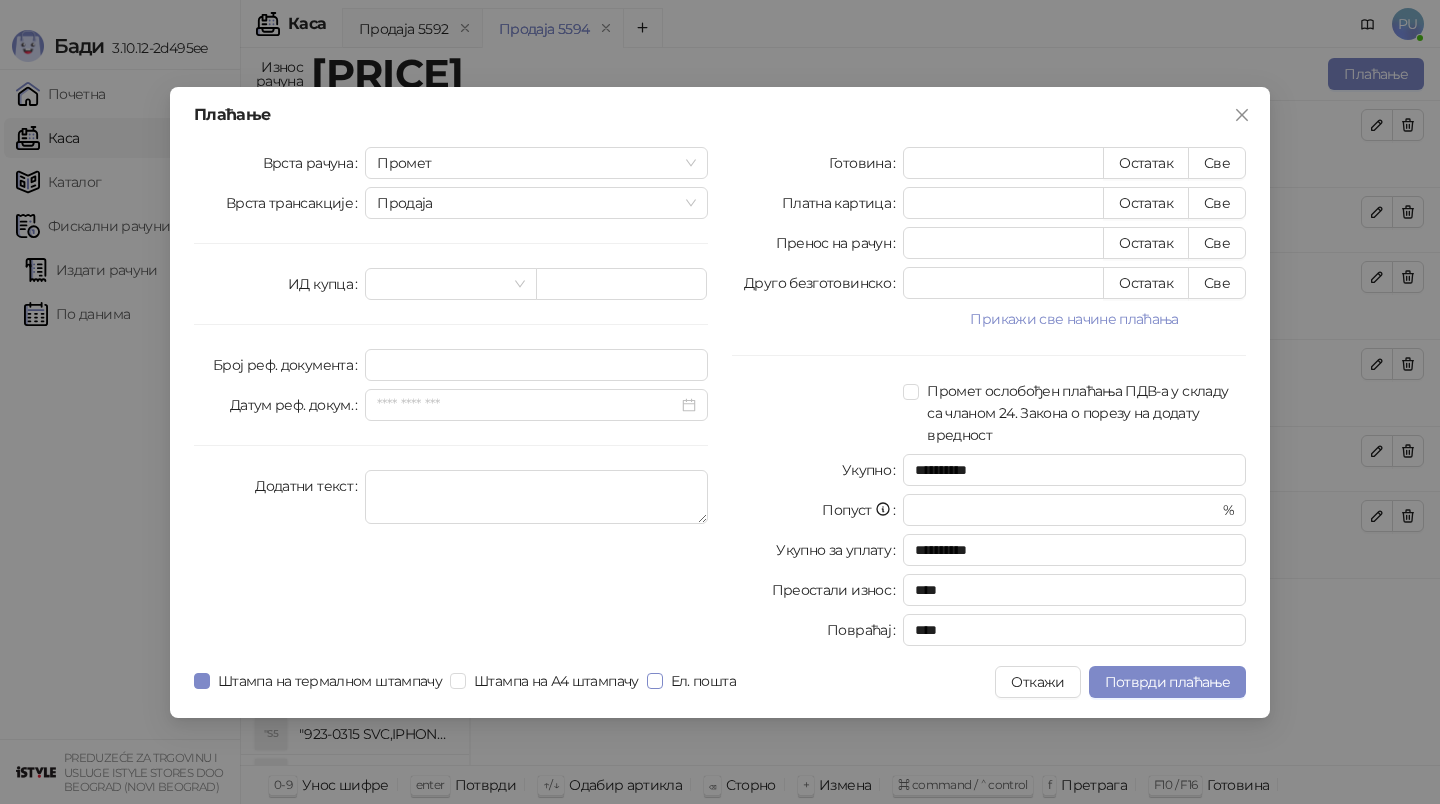 click on "Ел. пошта" at bounding box center (703, 681) 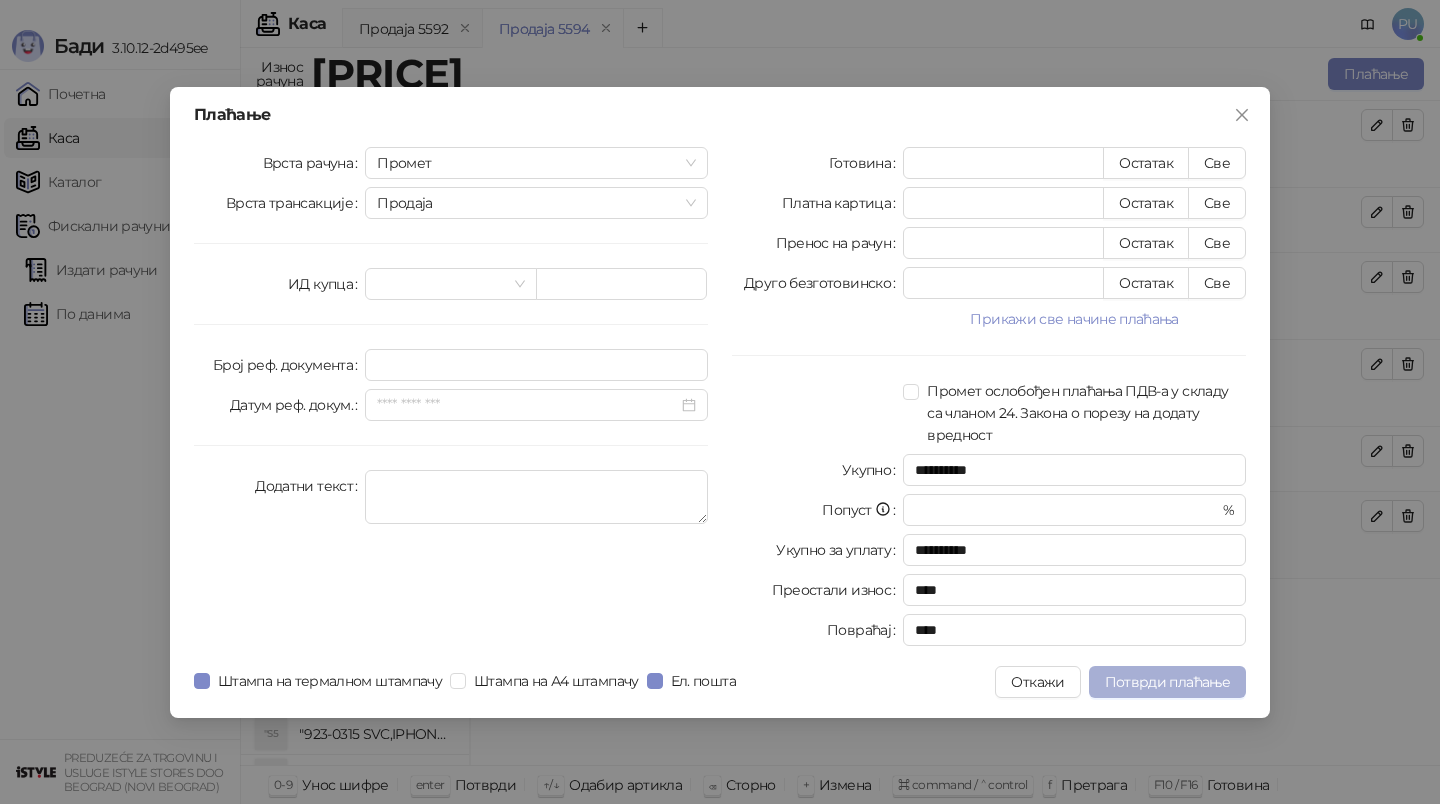 click on "Потврди плаћање" at bounding box center (1167, 682) 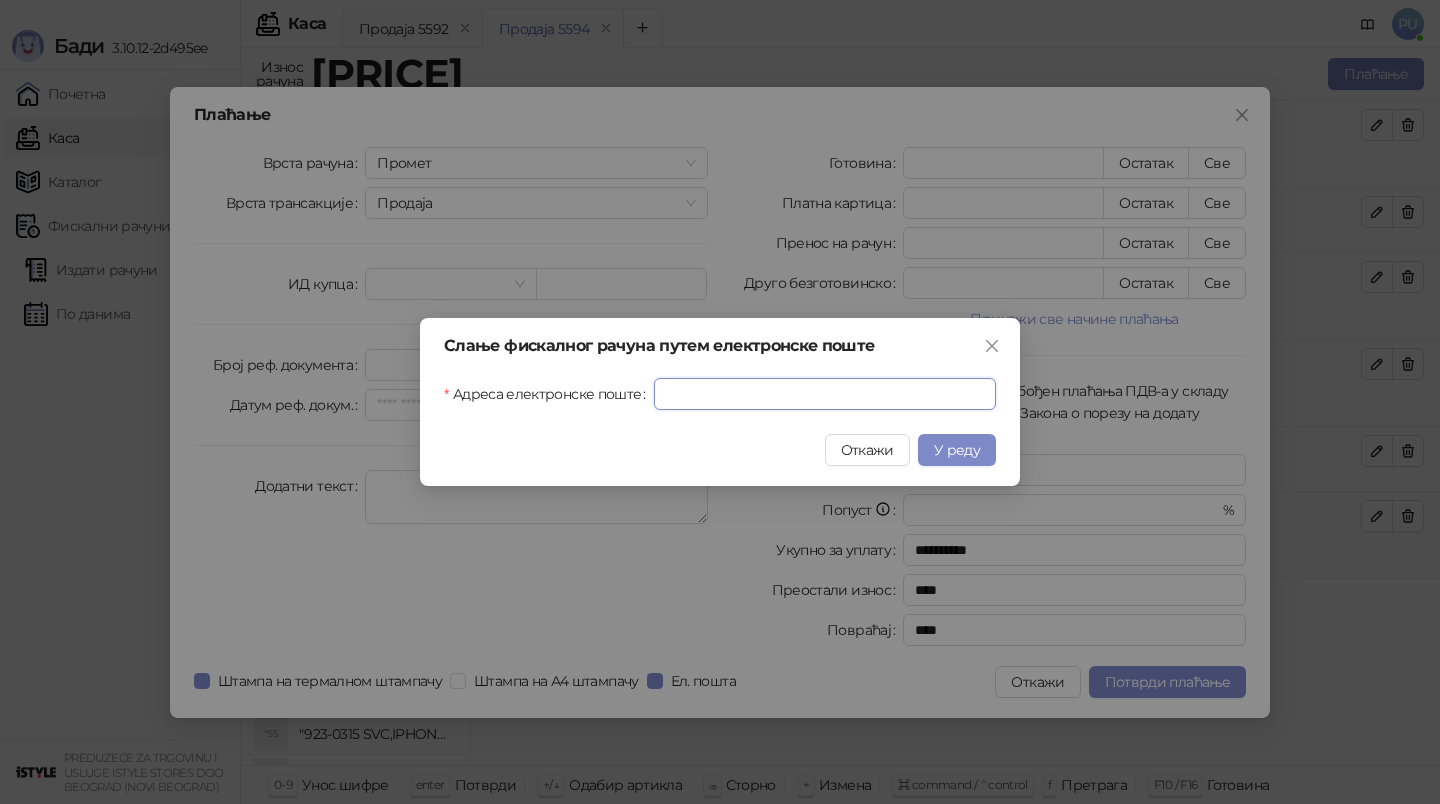 click on "Адреса електронске поште" at bounding box center (825, 394) 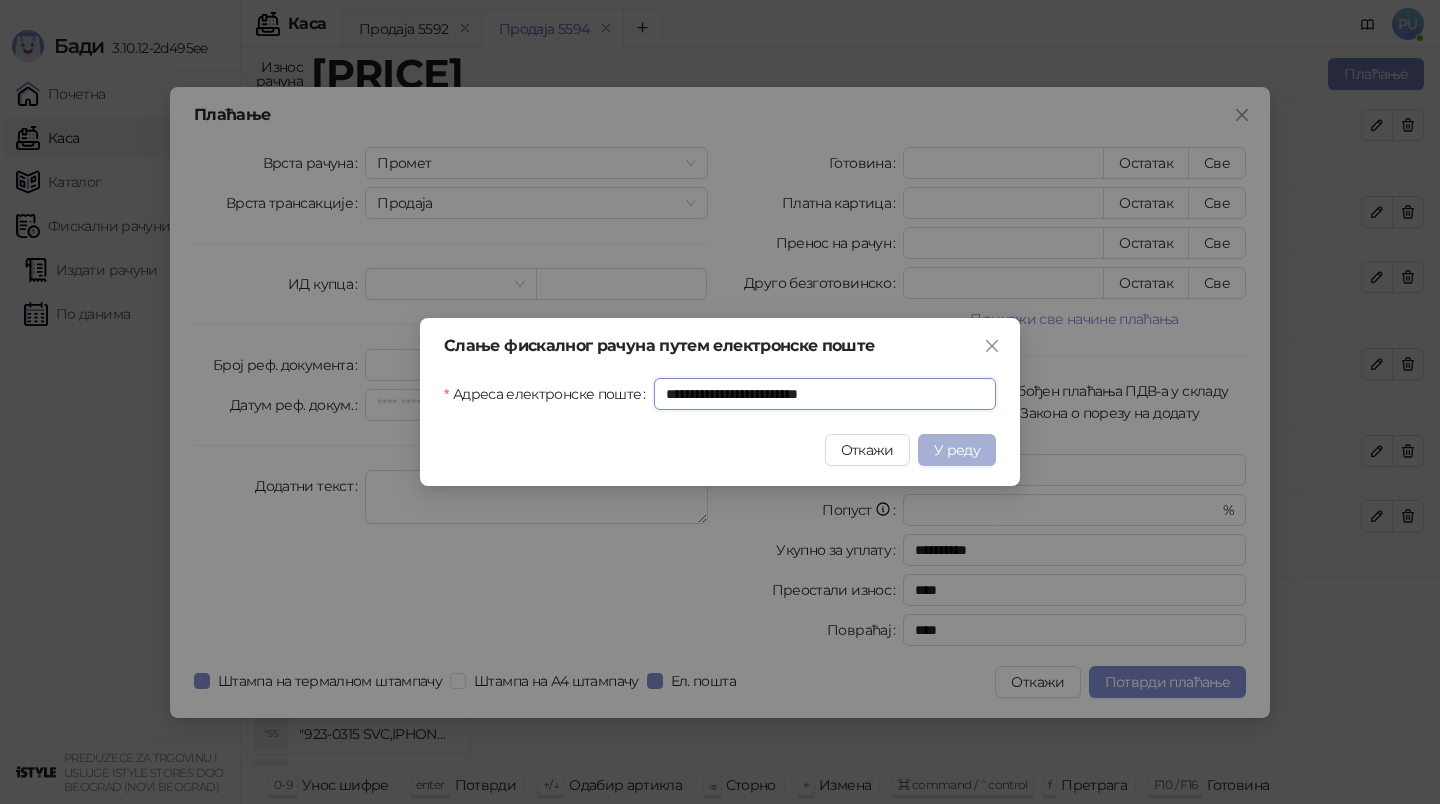 type on "**********" 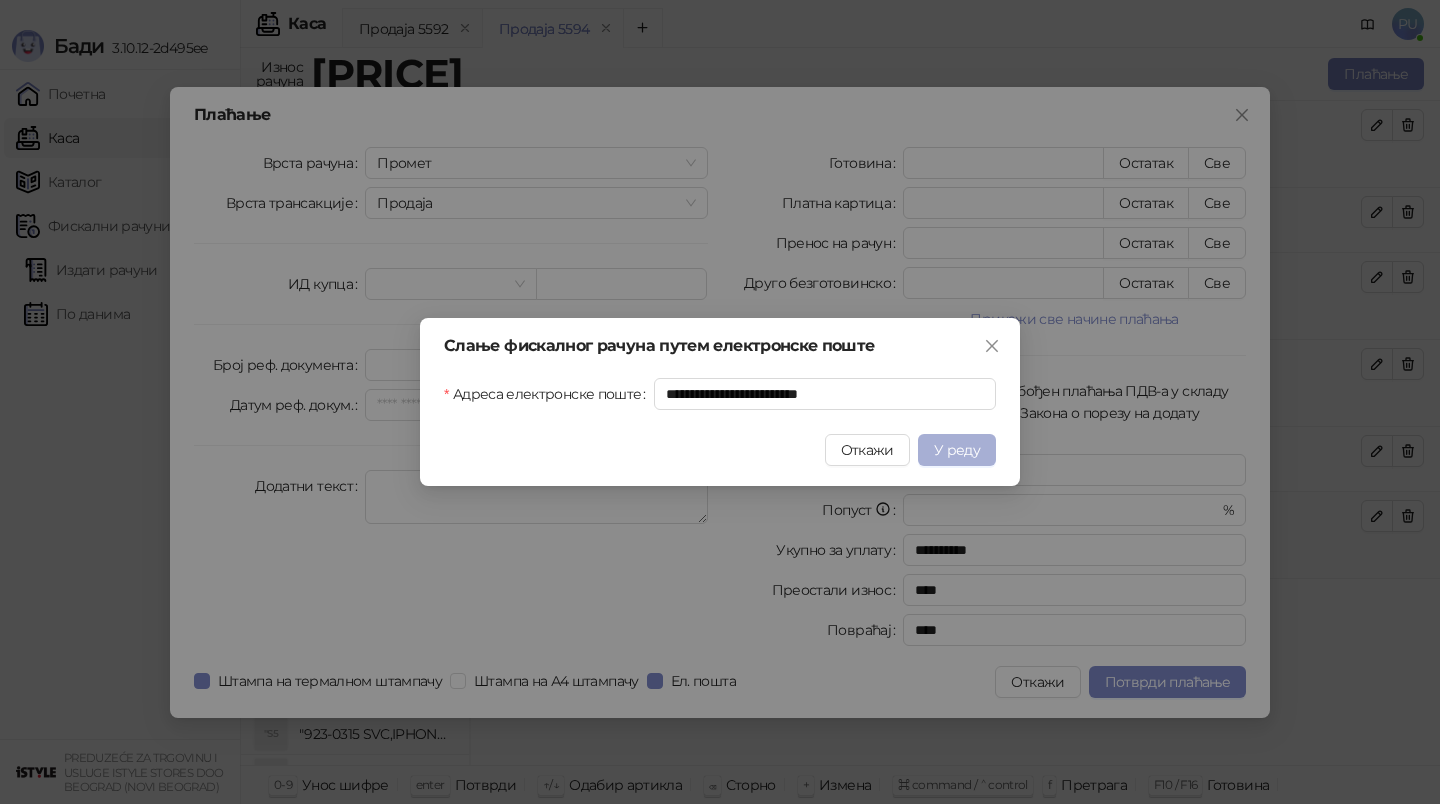 click on "У реду" at bounding box center (957, 450) 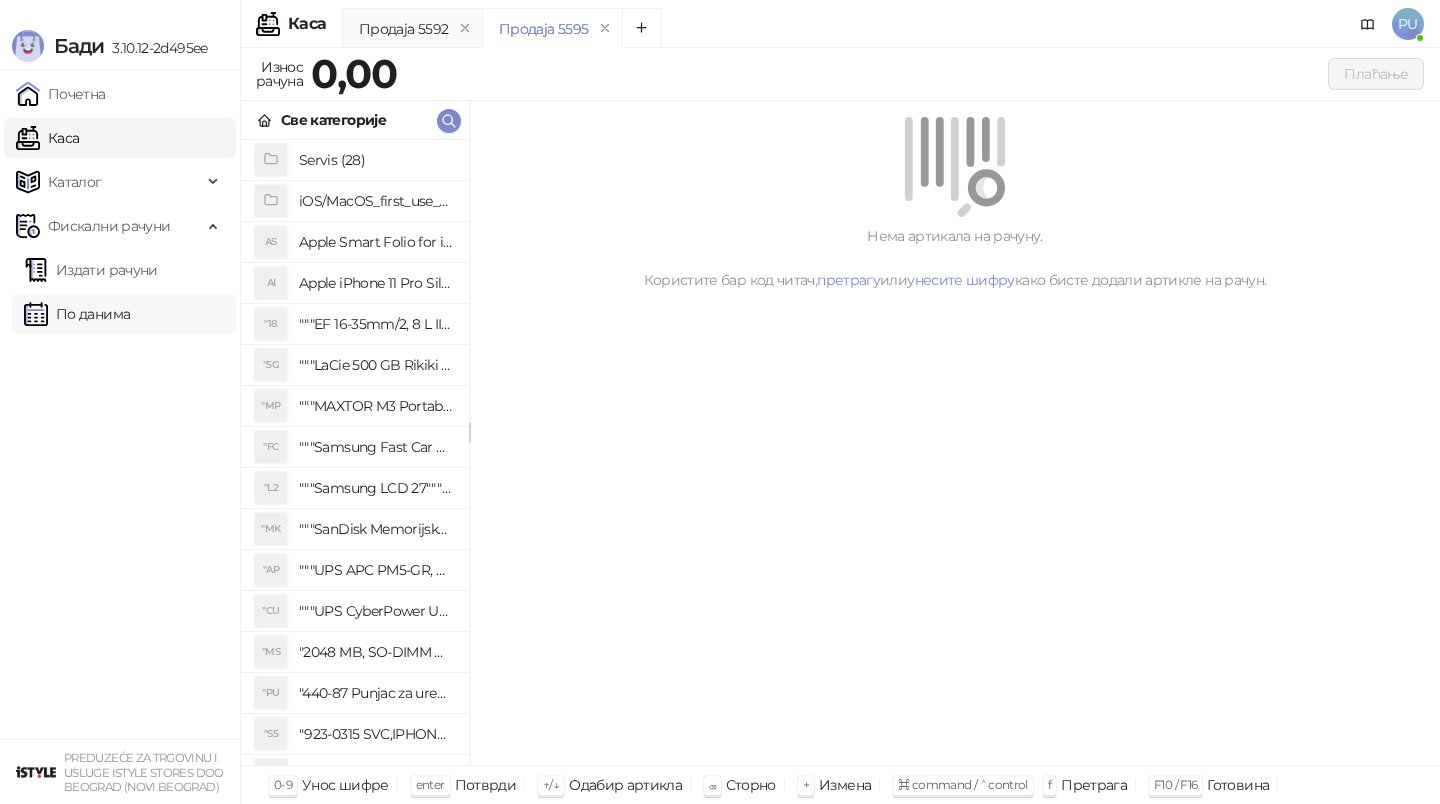 click on "По данима" at bounding box center (77, 314) 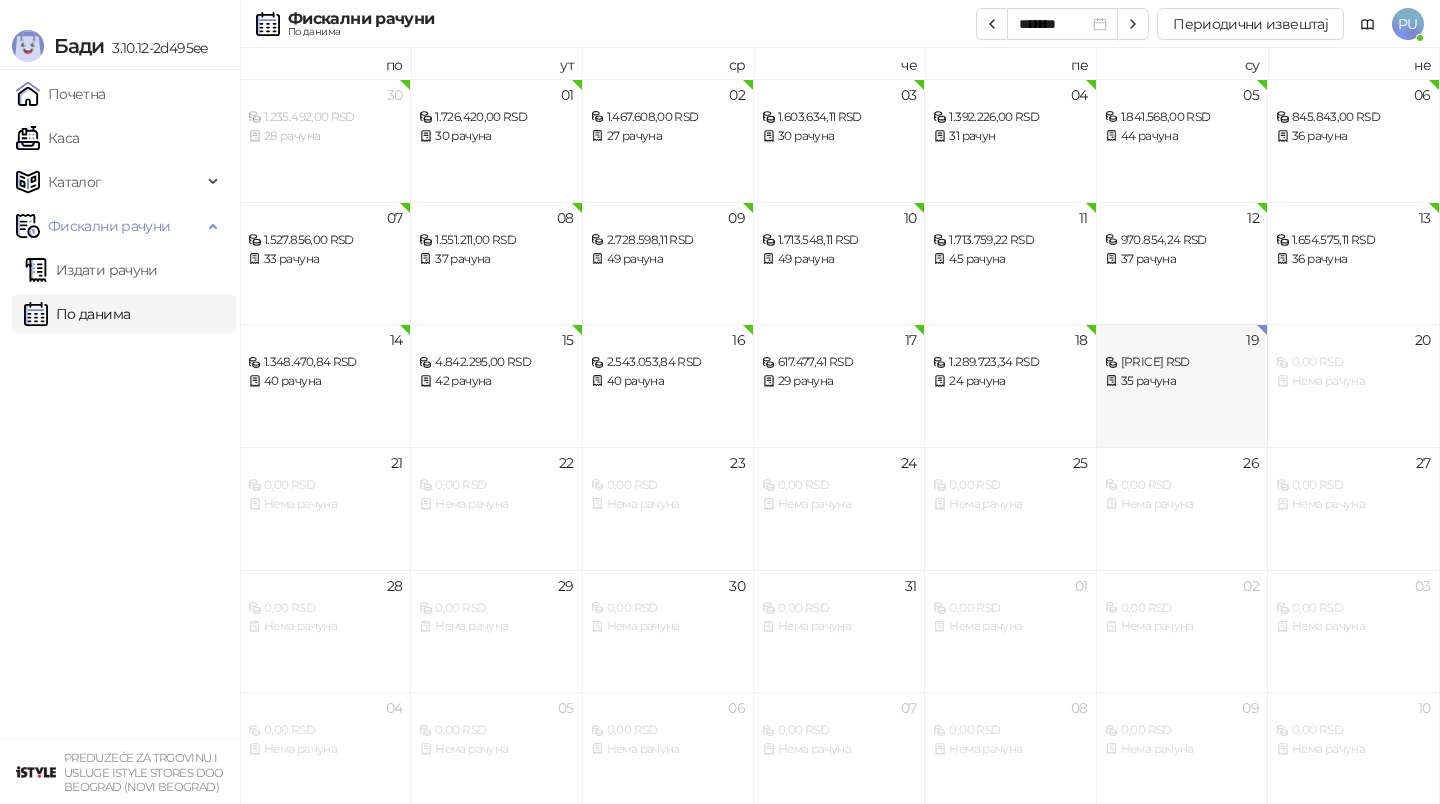 click on "35 рачуна" at bounding box center [1182, 381] 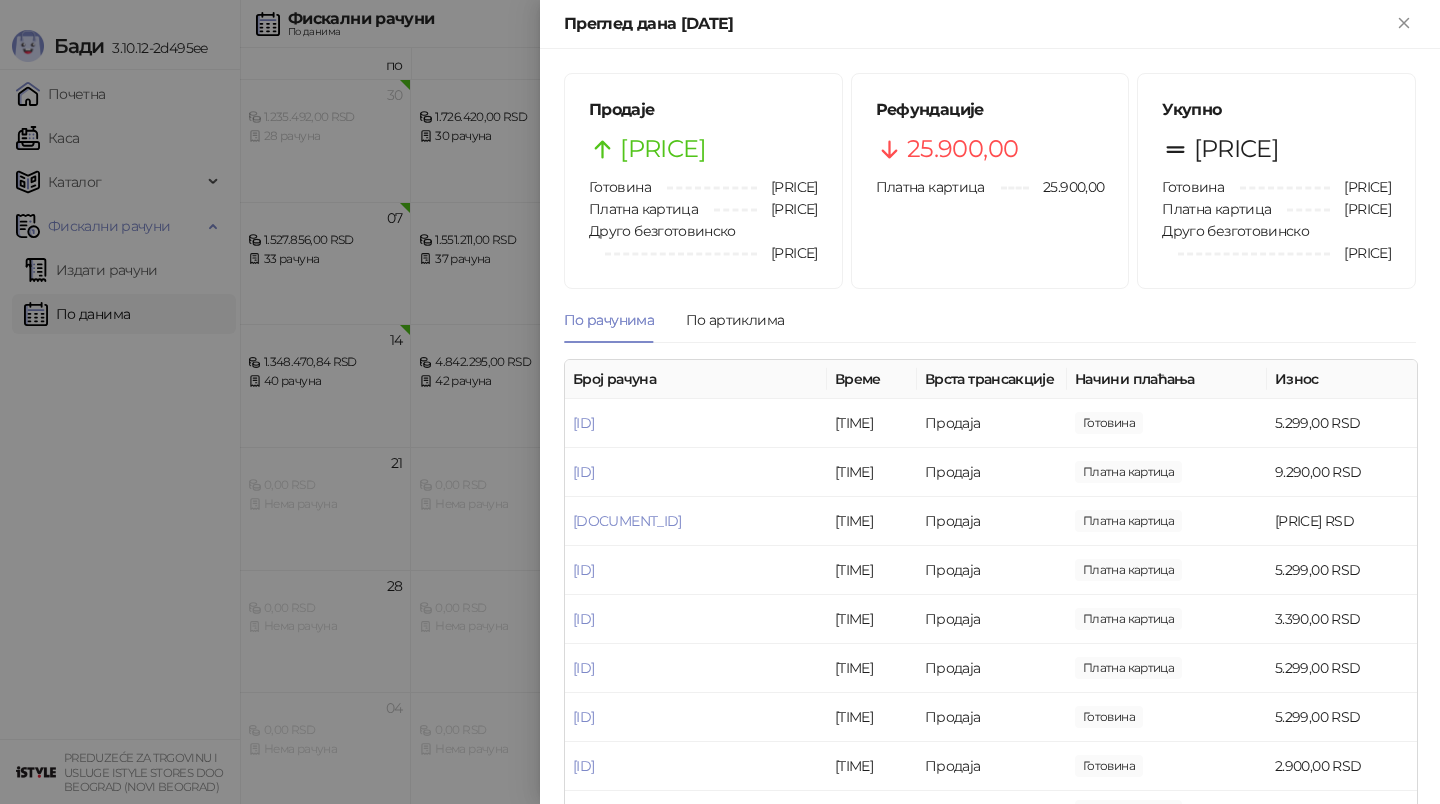 click at bounding box center (720, 402) 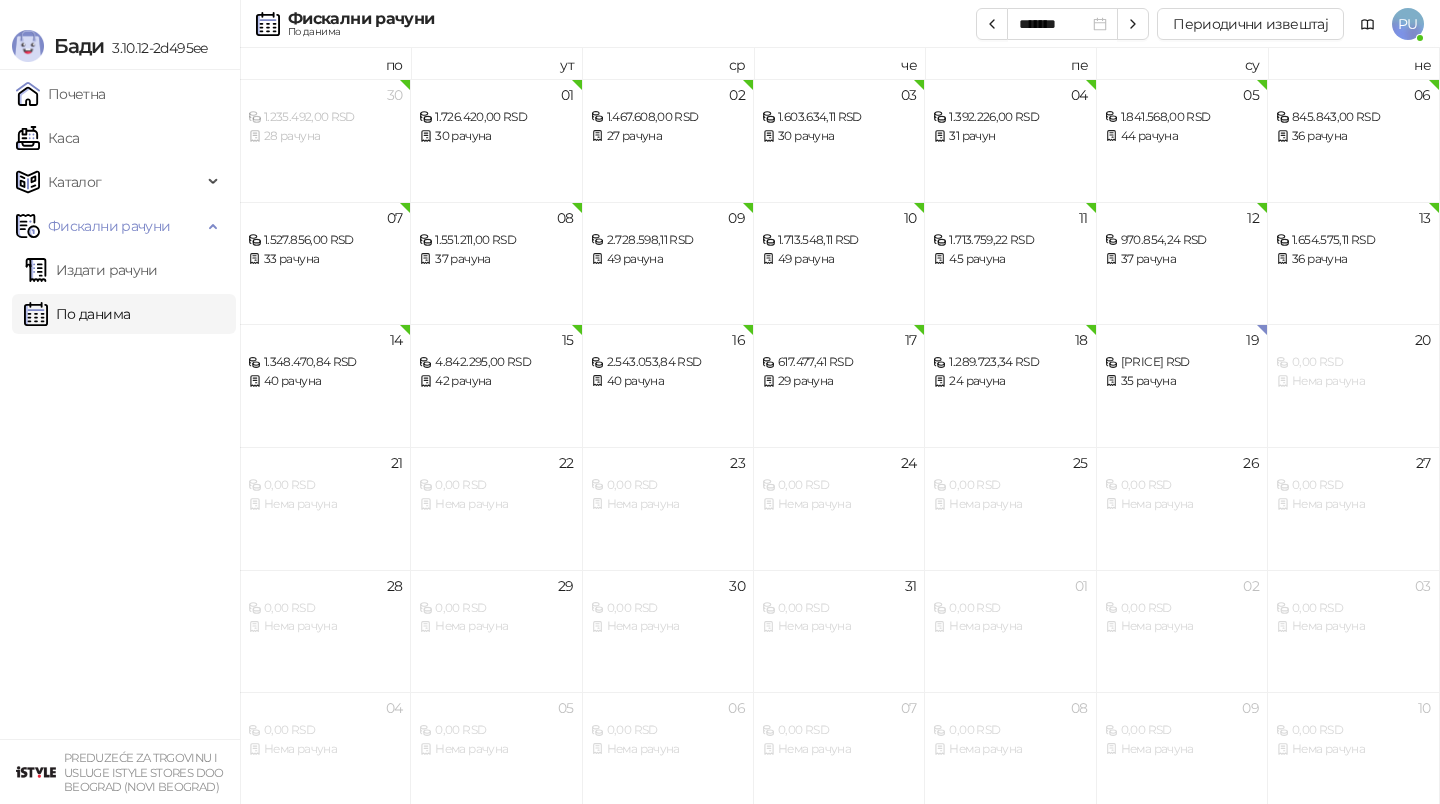 click on "Фискални рачуни По данима ******* Периодични извештај PU" at bounding box center (720, 24) 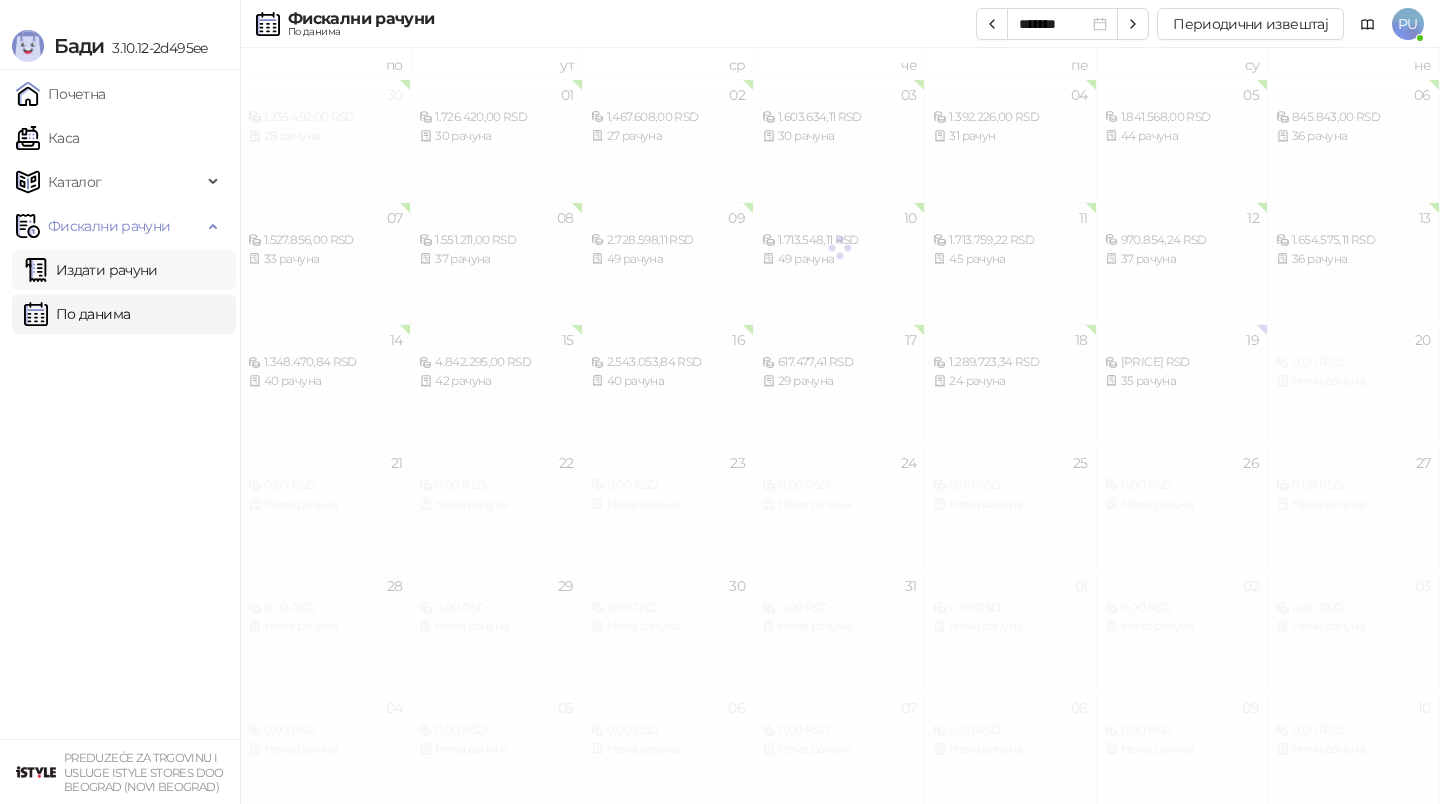 click on "Издати рачуни" at bounding box center [91, 270] 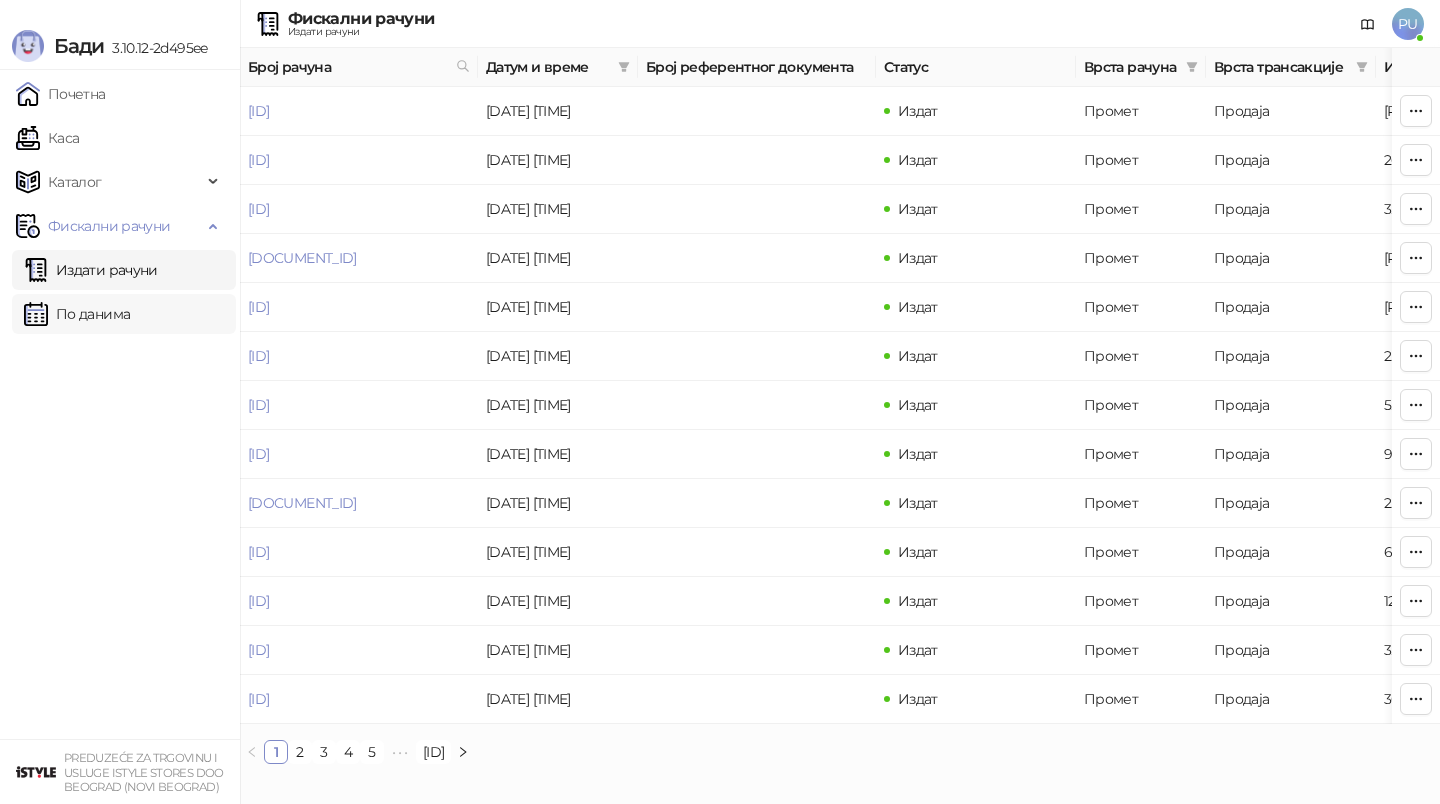 click on "По данима" at bounding box center (77, 314) 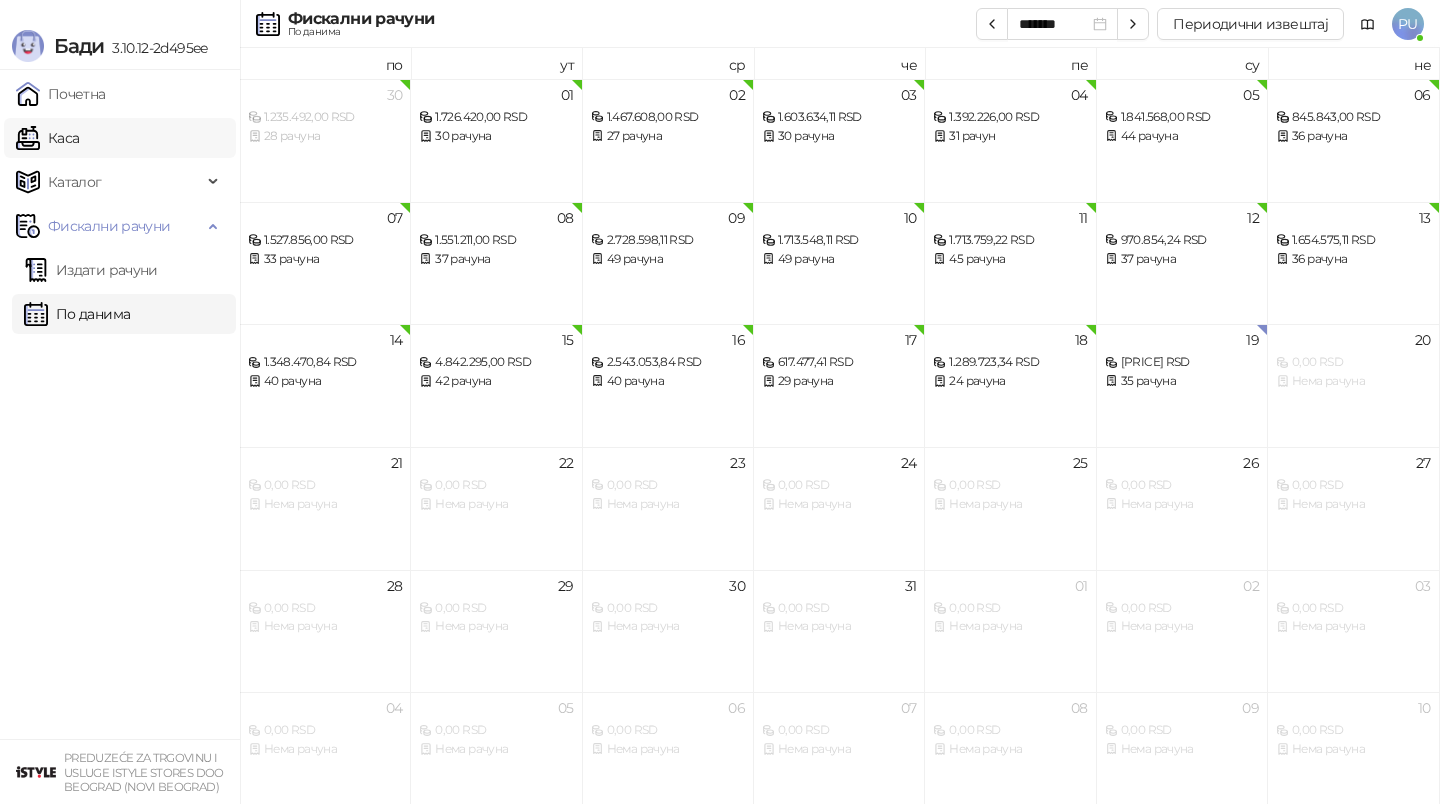 click on "Каса" at bounding box center (47, 138) 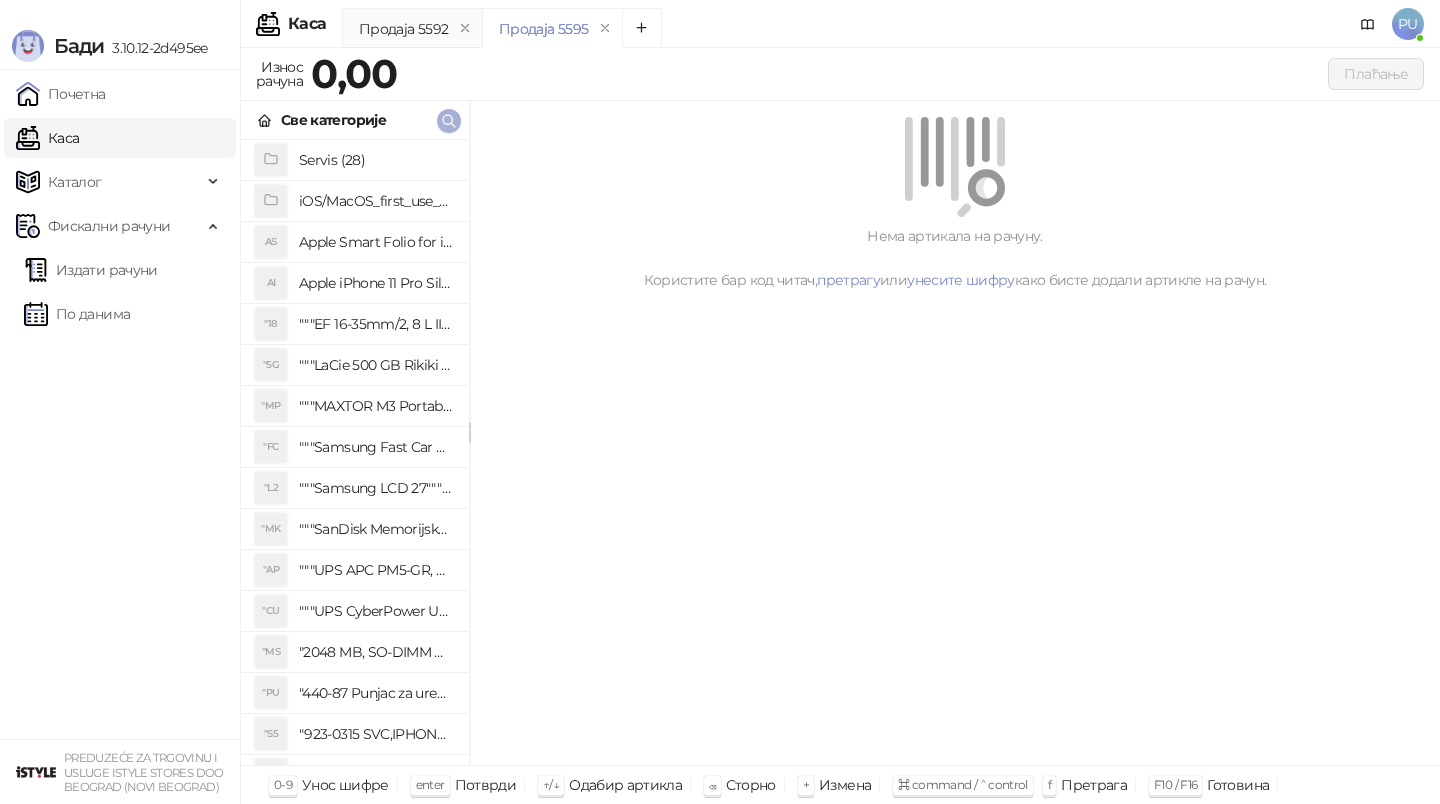 click 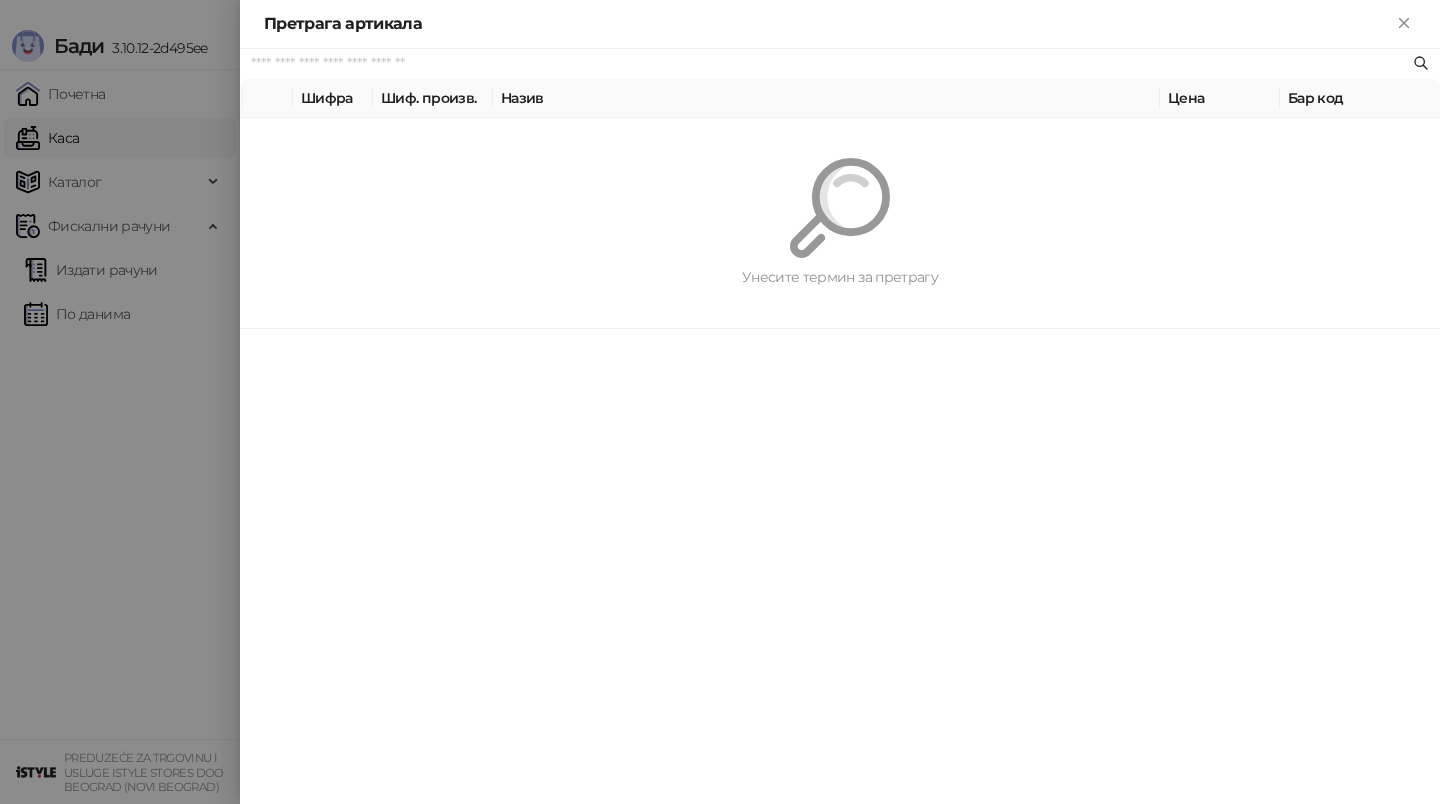 paste on "**********" 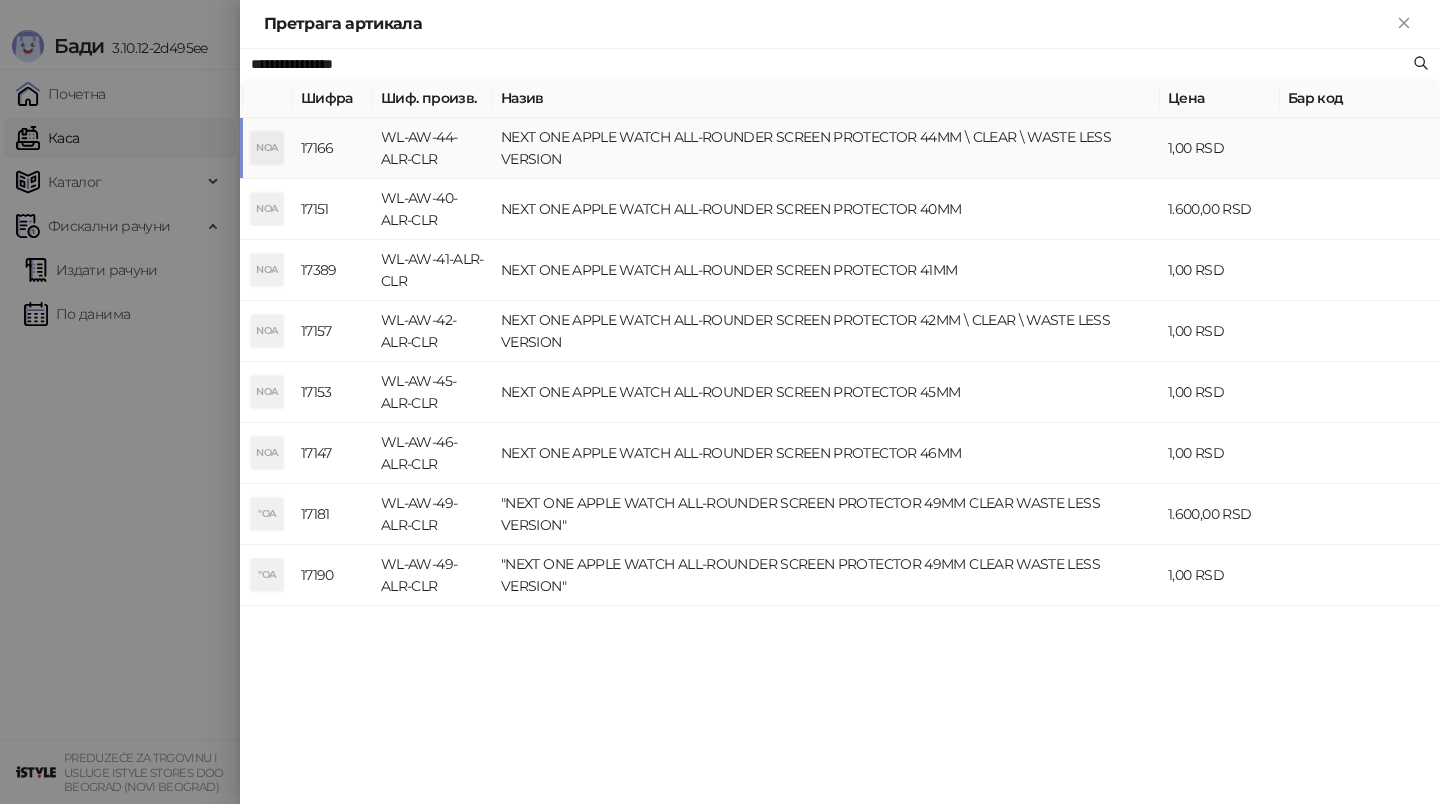 click on "NEXT ONE APPLE WATCH ALL-ROUNDER SCREEN PROTECTOR 44MM \ CLEAR \ WASTE LESS VERSION" at bounding box center (826, 148) 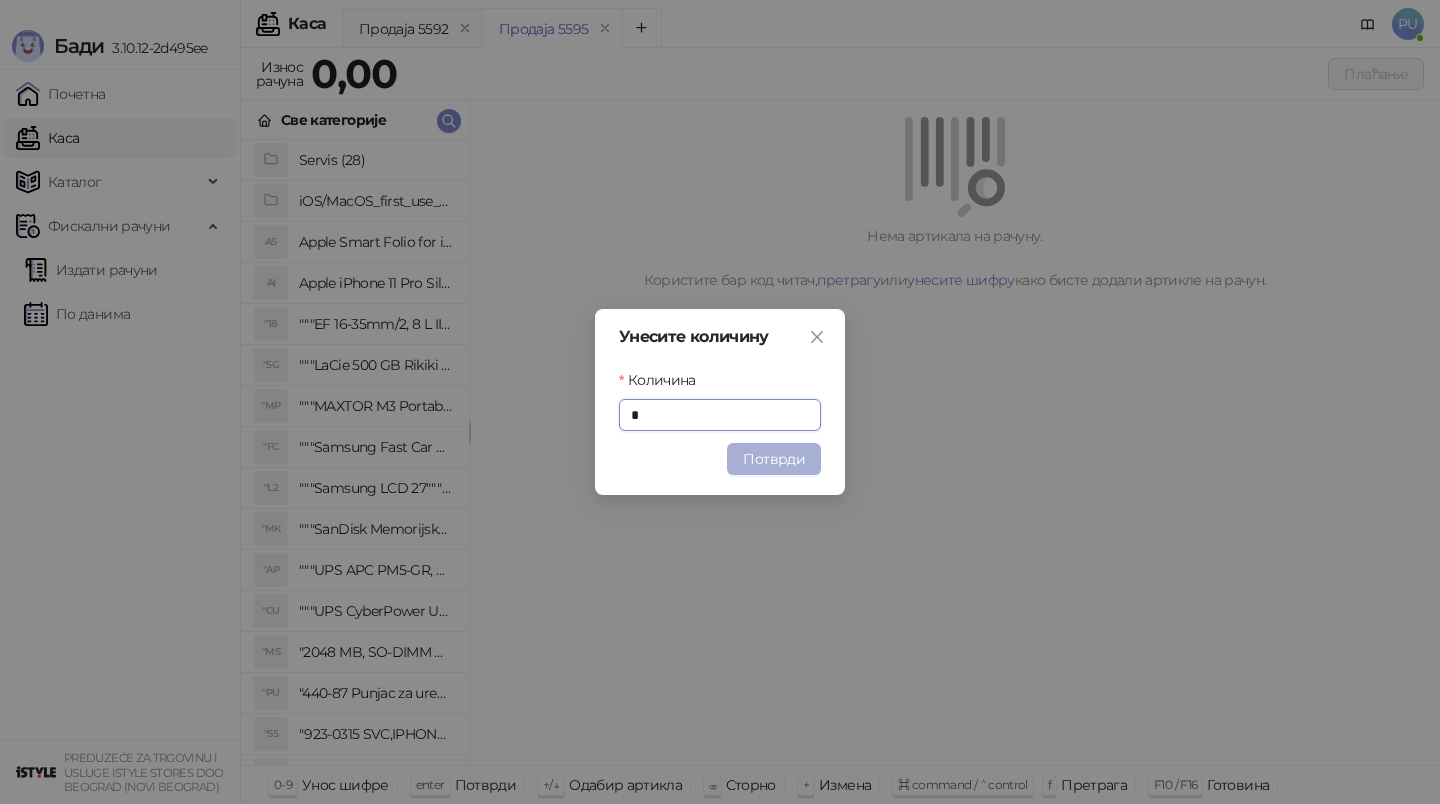 click on "Потврди" at bounding box center (774, 459) 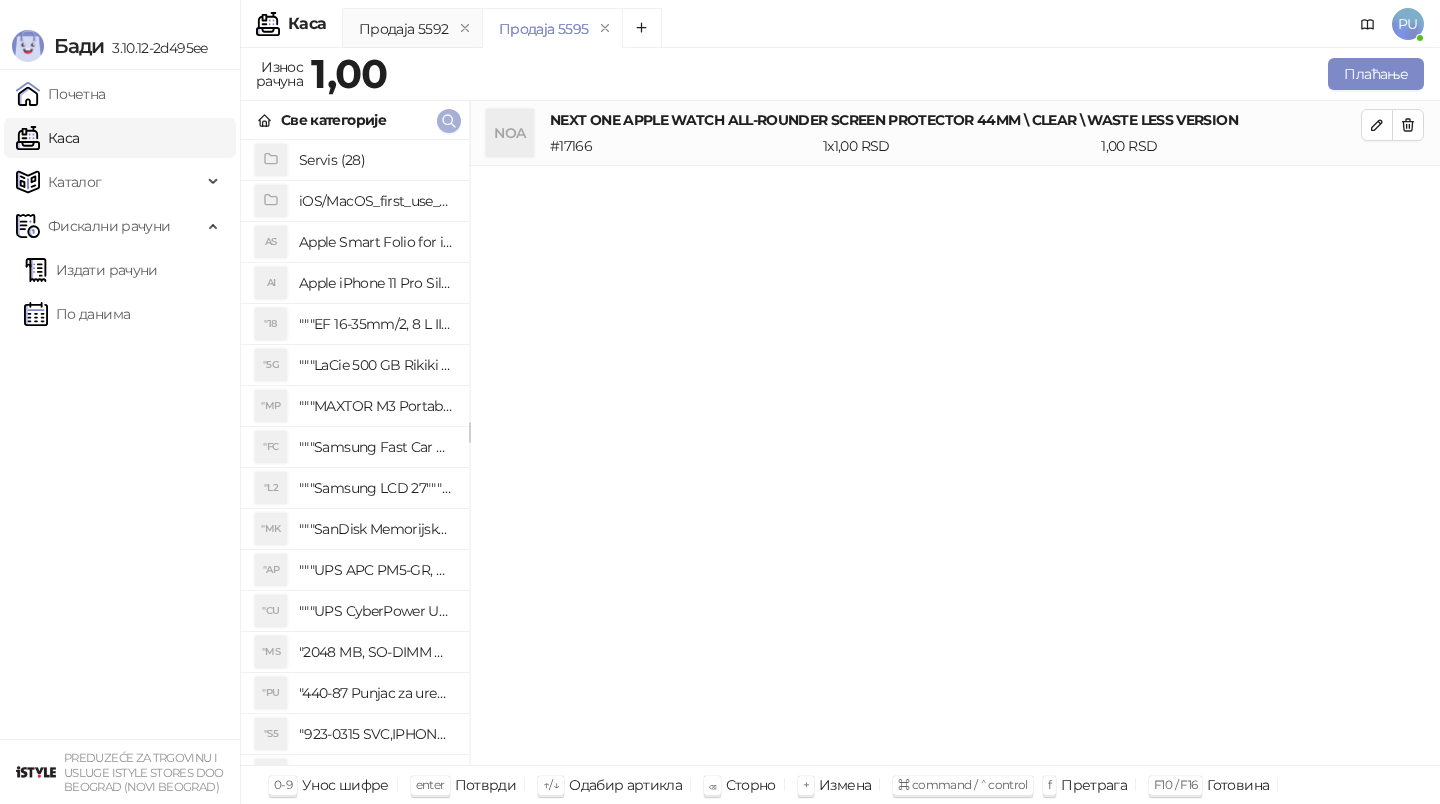 click 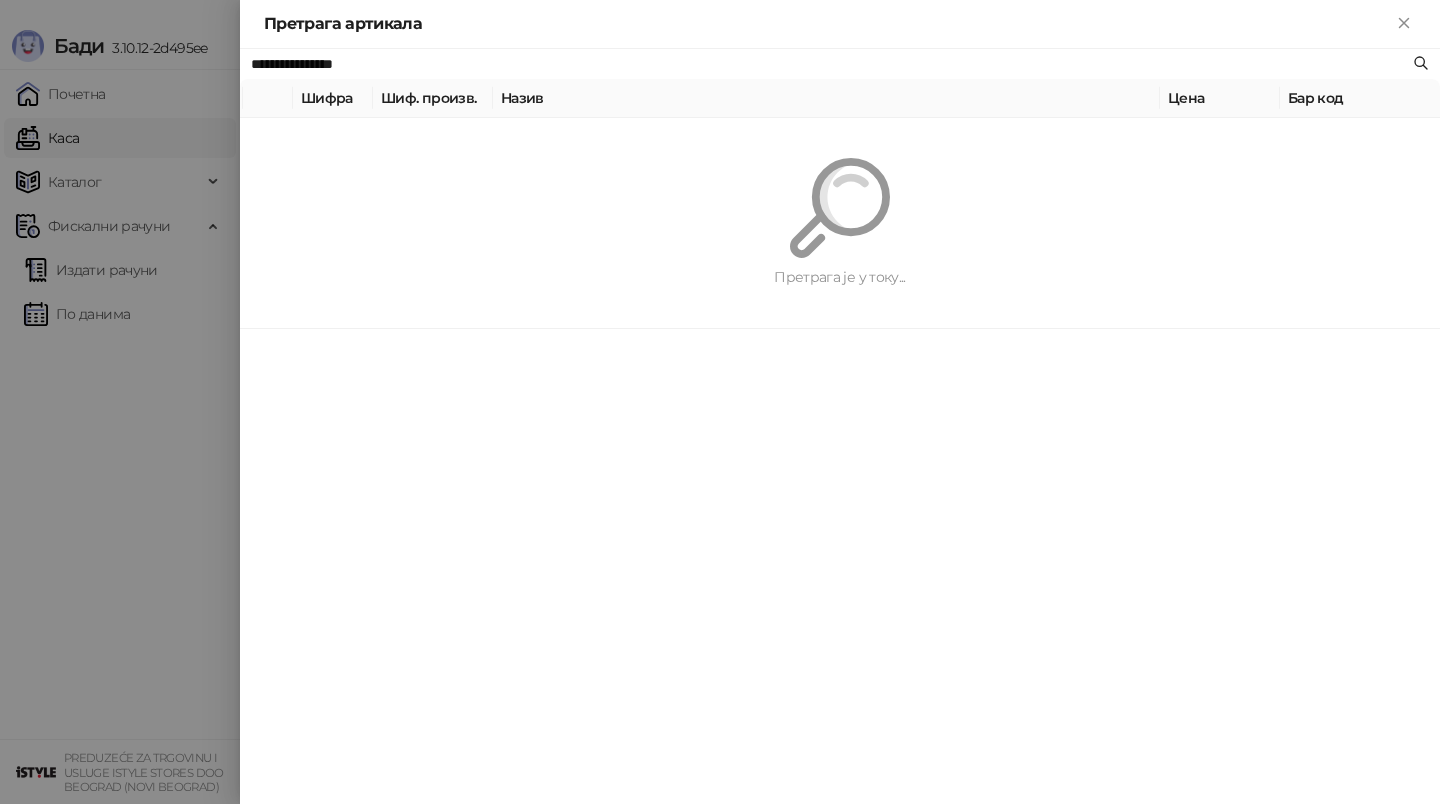 paste on "**********" 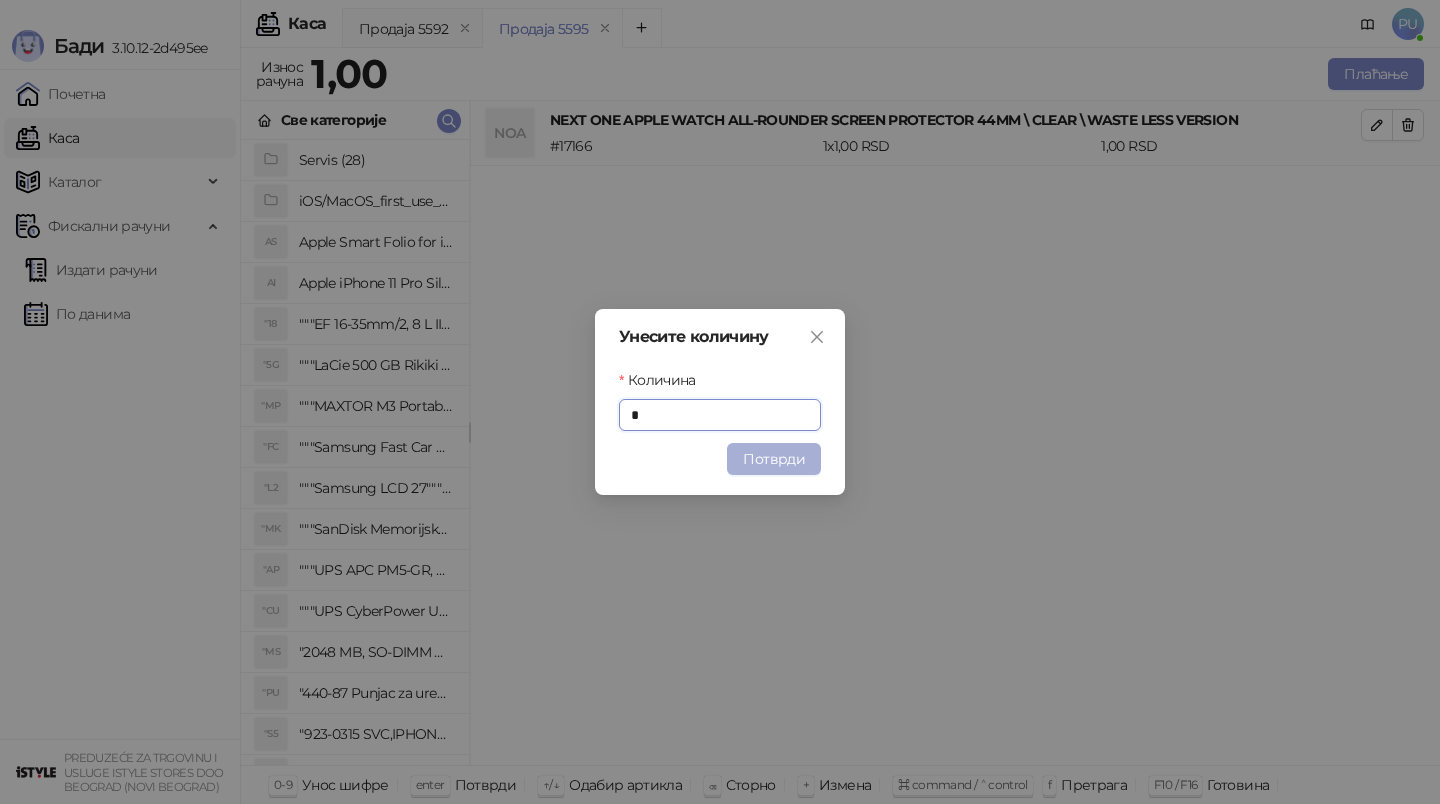 click on "Потврди" at bounding box center [774, 459] 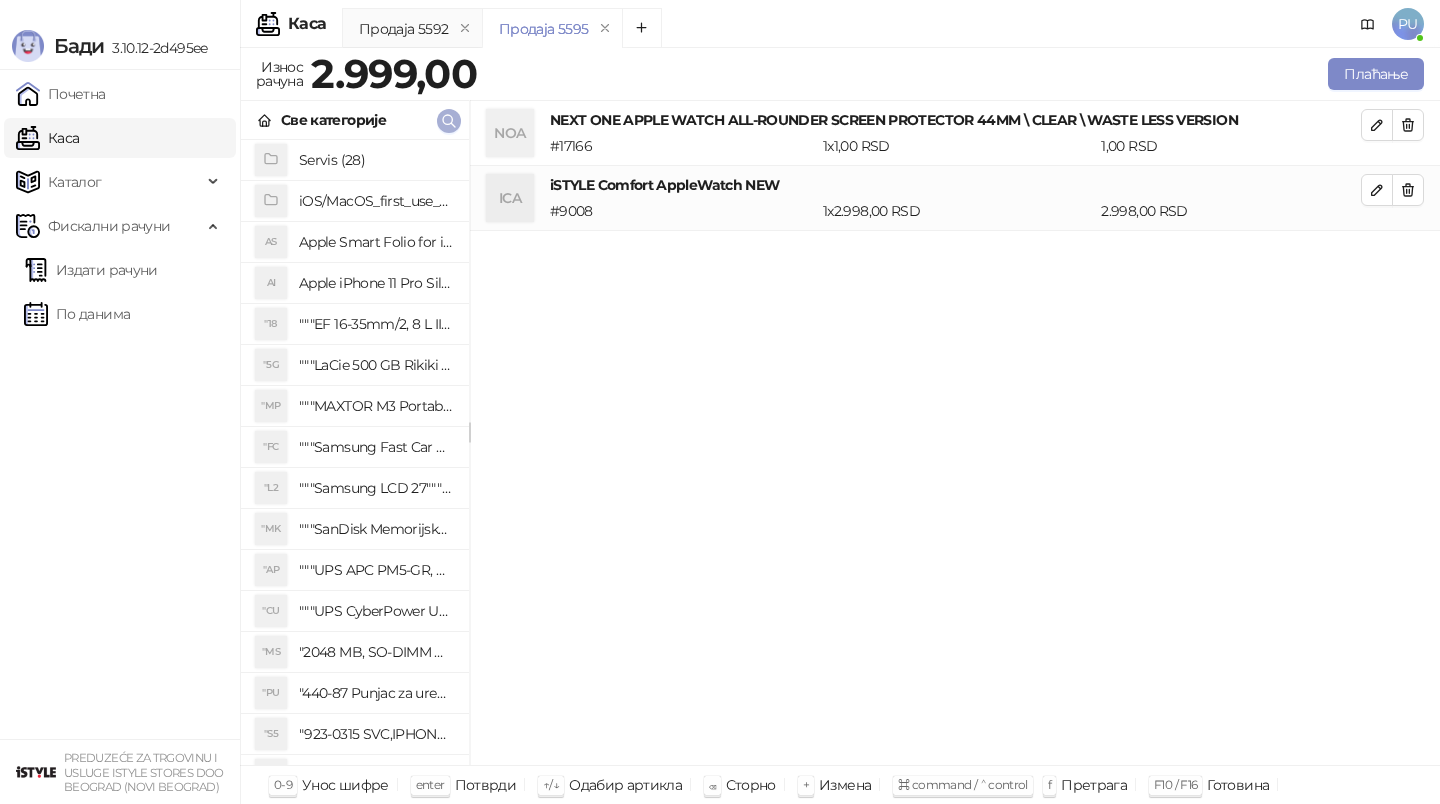 click 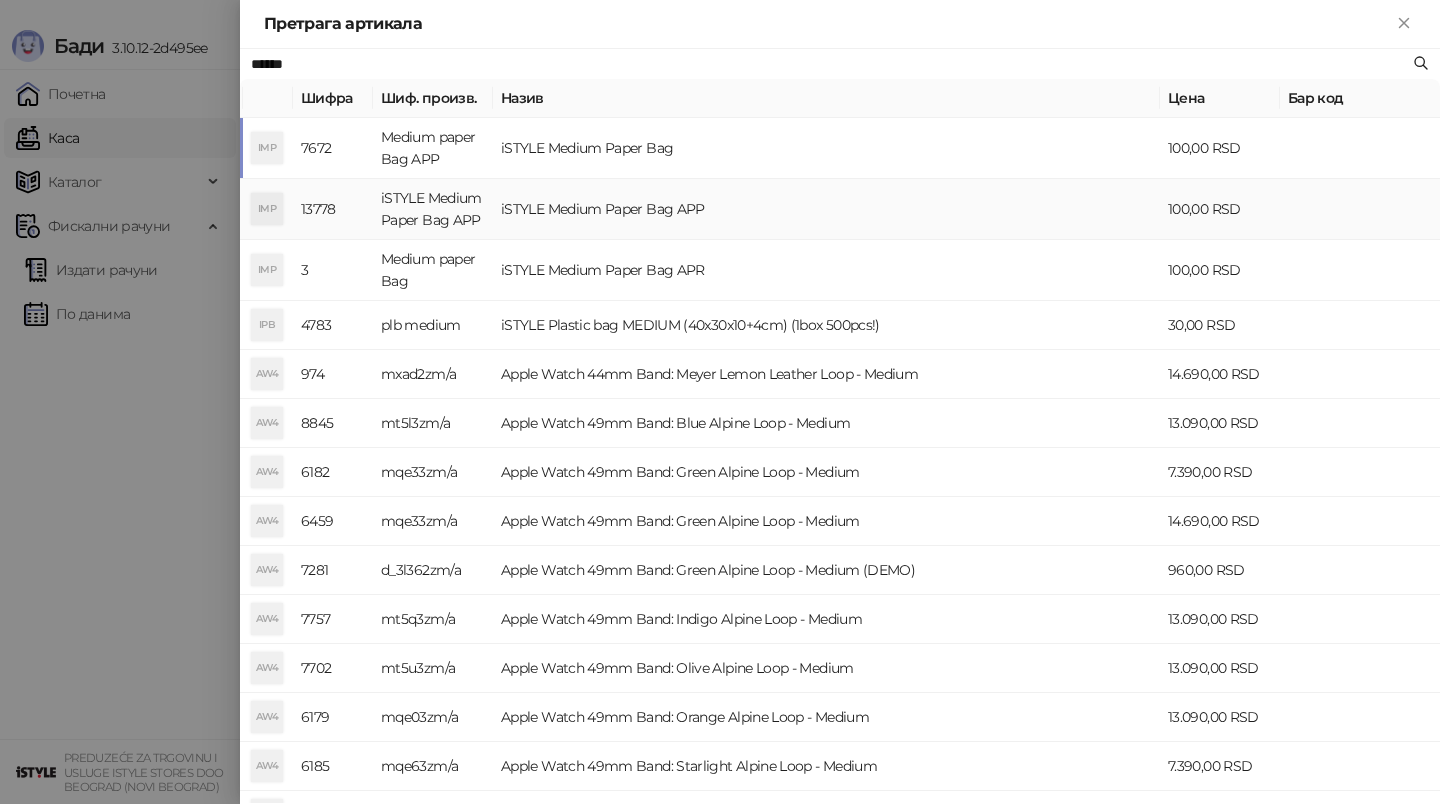 type on "******" 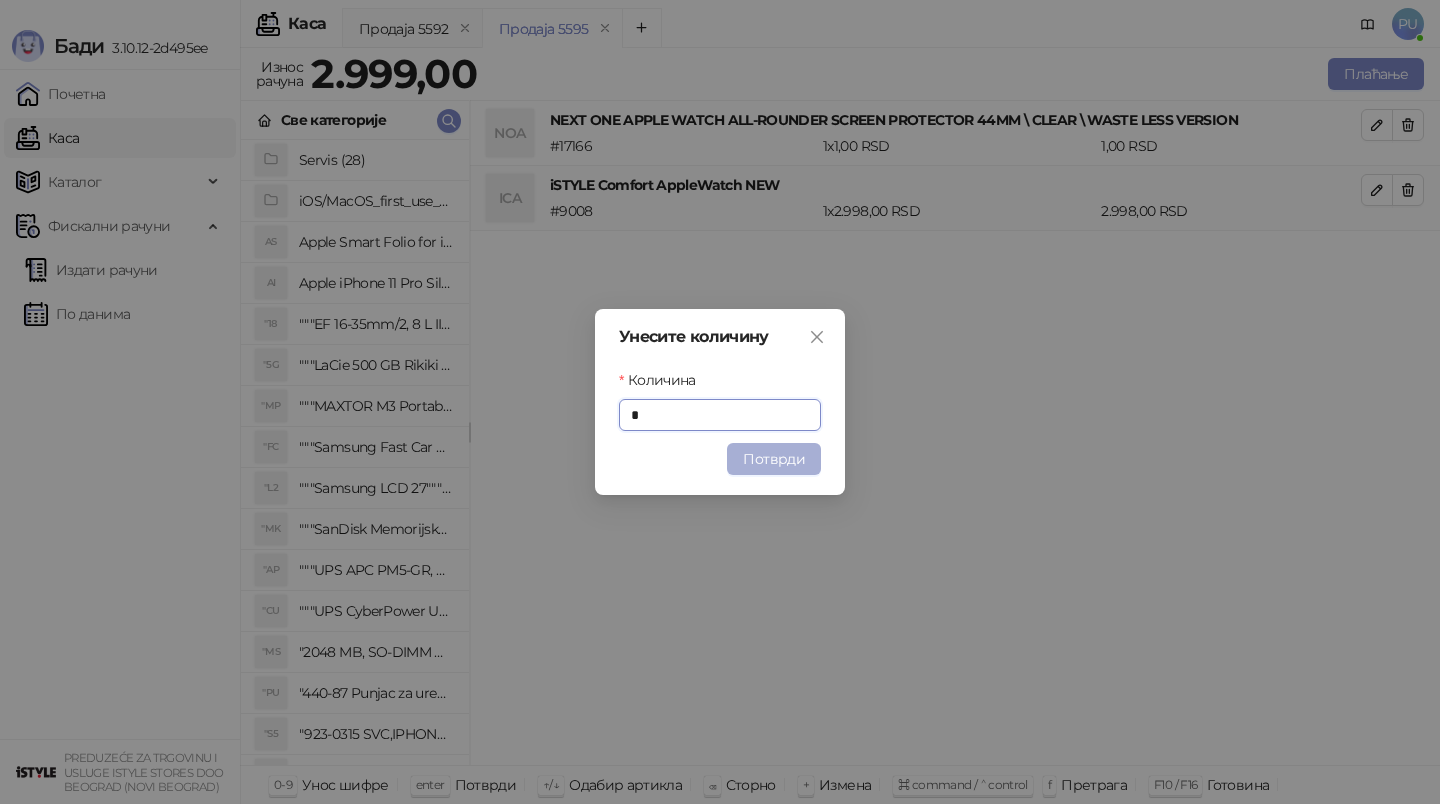 click on "Потврди" at bounding box center (774, 459) 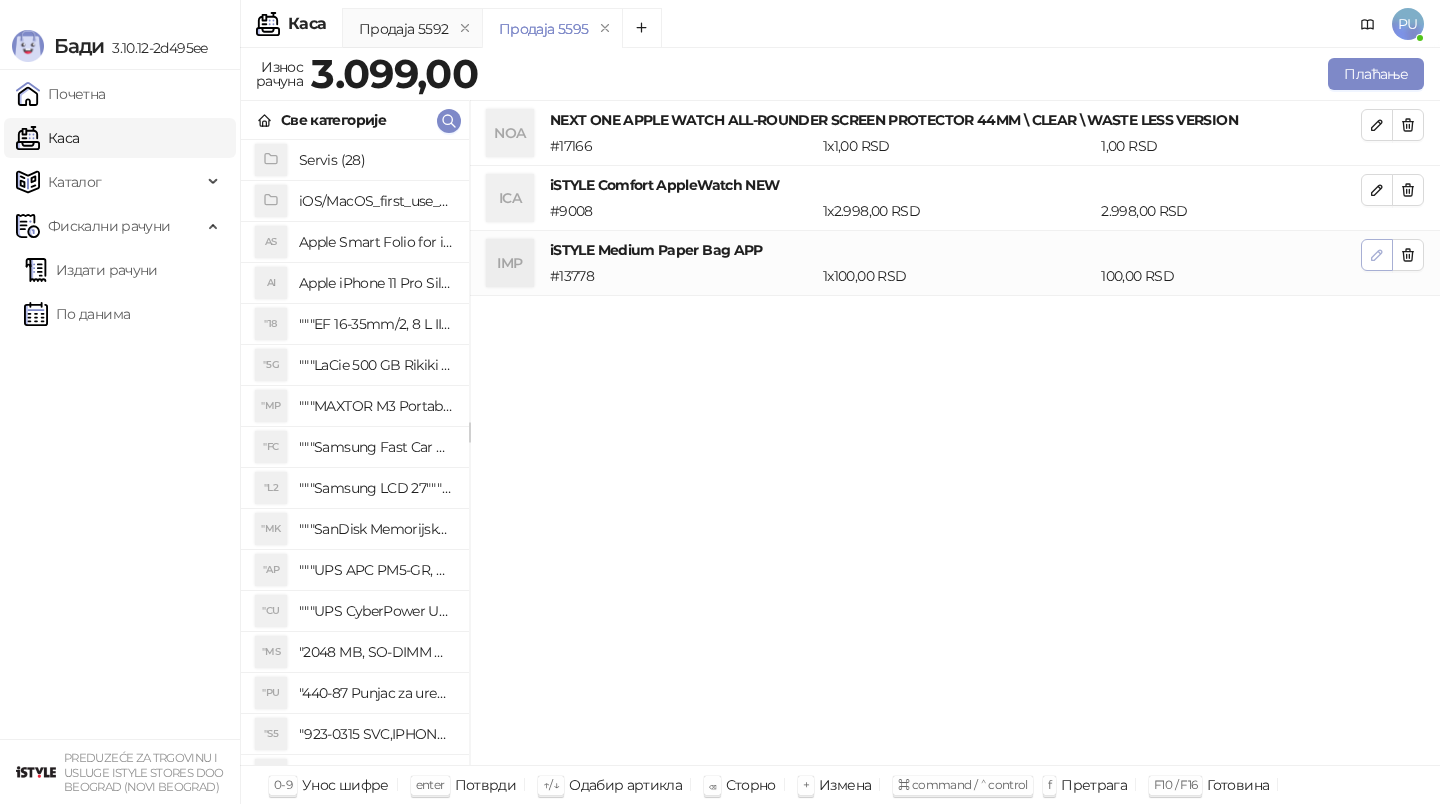 click 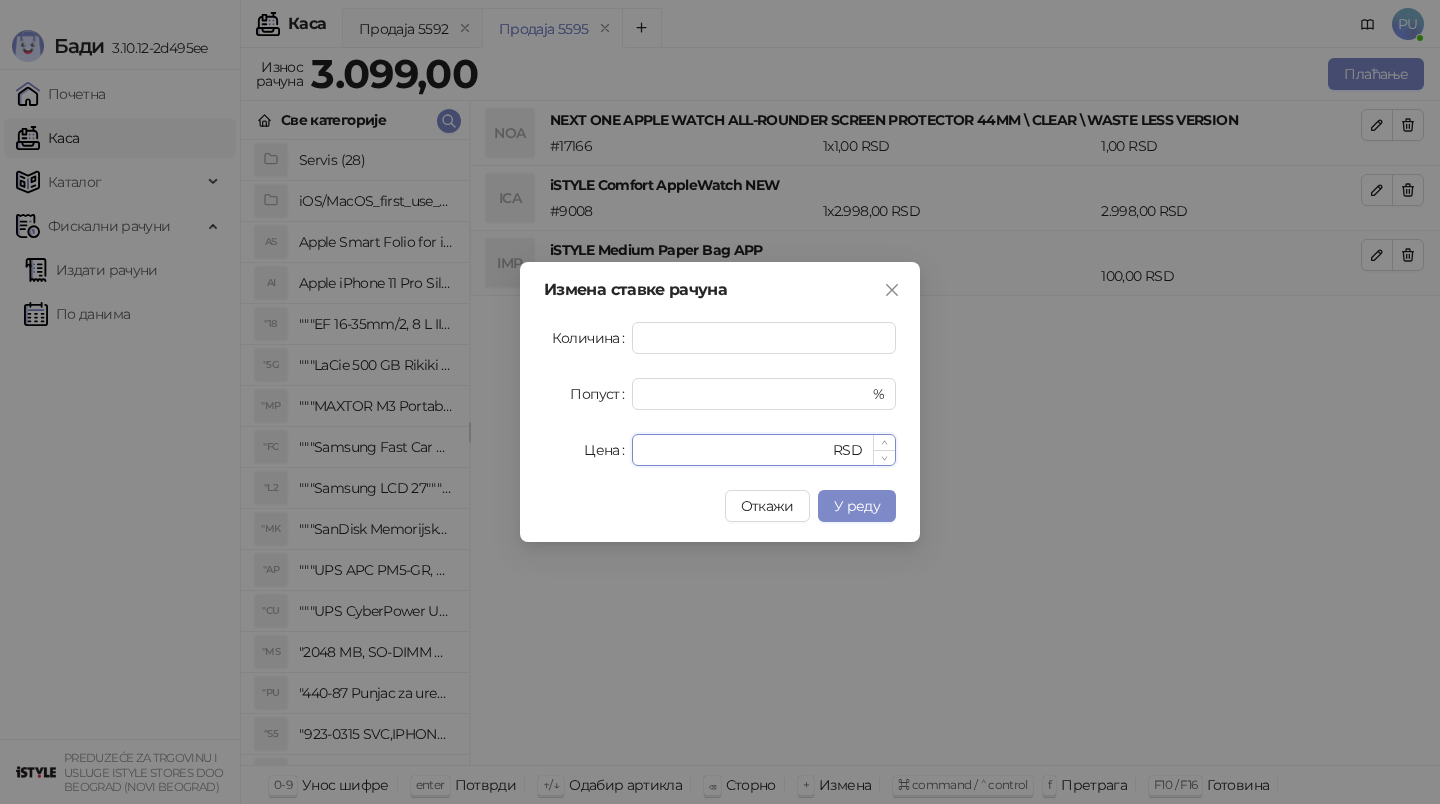 click on "***" at bounding box center (736, 450) 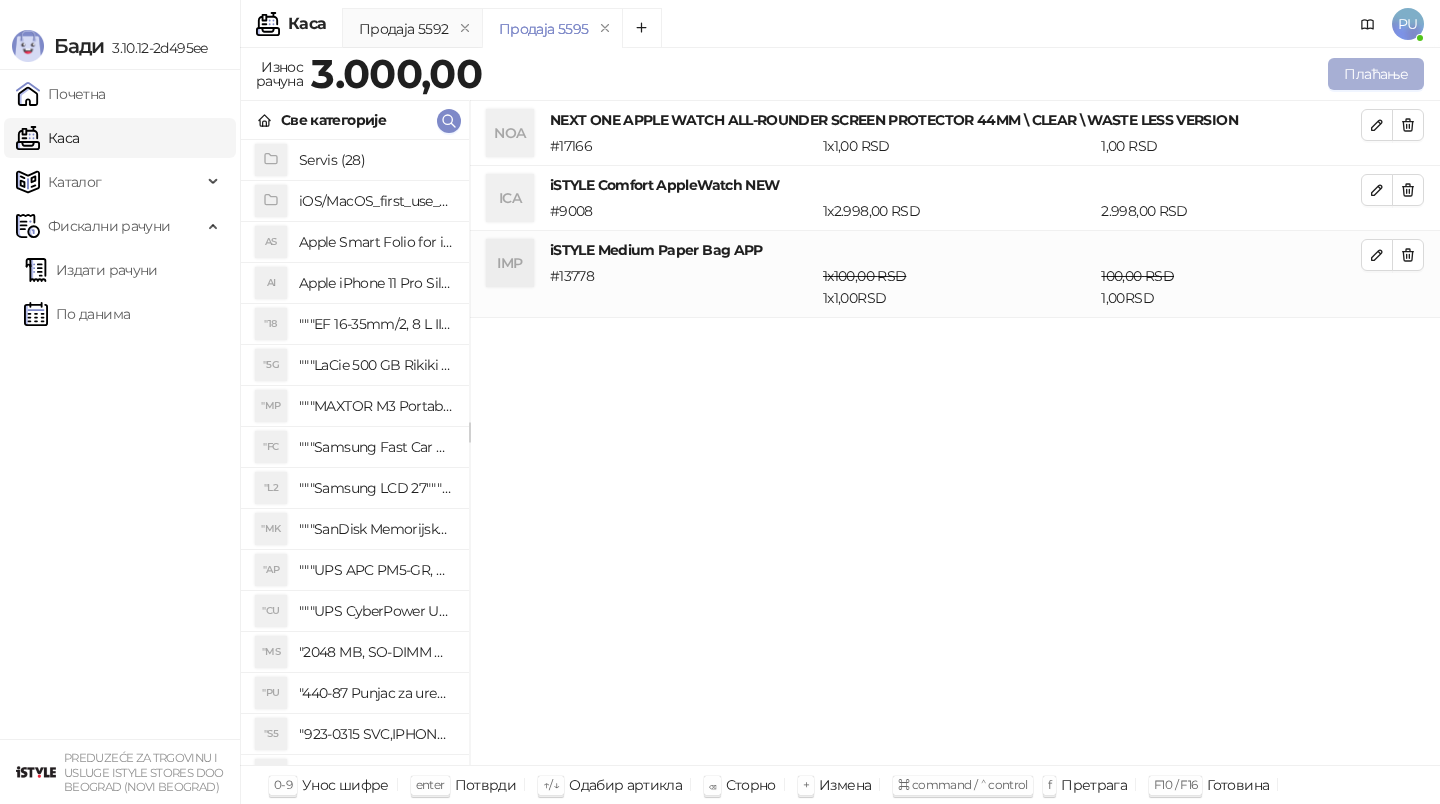 click on "Плаћање" at bounding box center [1376, 74] 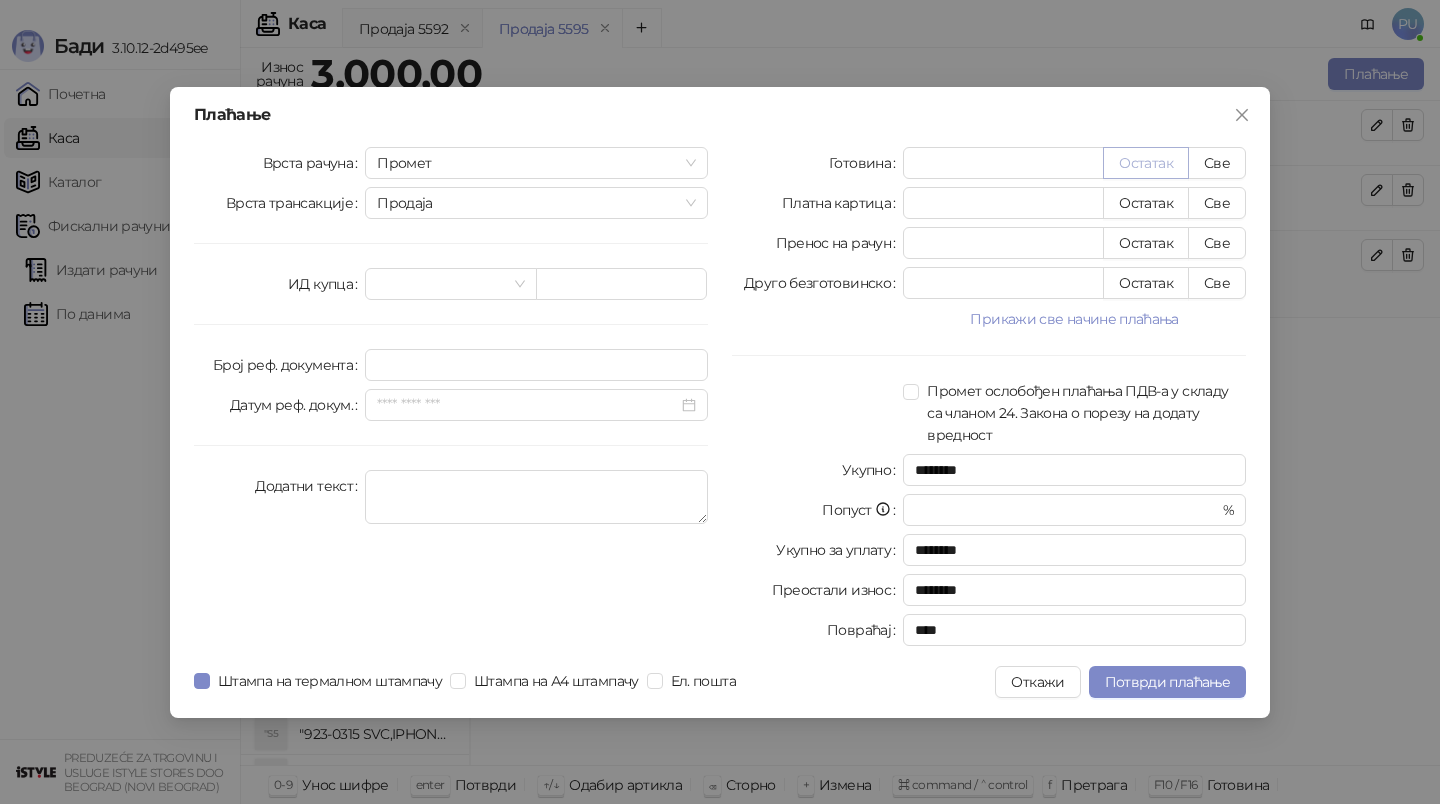click on "Остатак" at bounding box center [1146, 163] 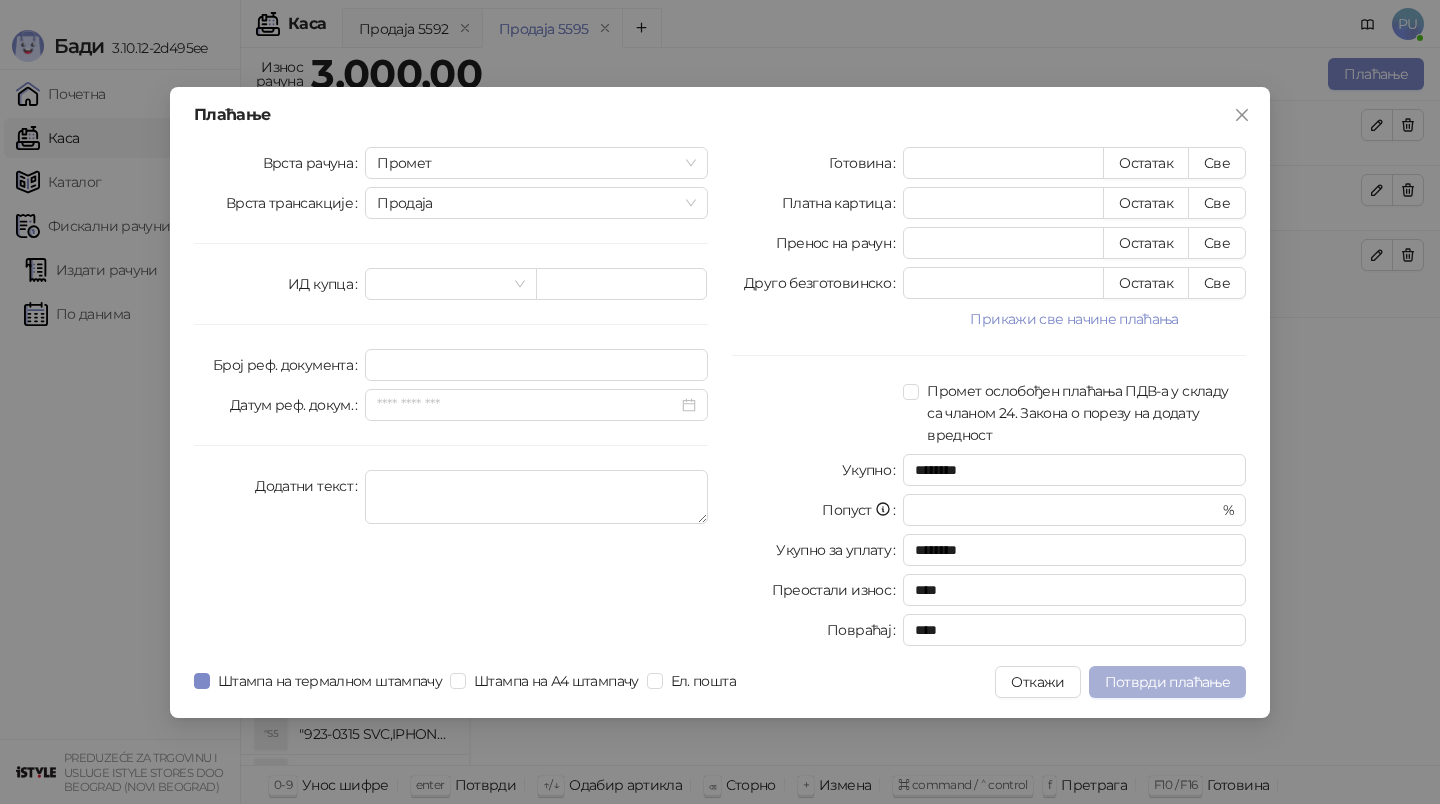 click on "Потврди плаћање" at bounding box center (1167, 682) 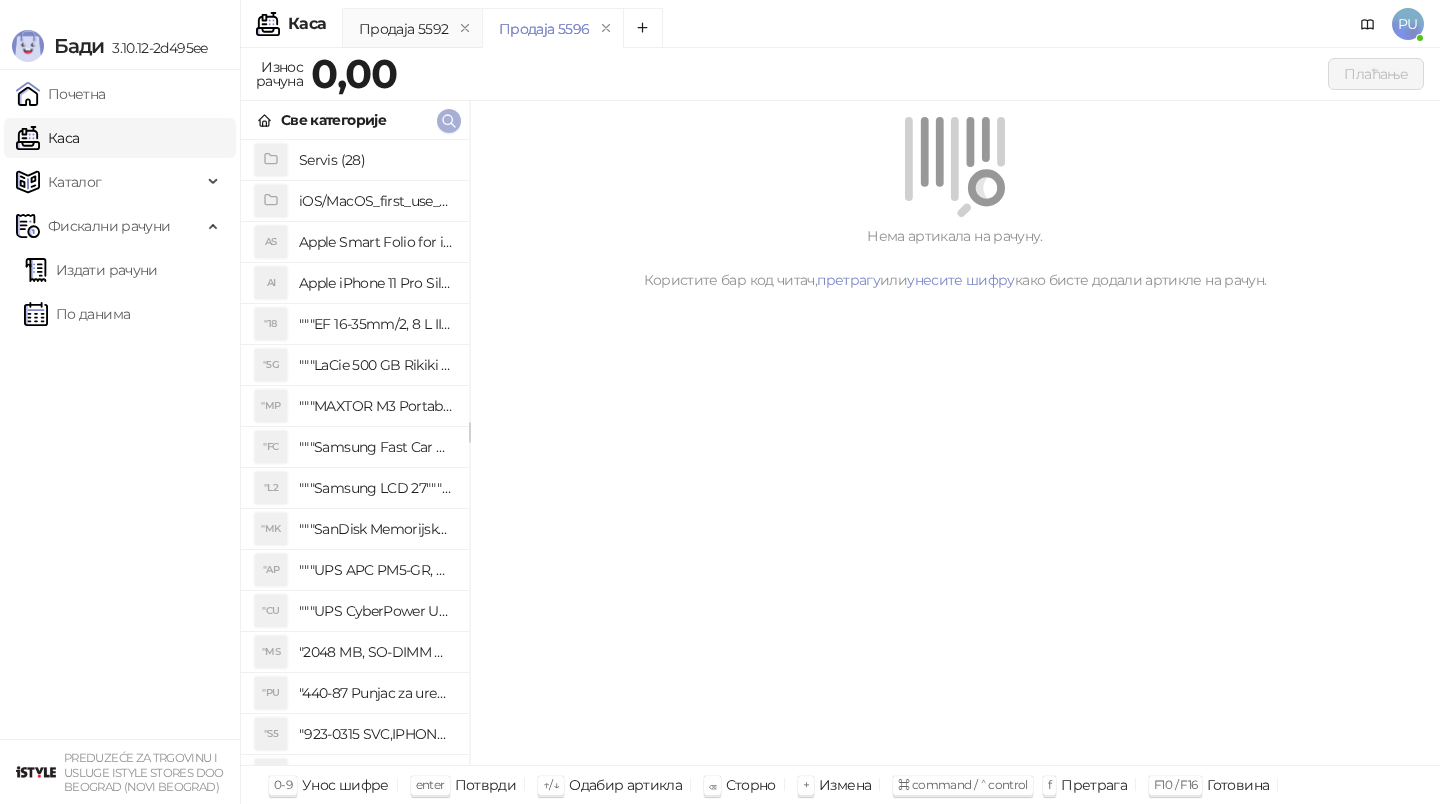 click 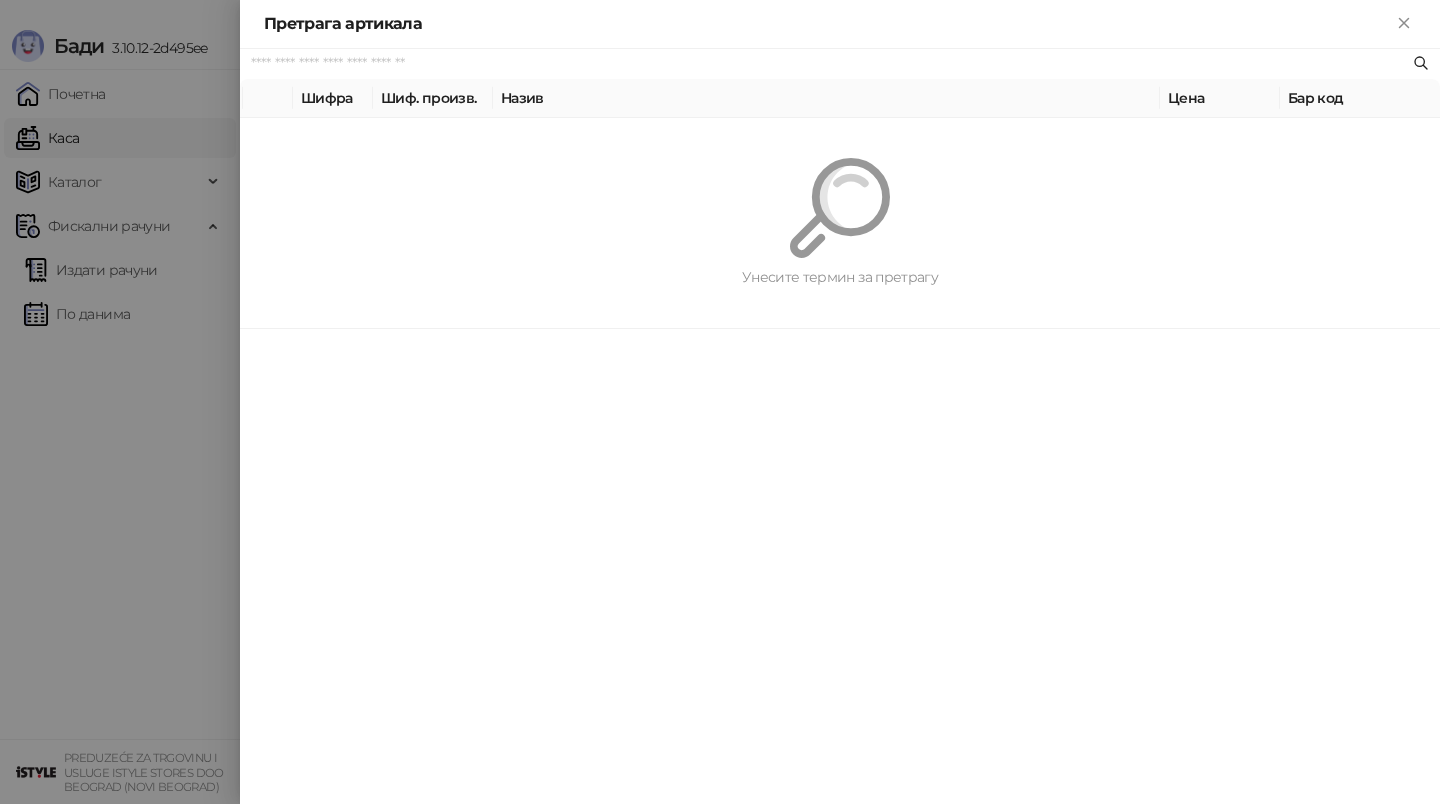 paste on "*********" 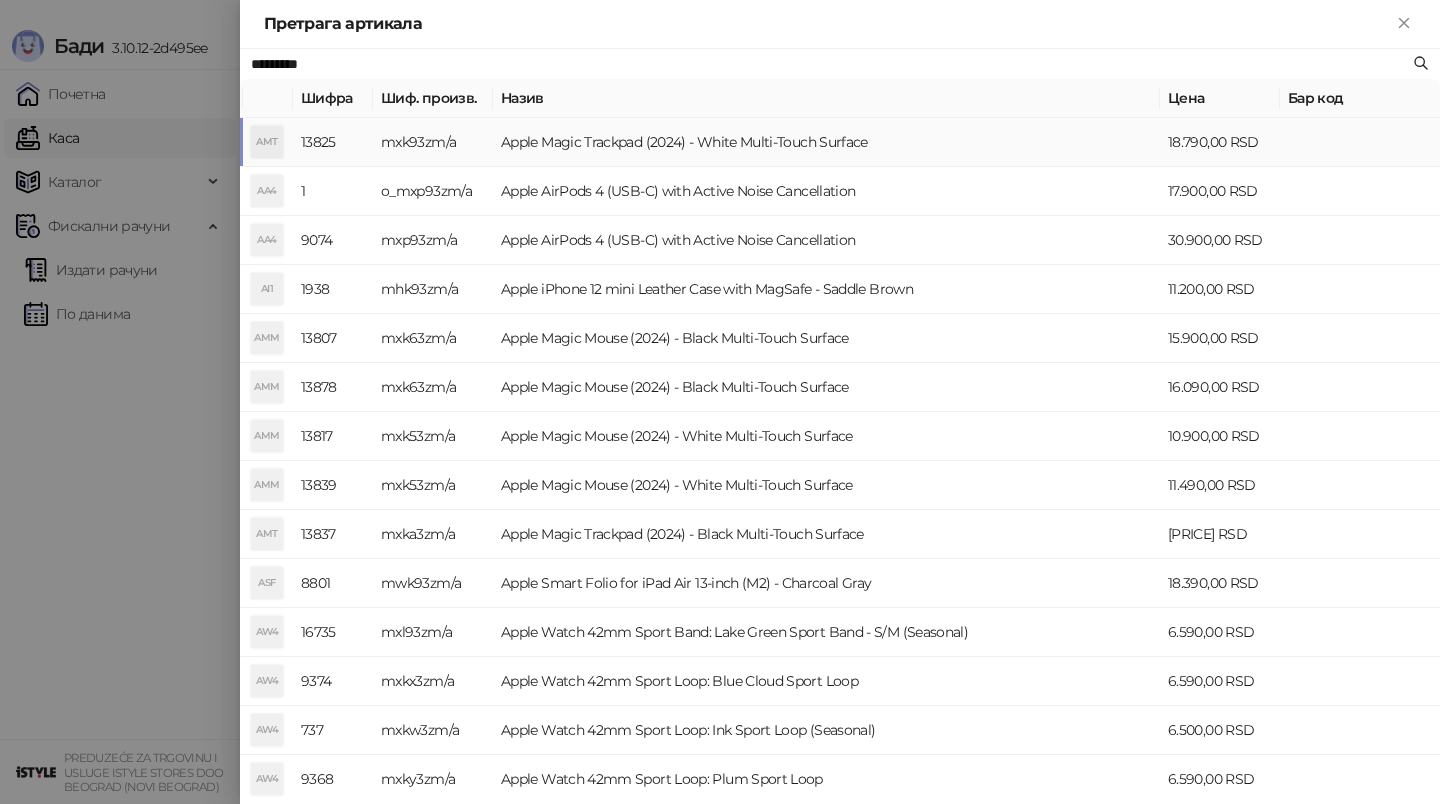 type on "*********" 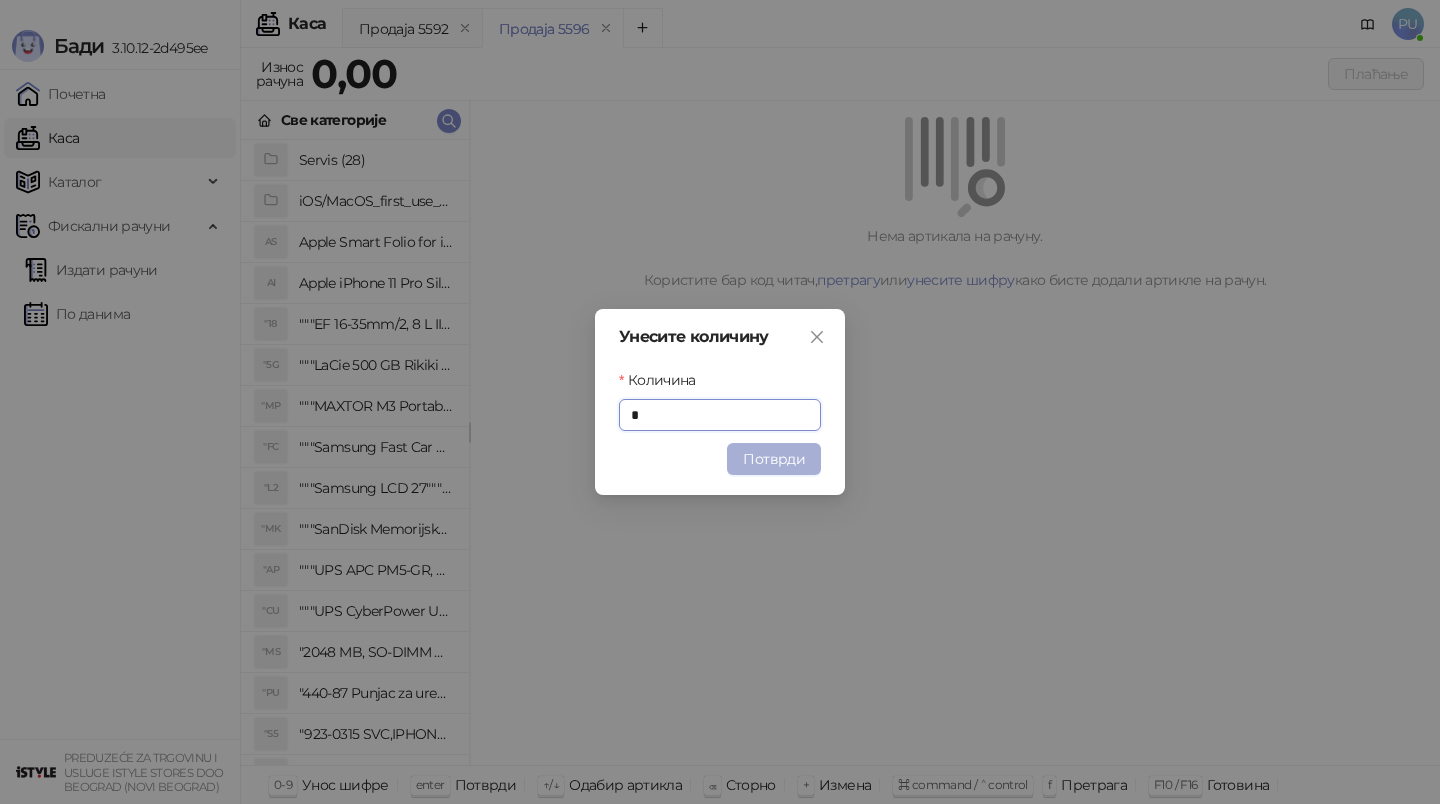 click on "Потврди" at bounding box center [774, 459] 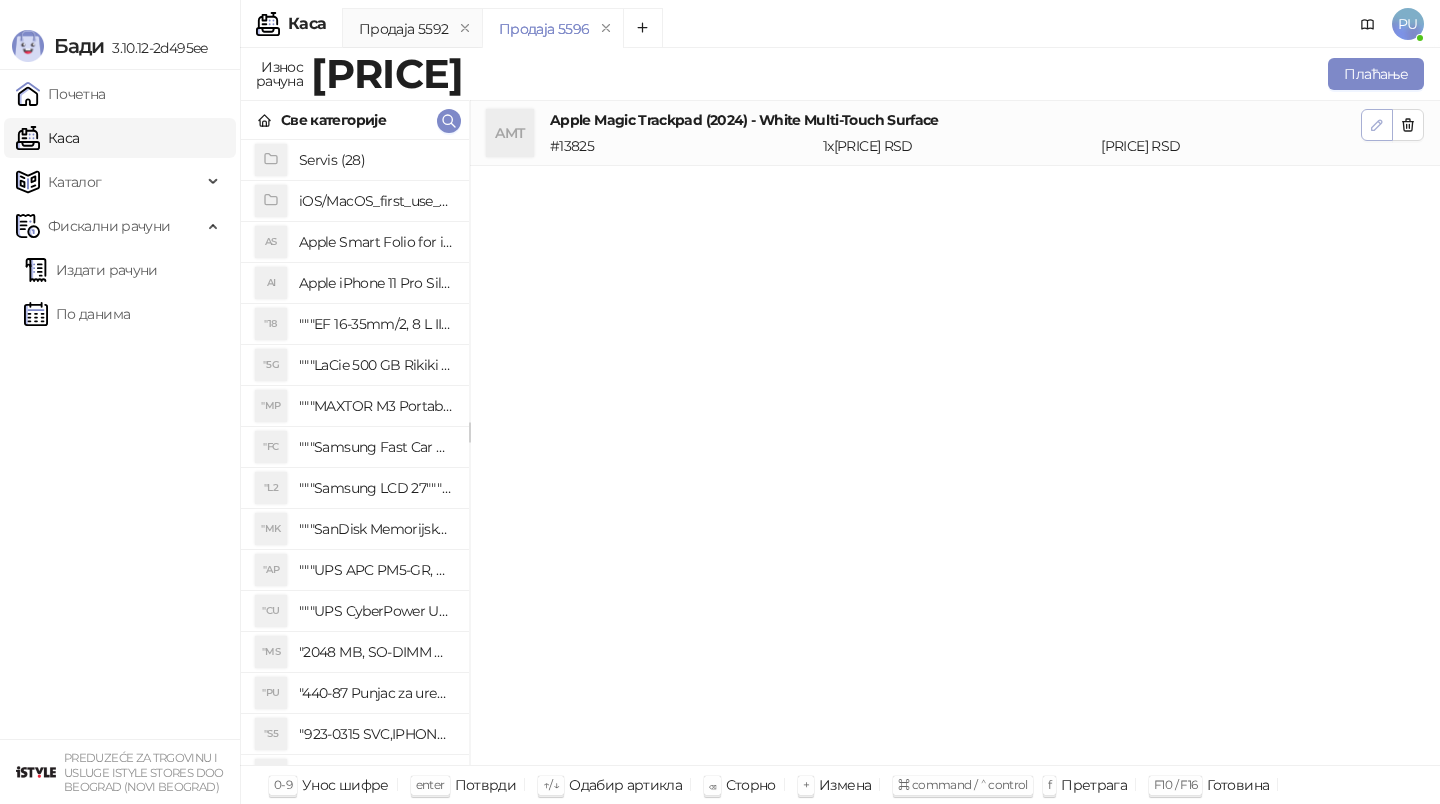 click at bounding box center [1377, 125] 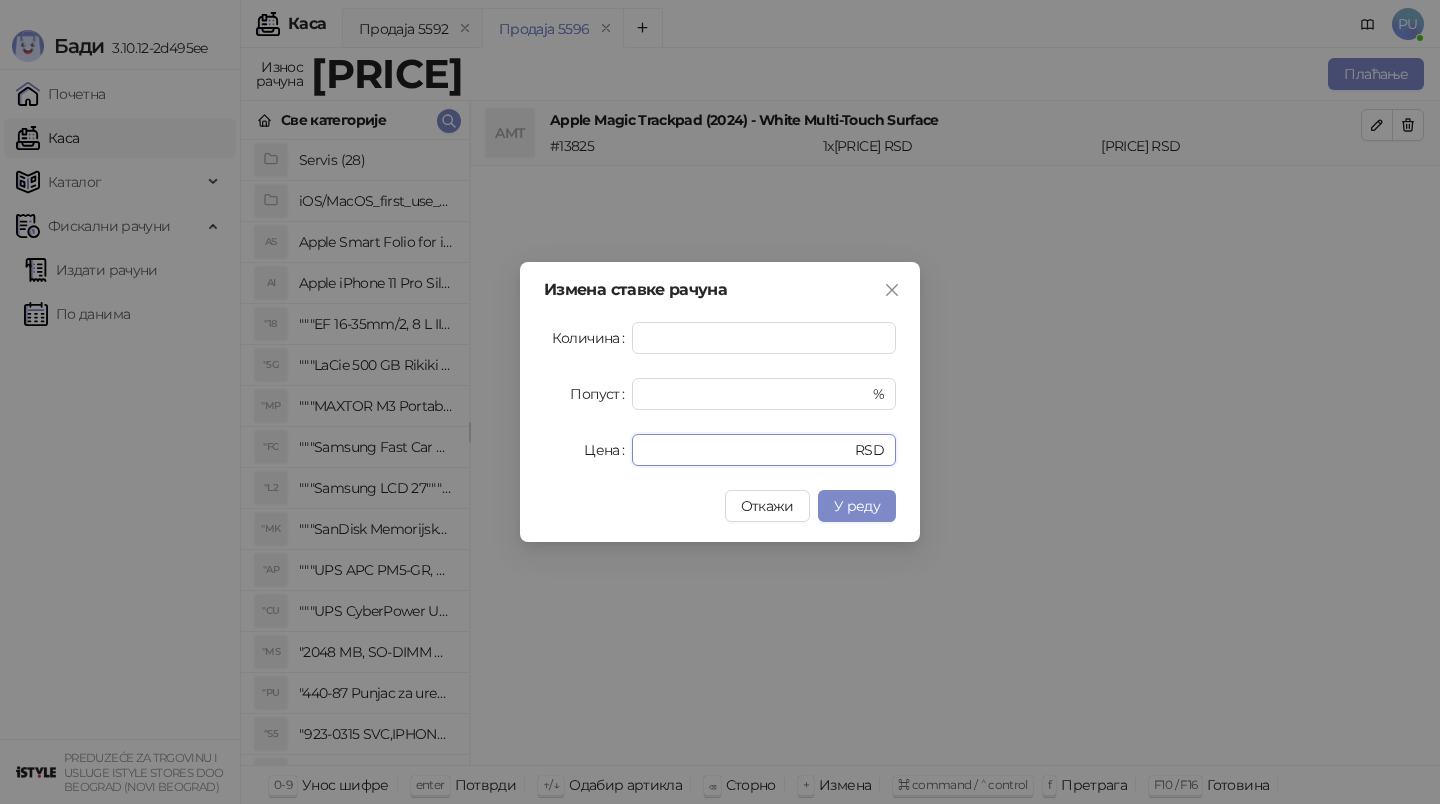 drag, startPoint x: 736, startPoint y: 449, endPoint x: 243, endPoint y: 451, distance: 493.00406 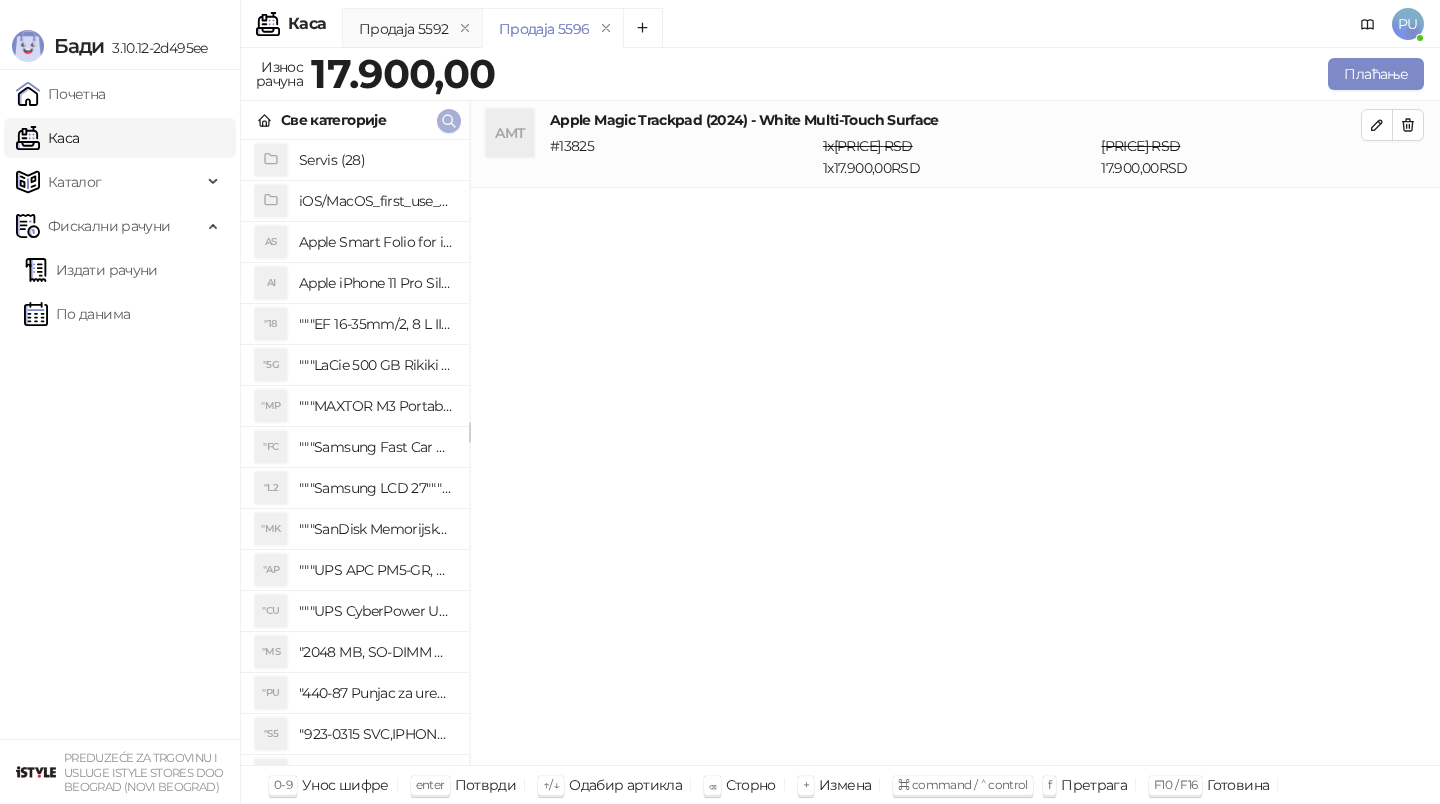 click 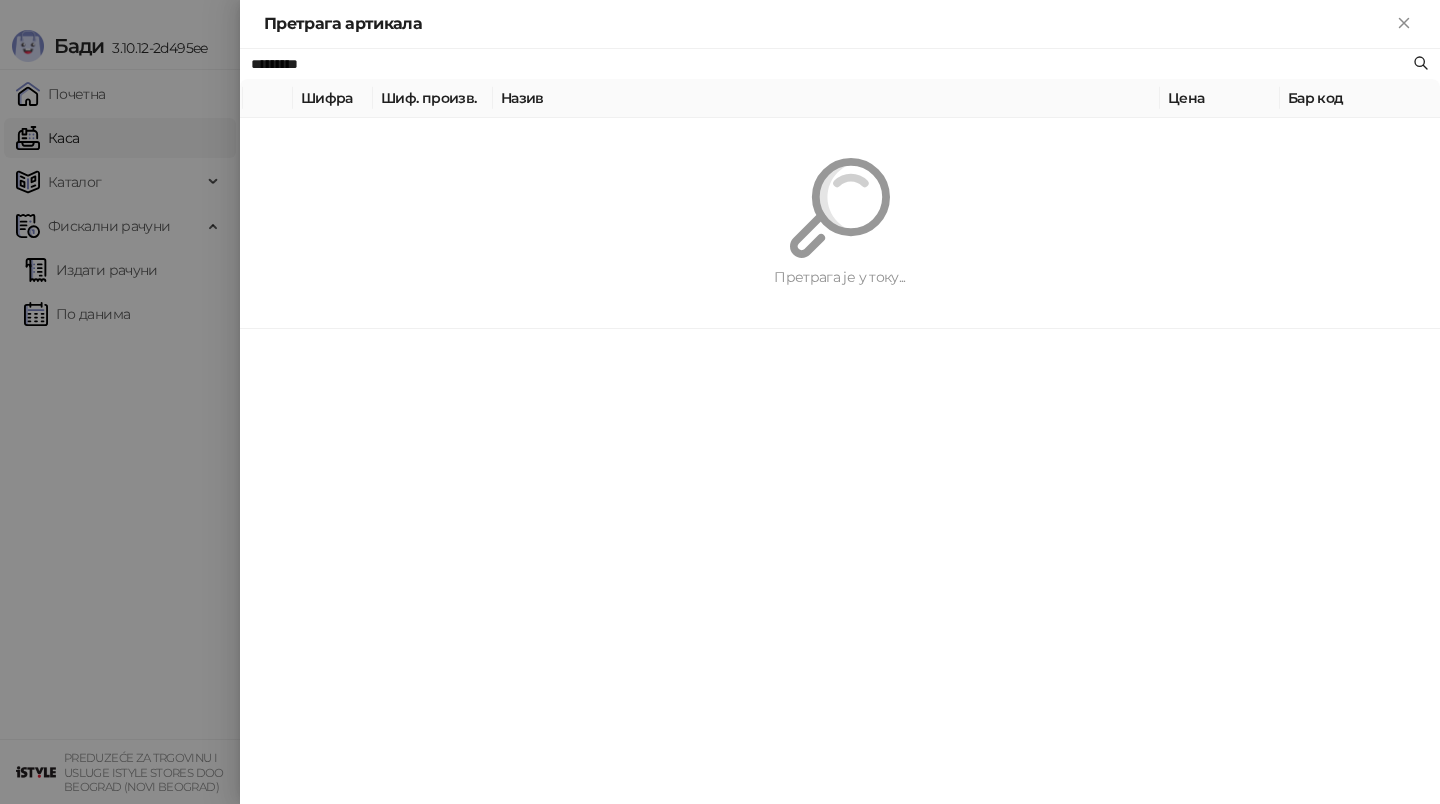 paste 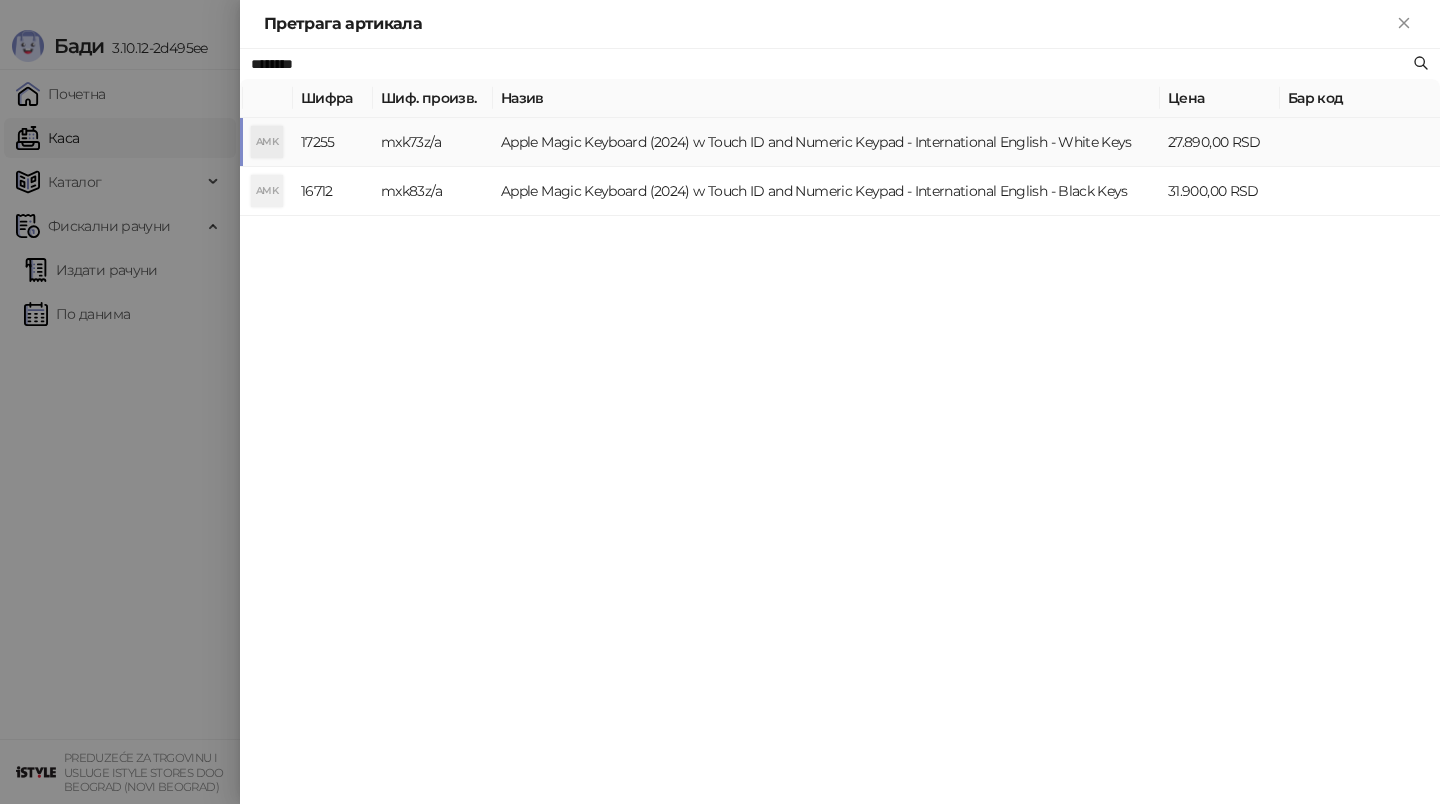 type on "********" 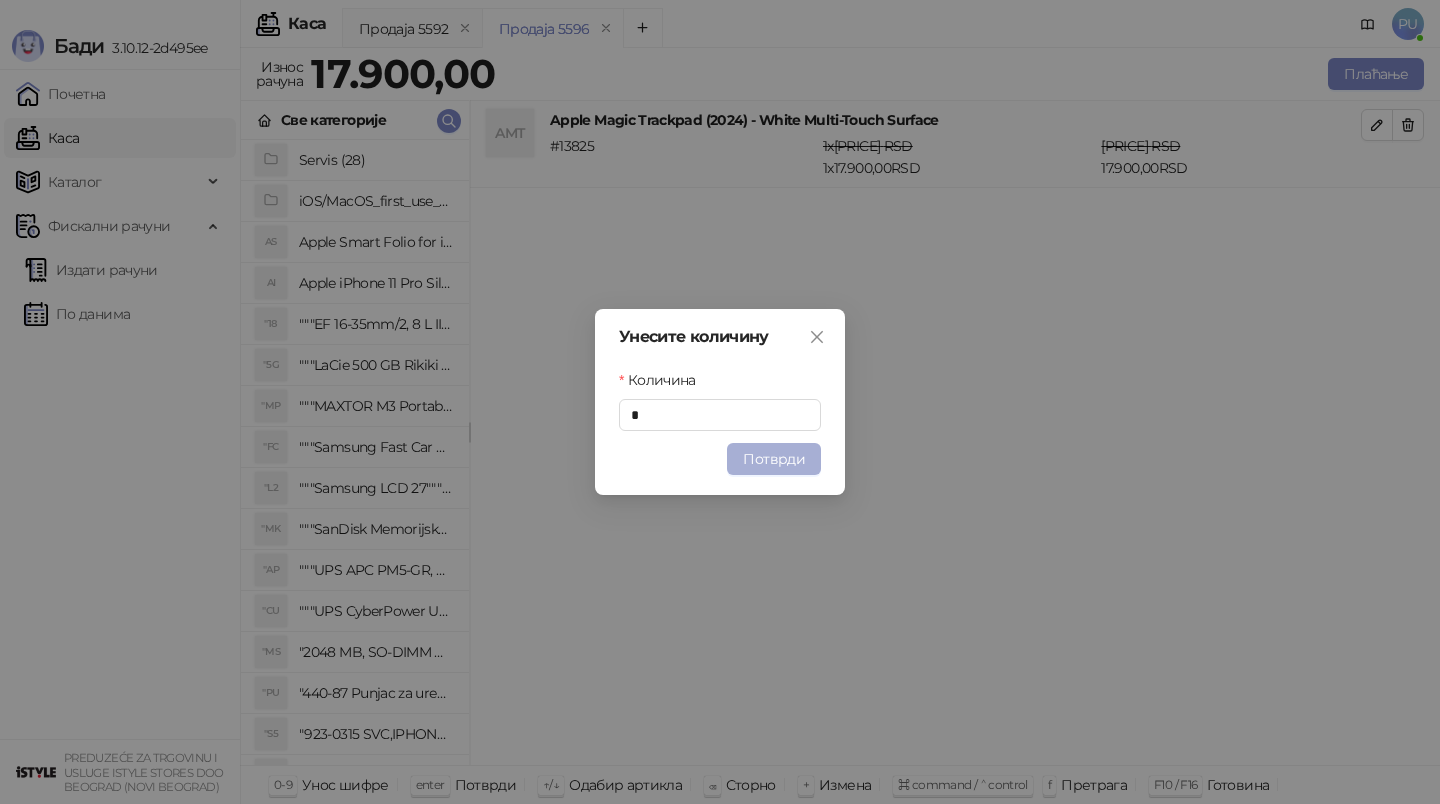 click on "Потврди" at bounding box center [774, 459] 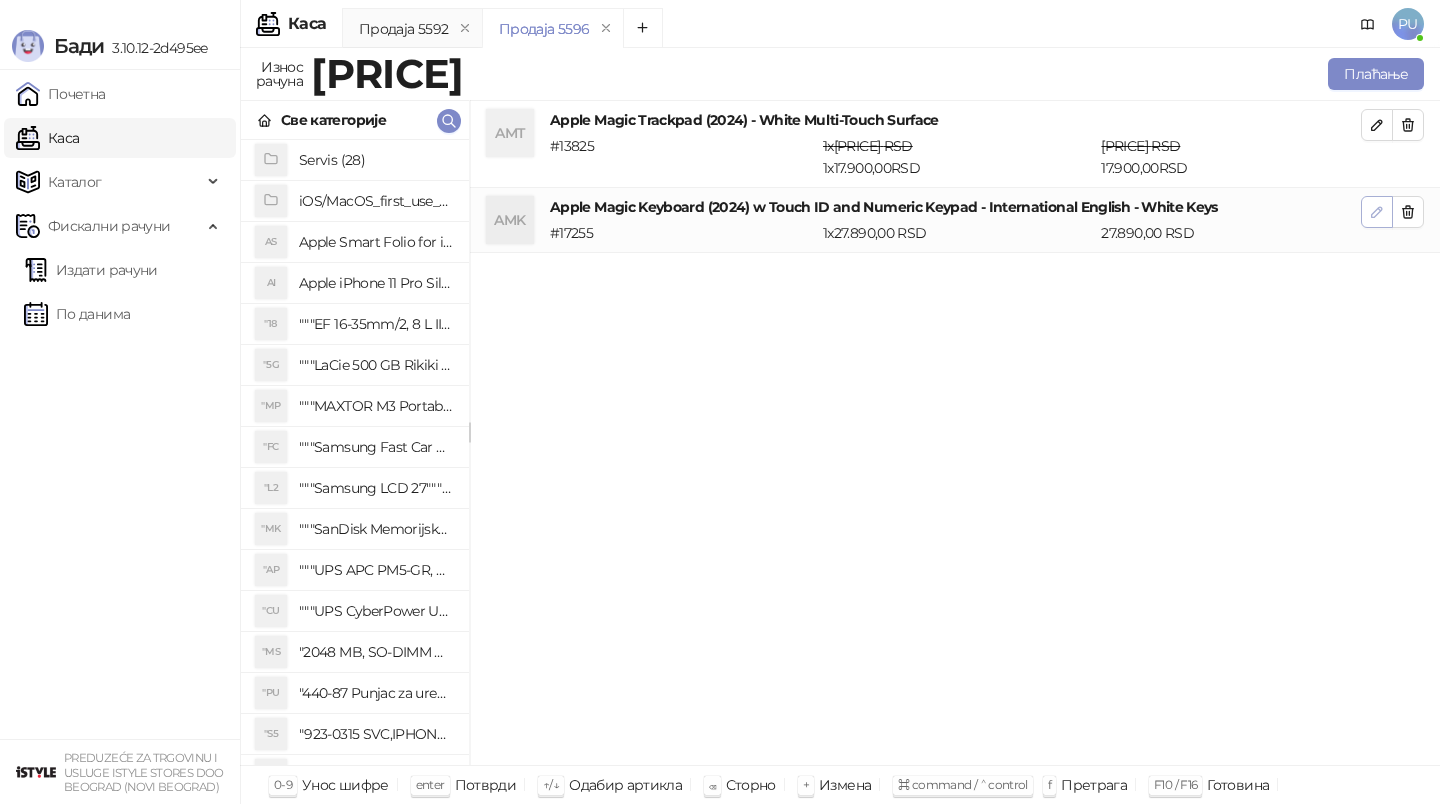 click 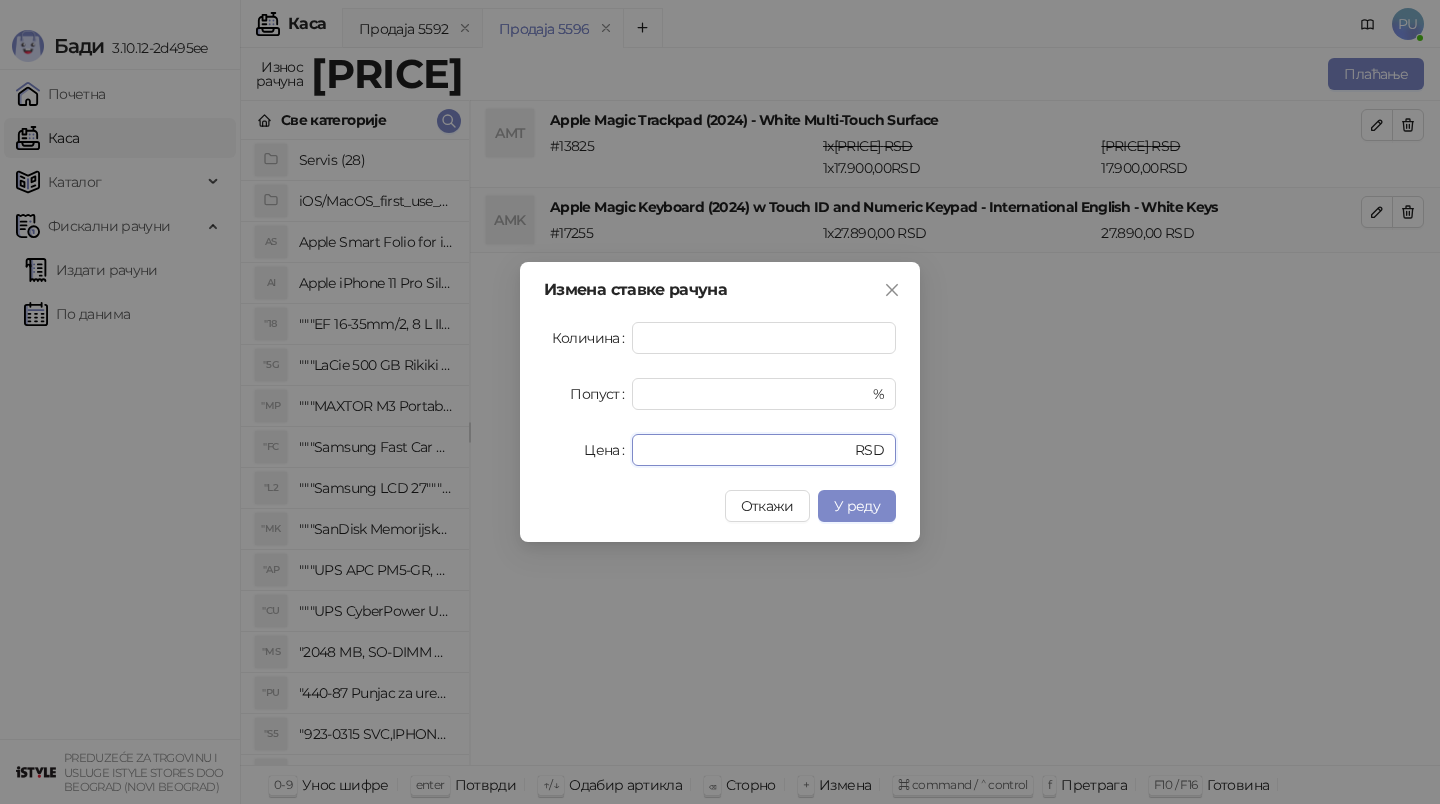 drag, startPoint x: 707, startPoint y: 453, endPoint x: 141, endPoint y: 467, distance: 566.1731 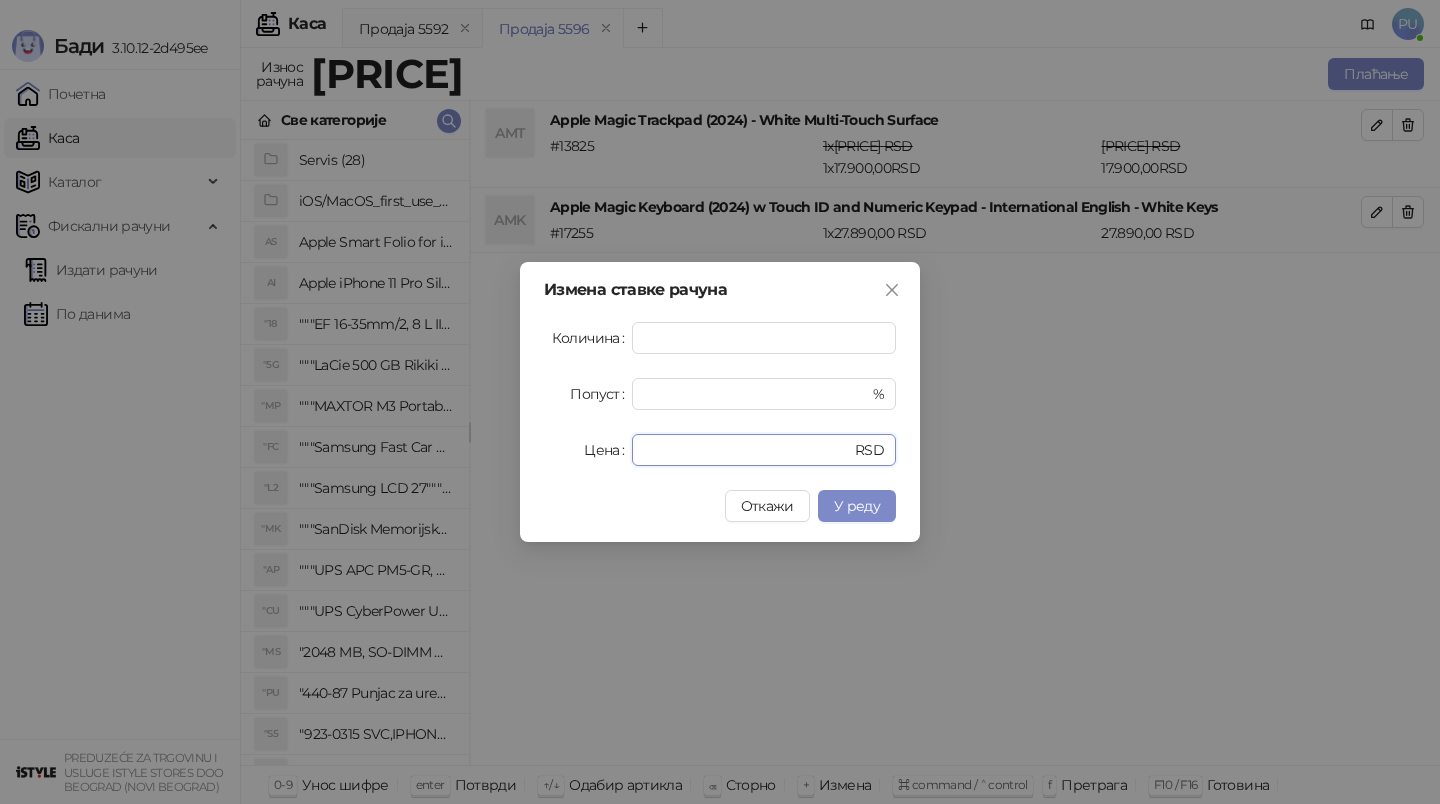 drag, startPoint x: 751, startPoint y: 448, endPoint x: 506, endPoint y: 448, distance: 245 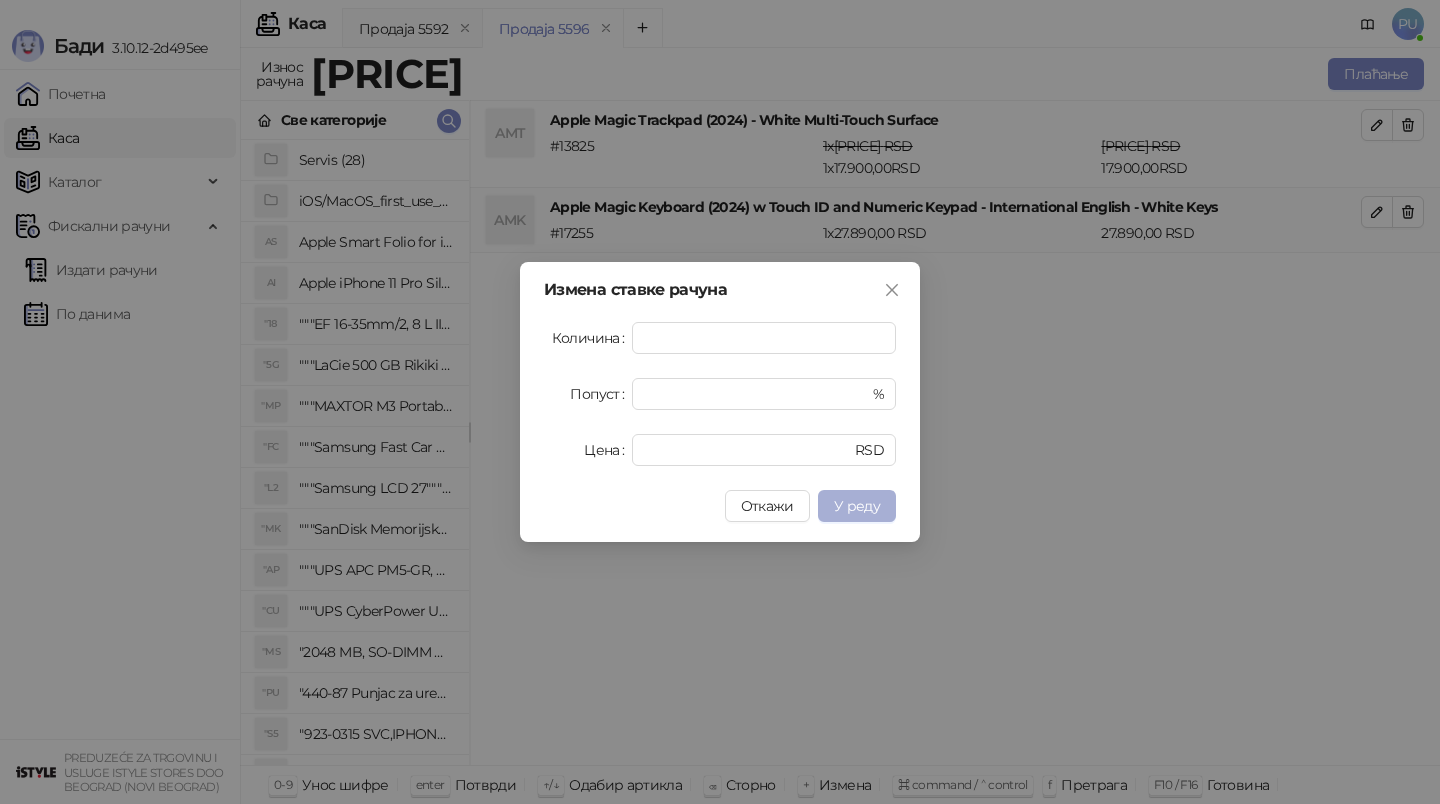 type on "*****" 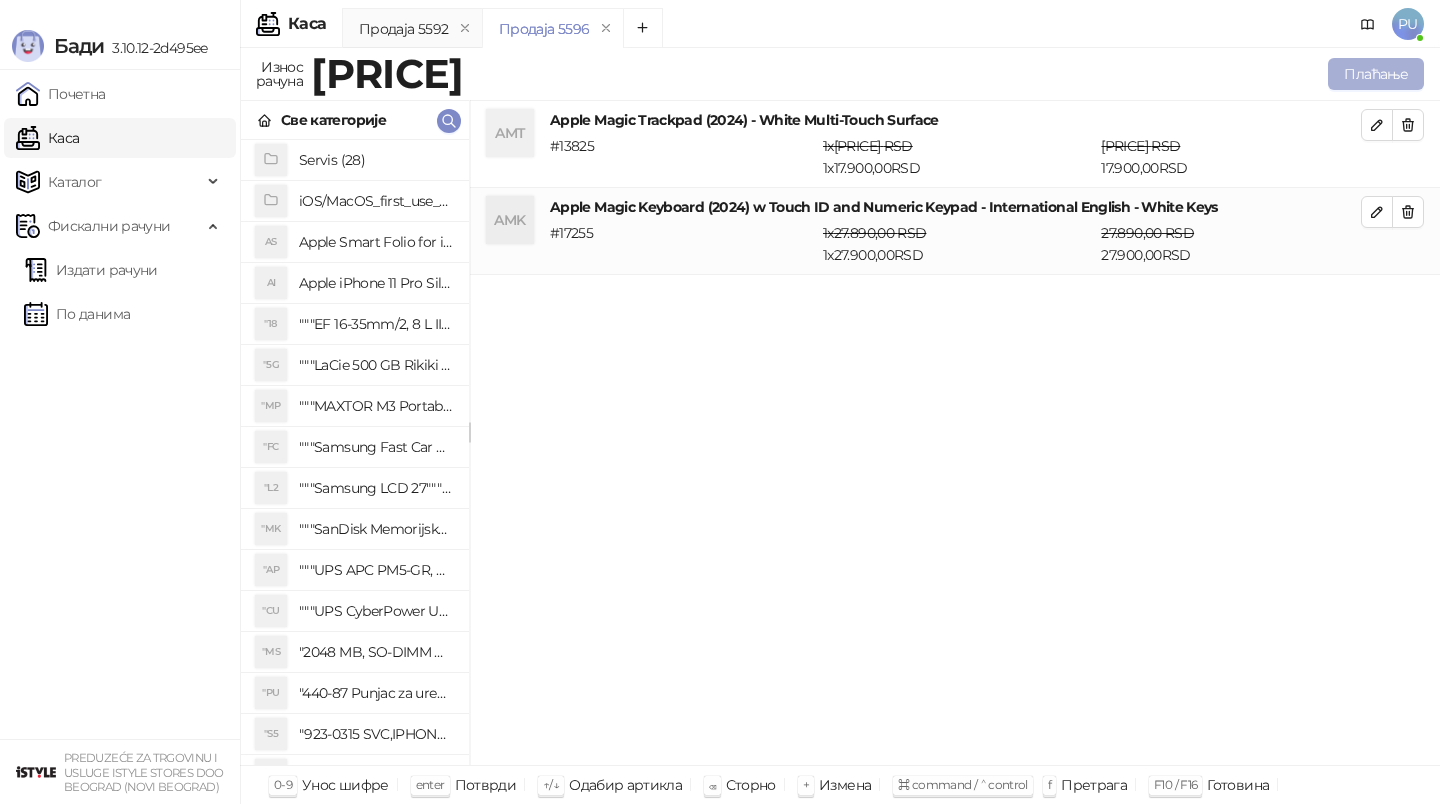 click on "Плаћање" at bounding box center [1376, 74] 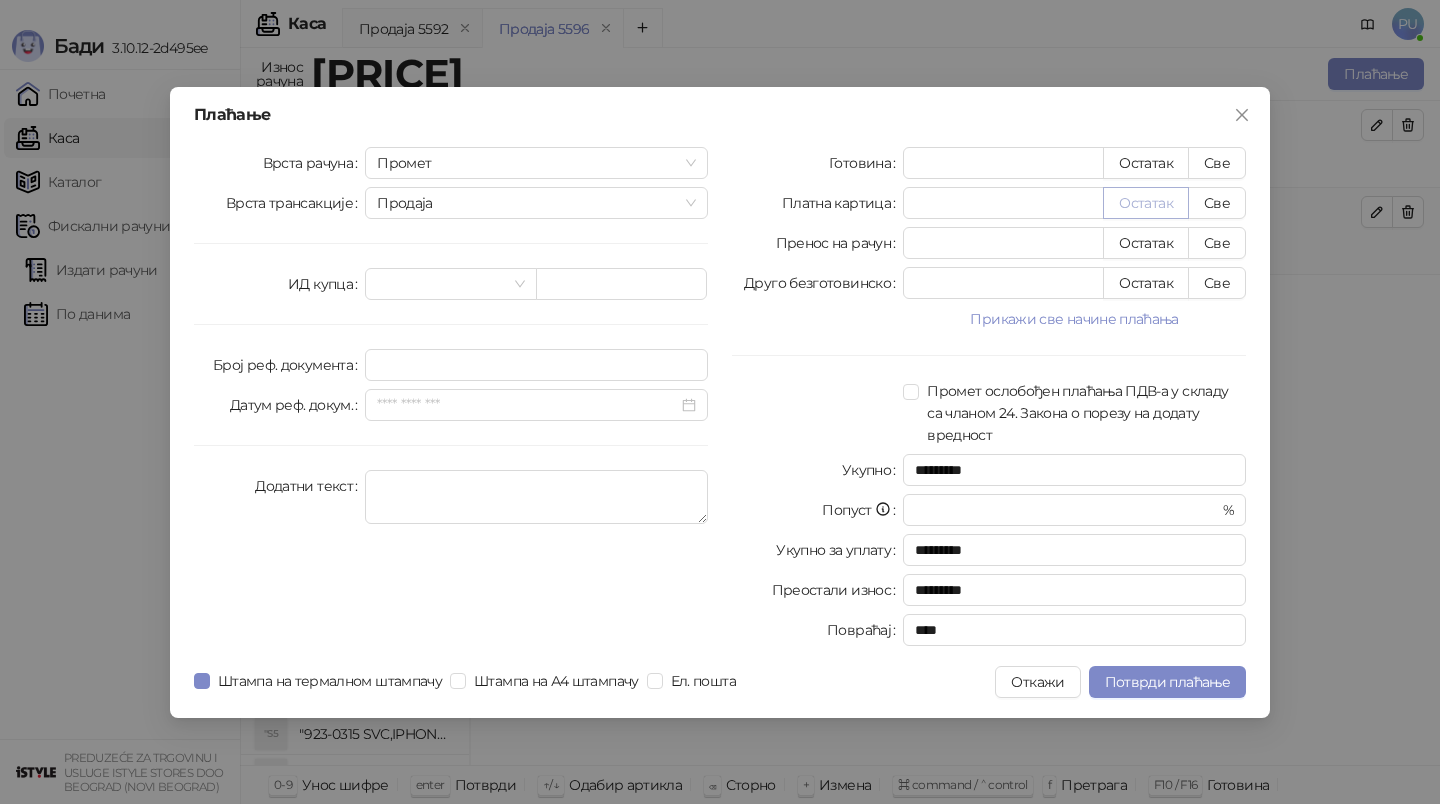 click on "Остатак" at bounding box center [1146, 203] 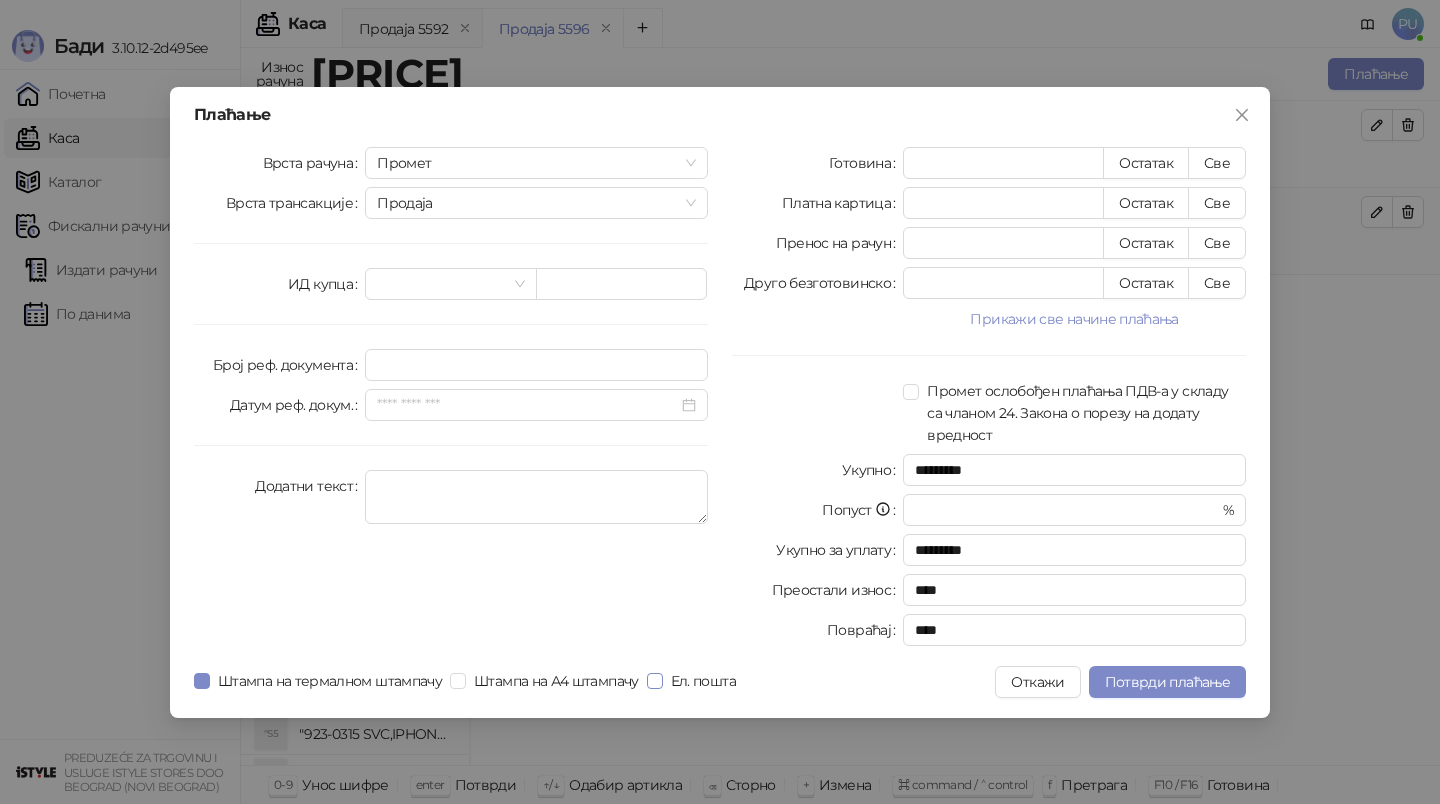 click on "Ел. пошта" at bounding box center (703, 681) 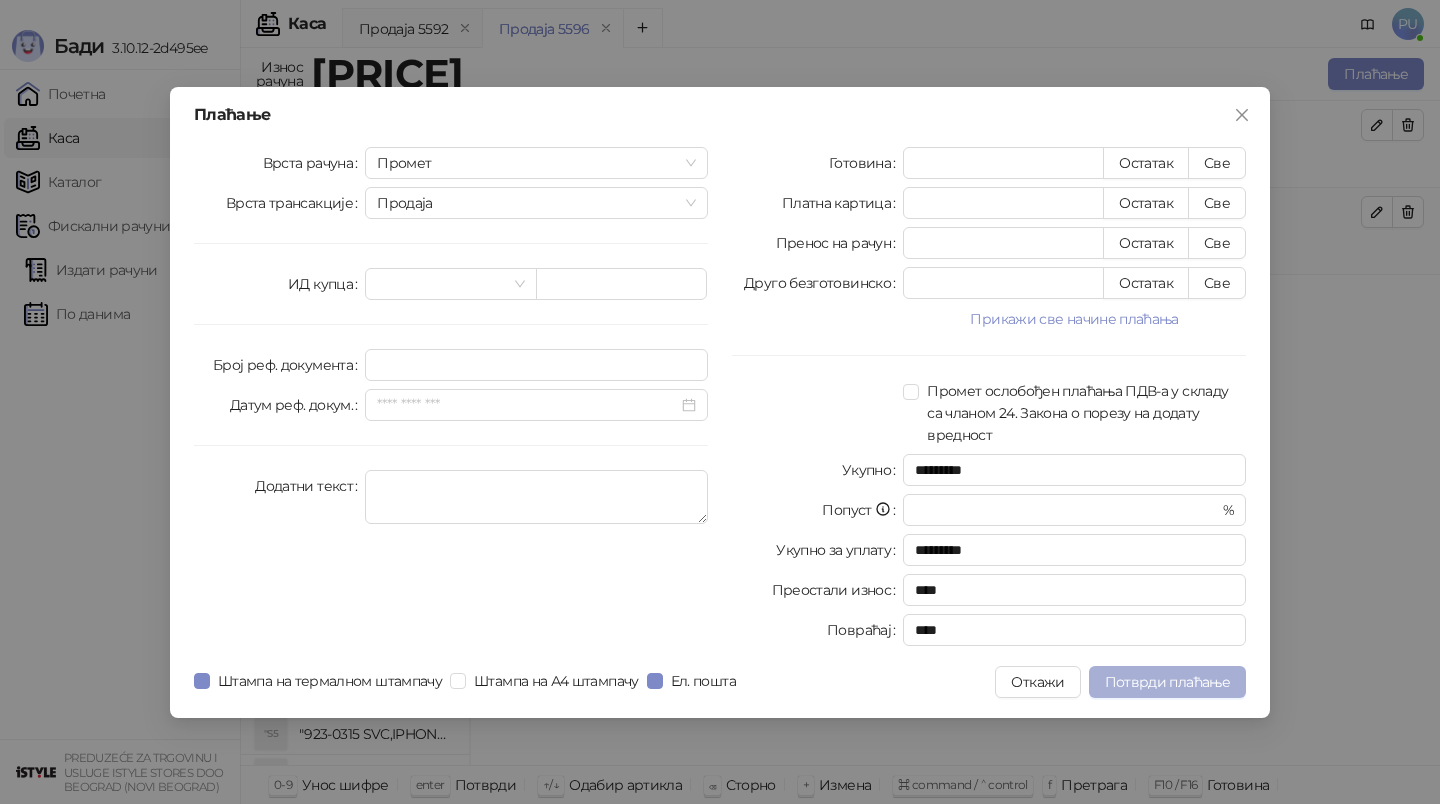 click on "Потврди плаћање" at bounding box center [1167, 682] 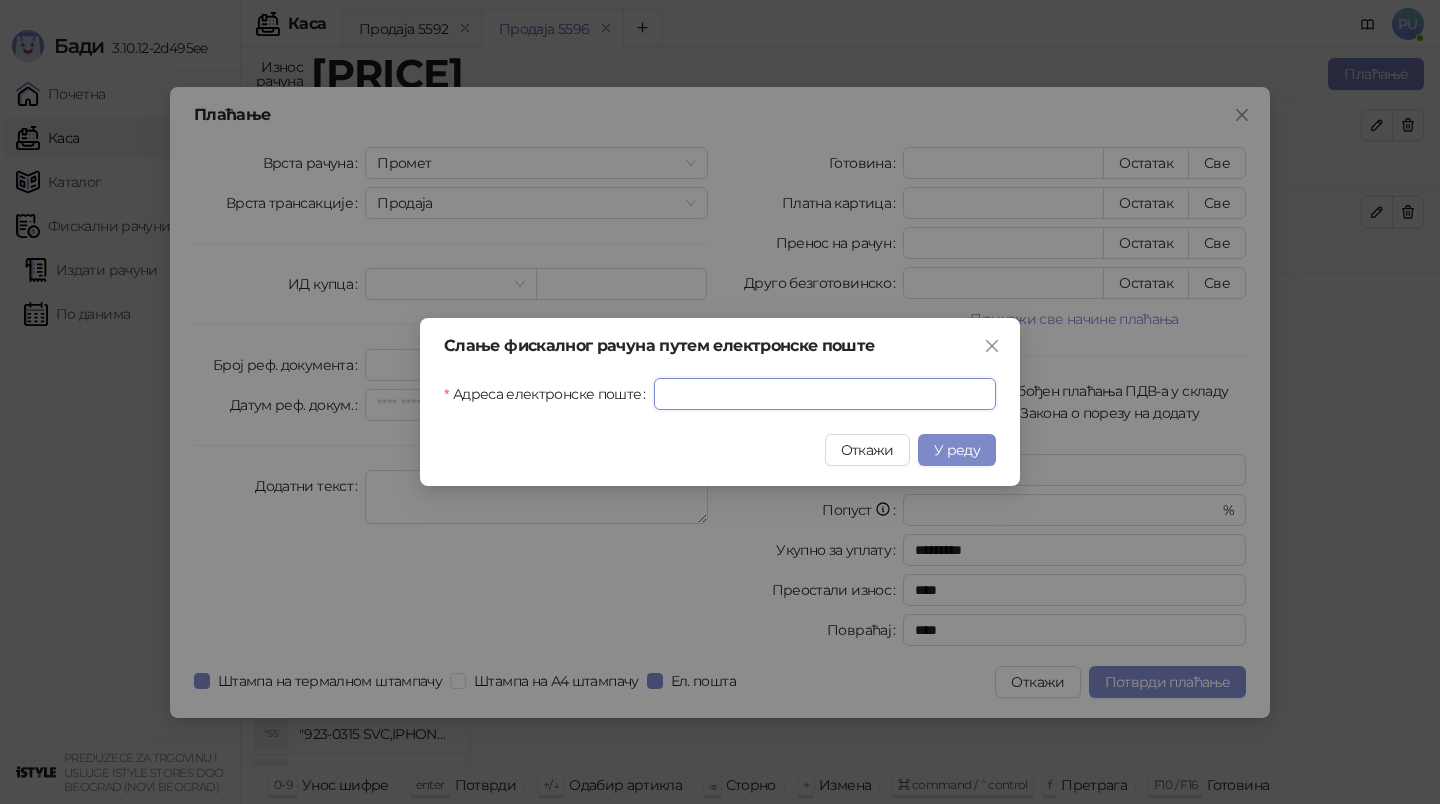 click on "Адреса електронске поште" at bounding box center (825, 394) 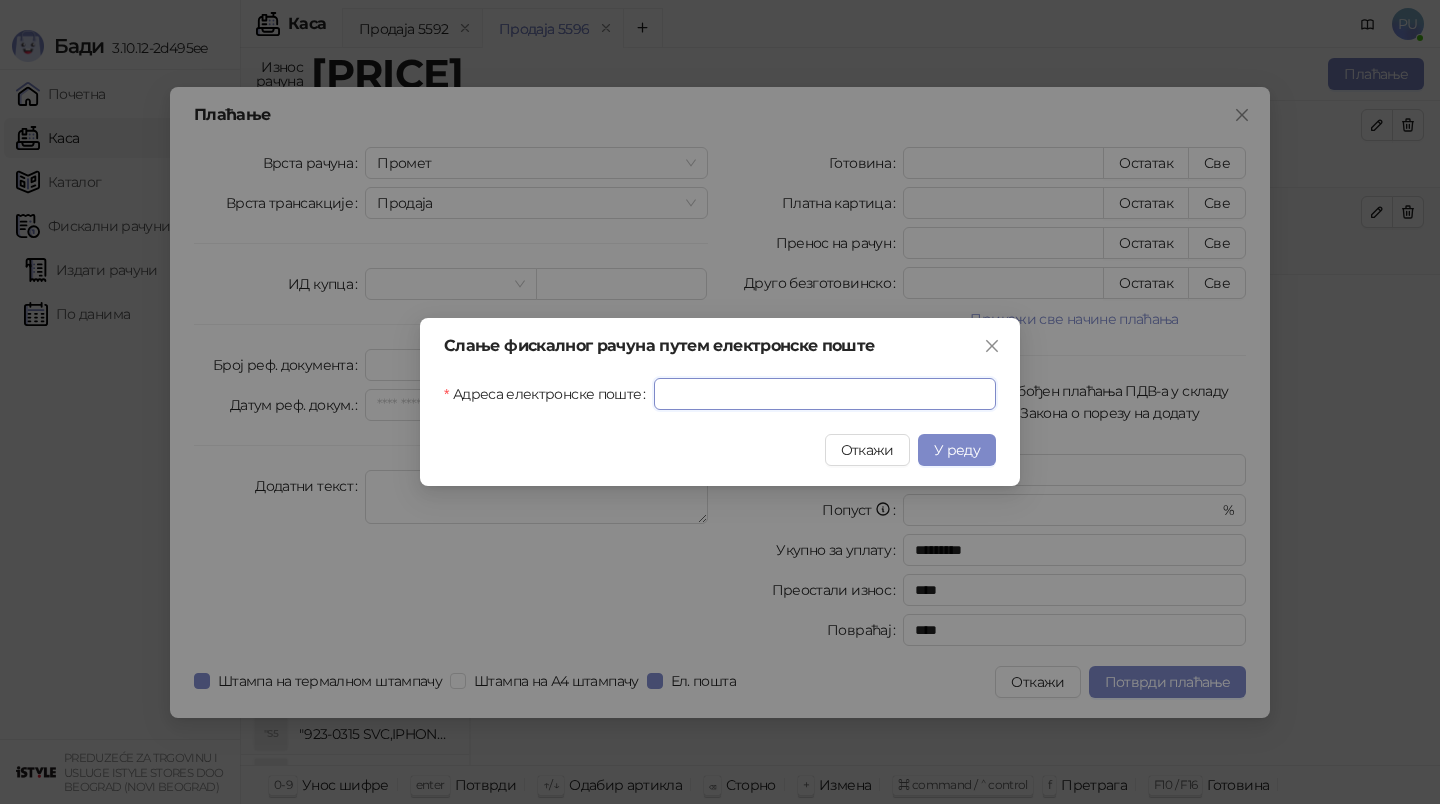 paste on "**********" 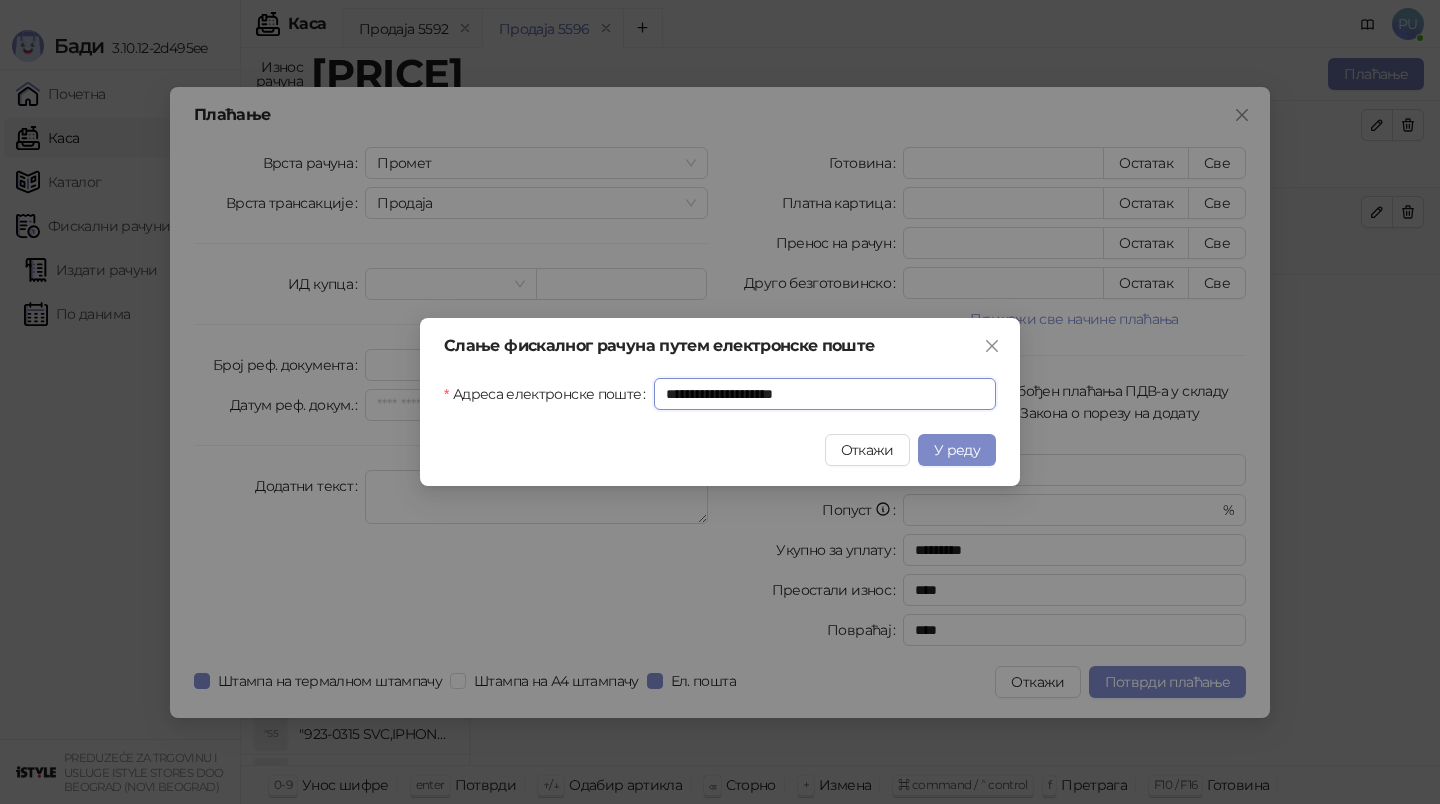 type on "**********" 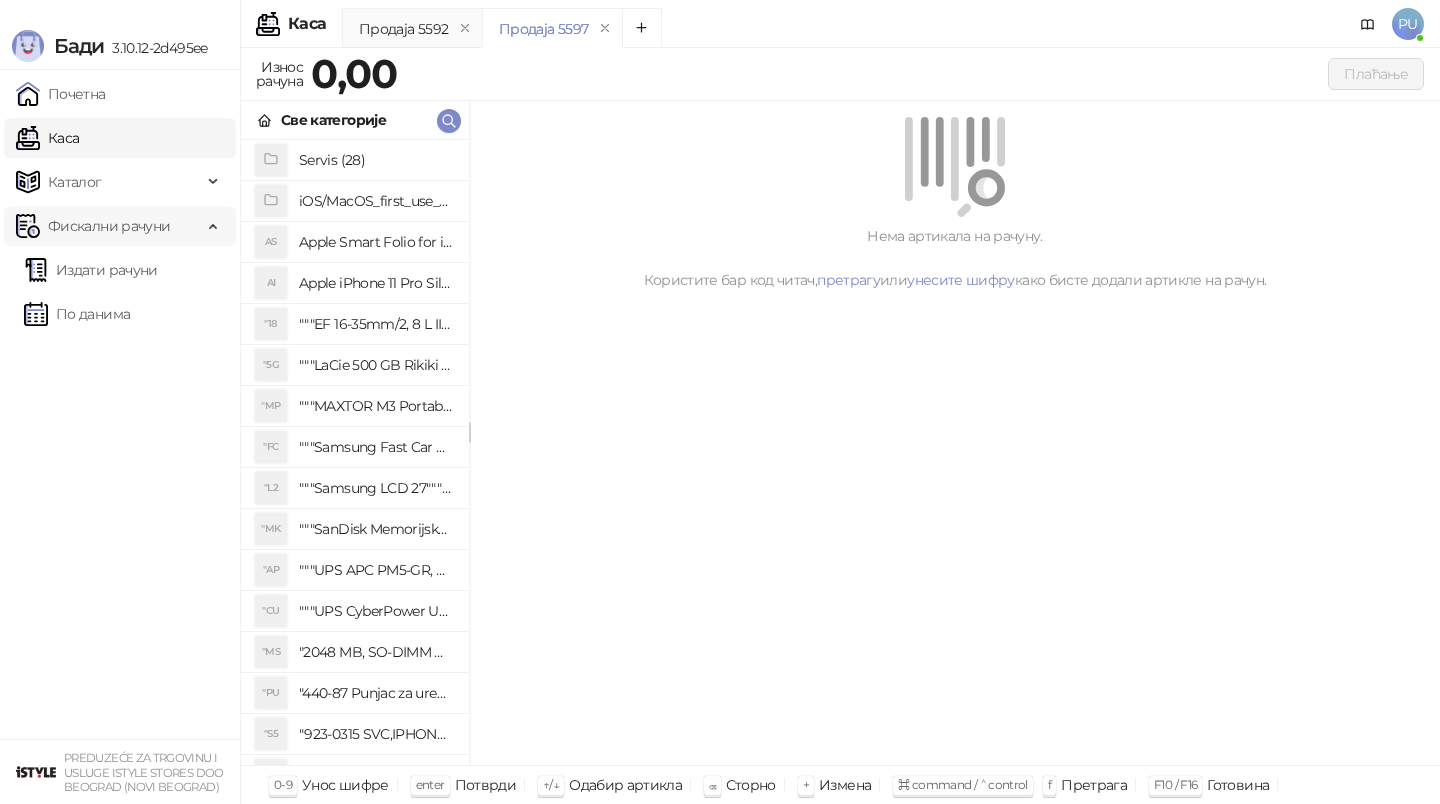 click on "Фискални рачуни" at bounding box center (109, 226) 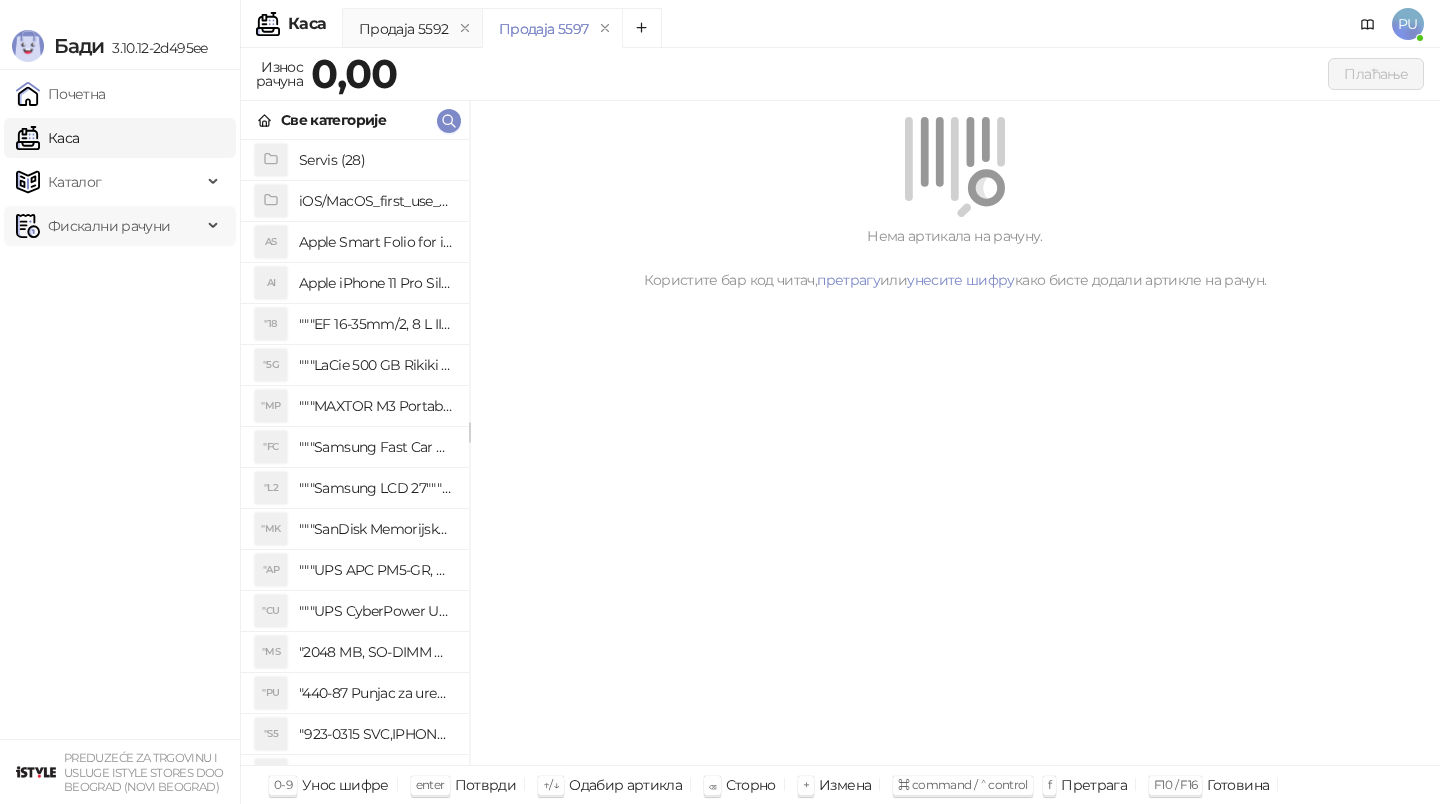 click on "Фискални рачуни" at bounding box center (109, 226) 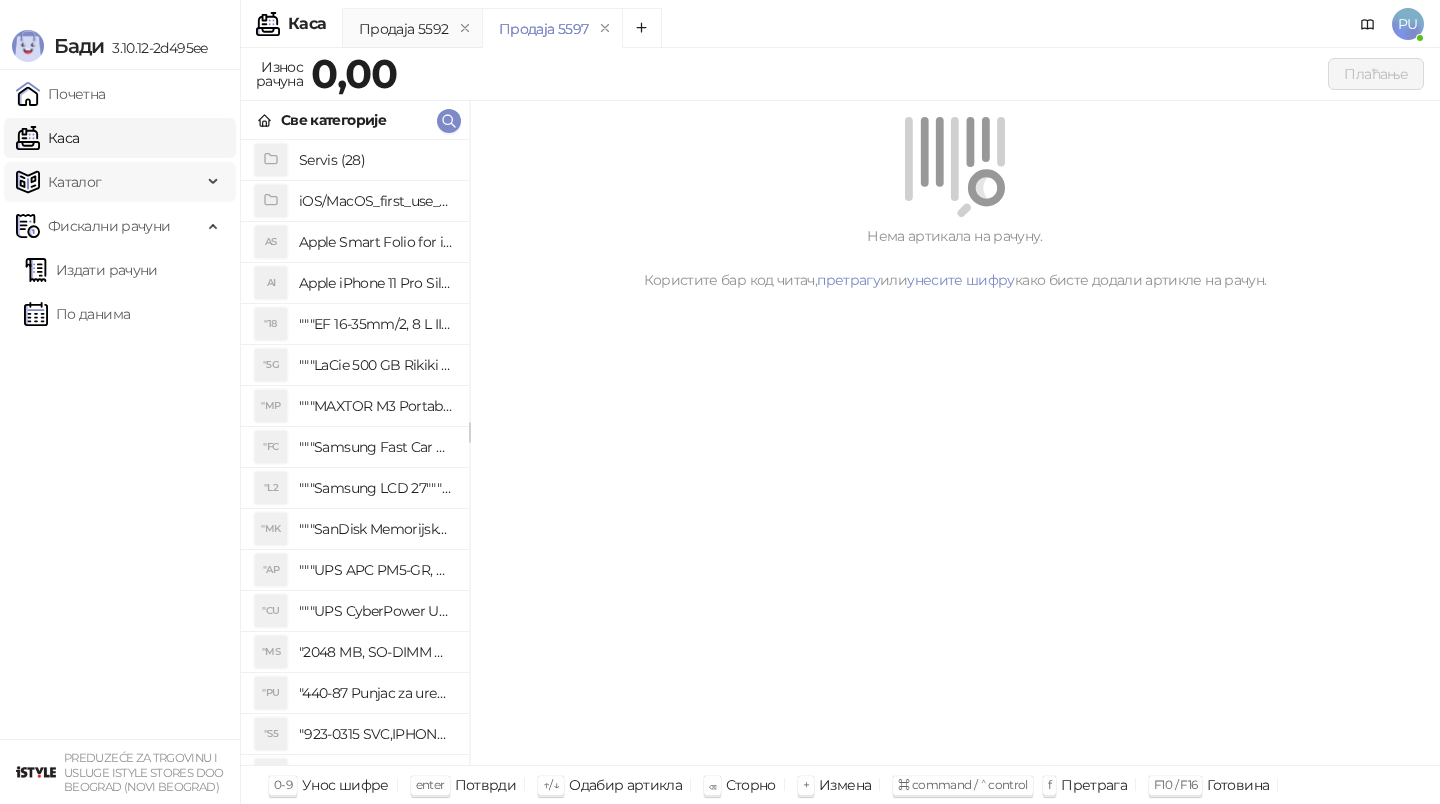 click on "Каталог" at bounding box center [75, 182] 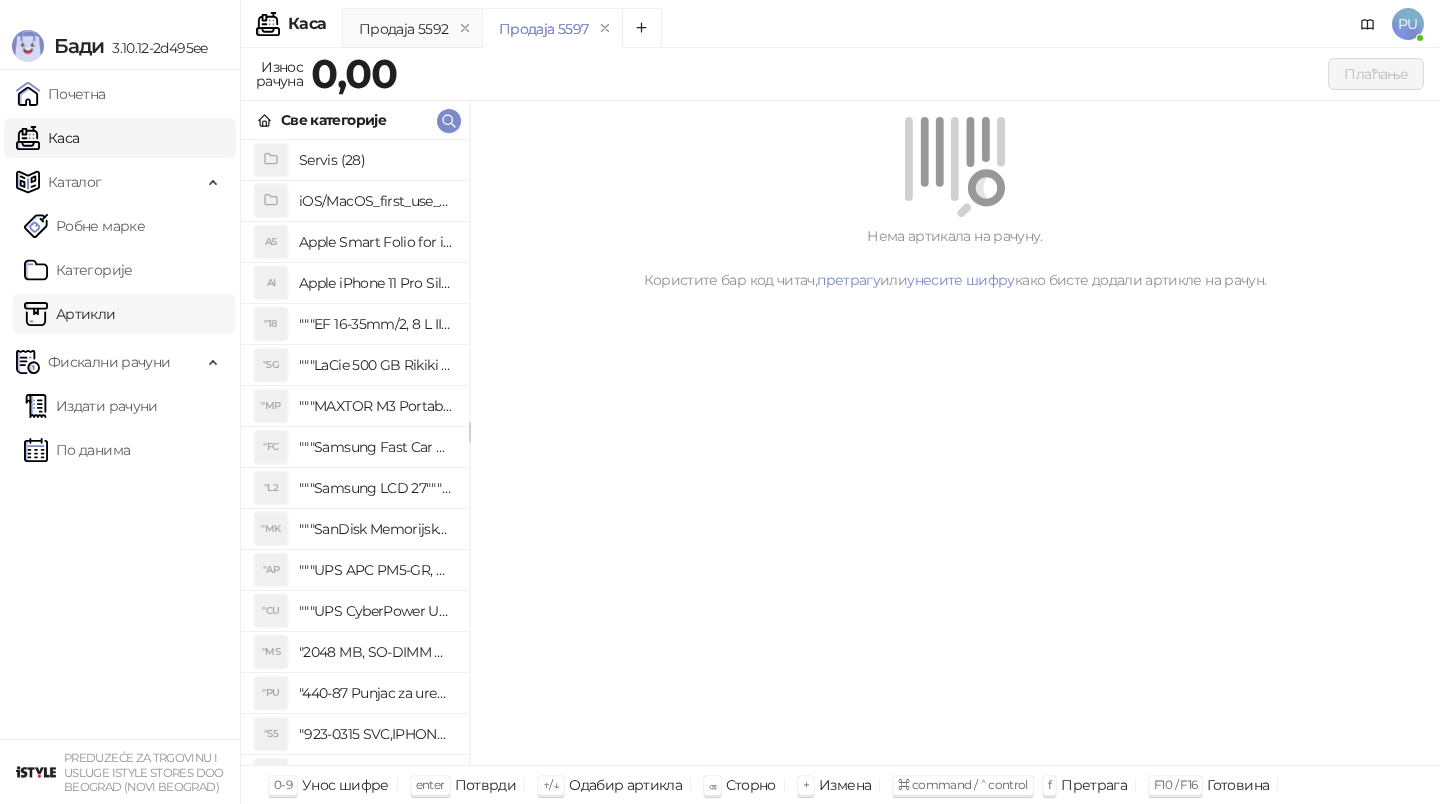 click on "Артикли" at bounding box center (70, 314) 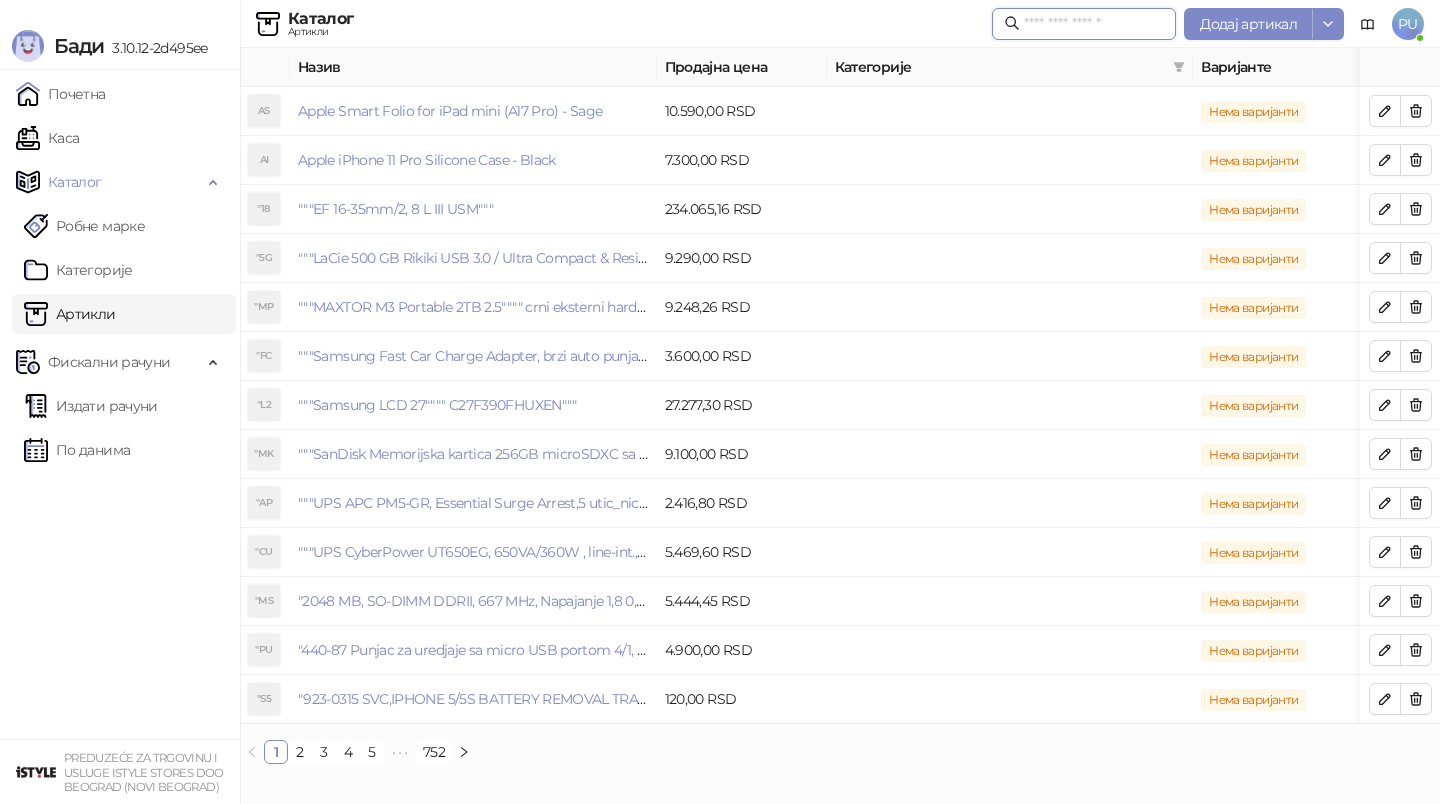 click at bounding box center [1094, 24] 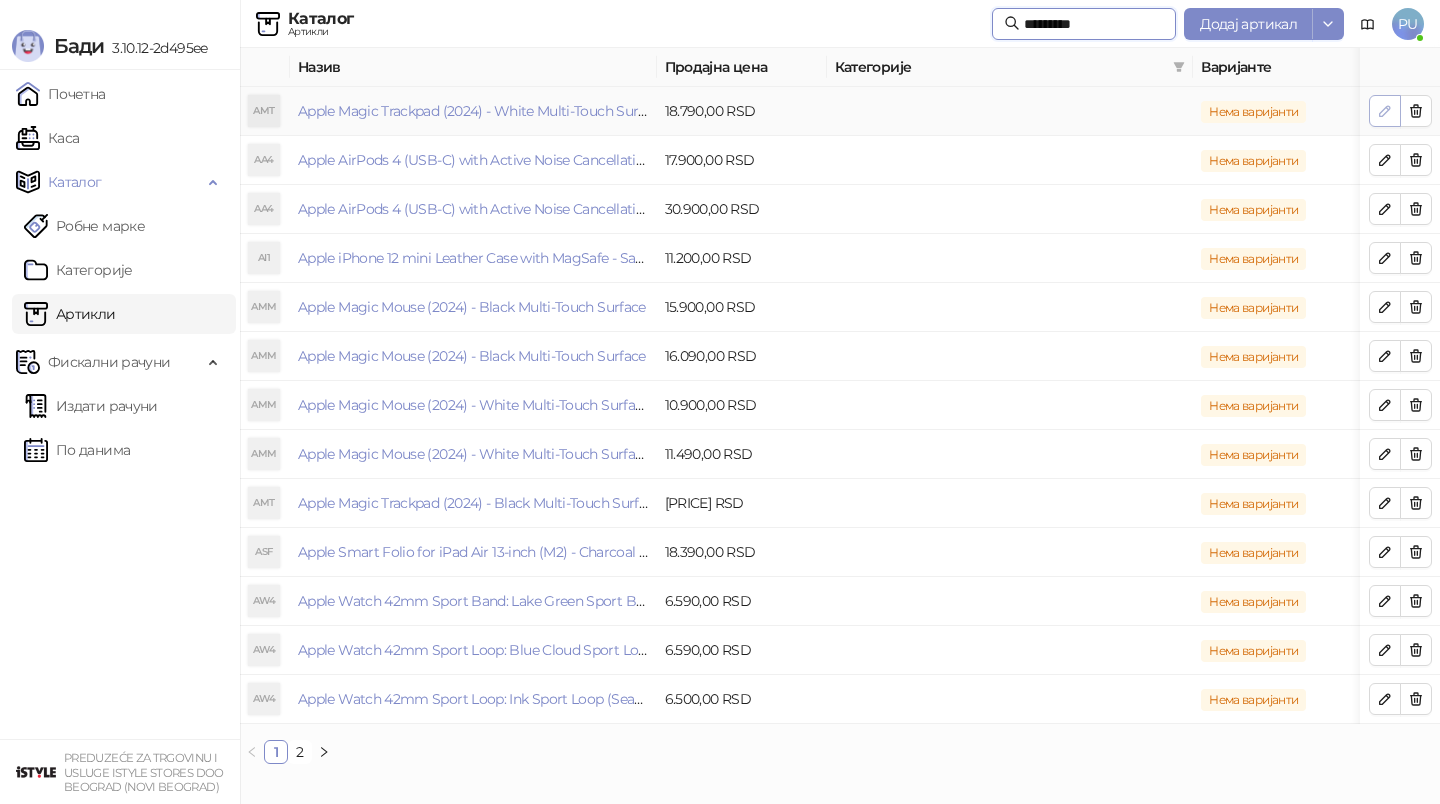 type on "*********" 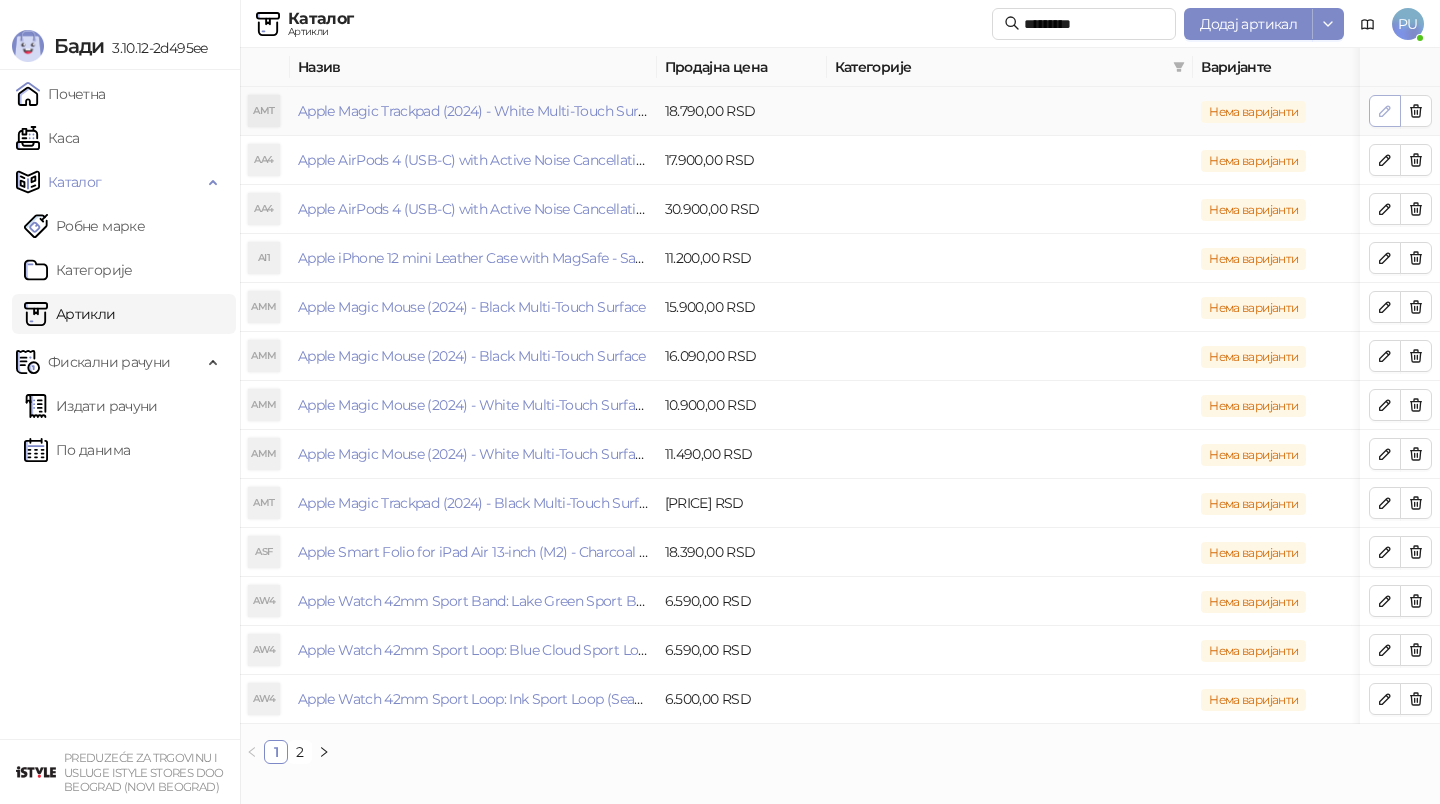 click 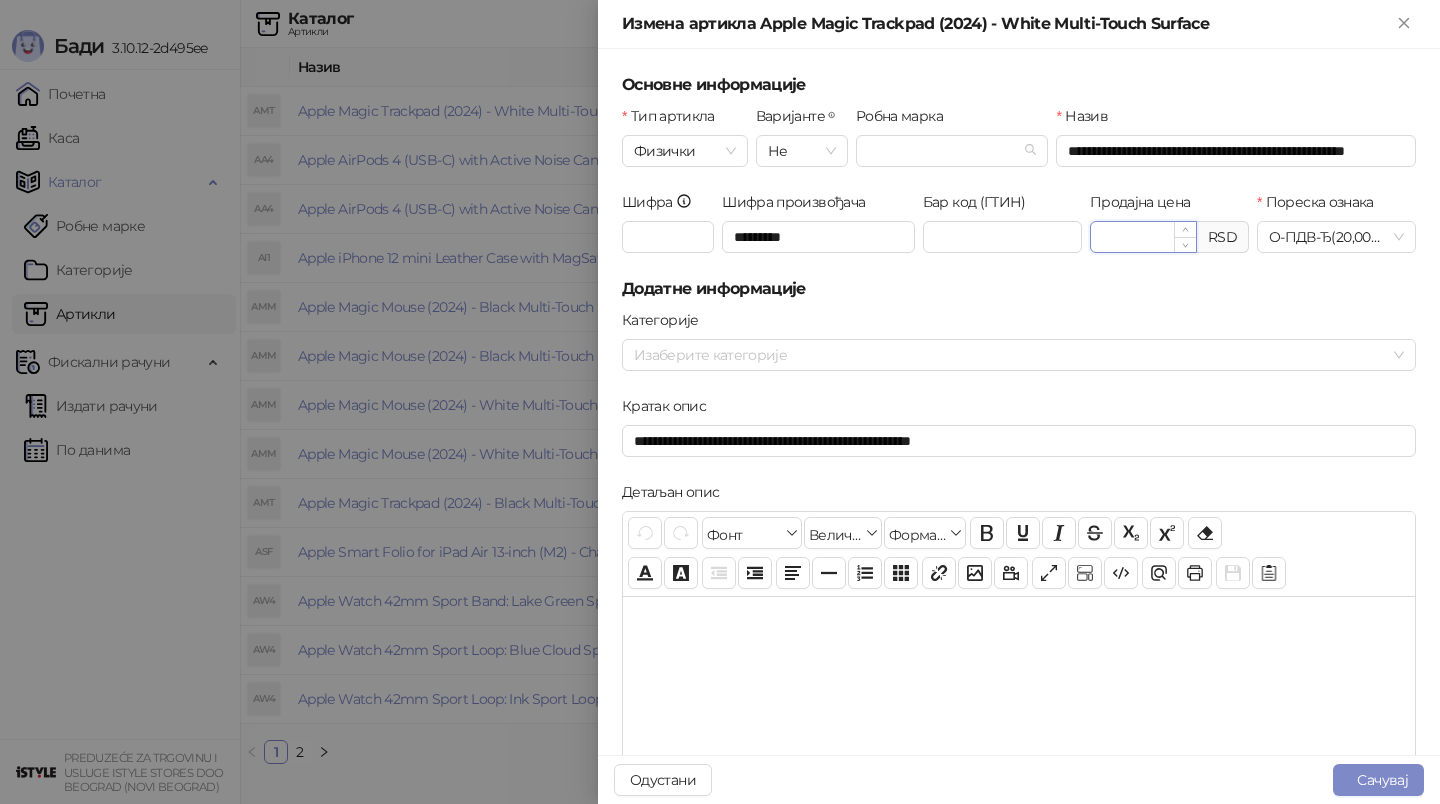 click on "********" at bounding box center [1143, 237] 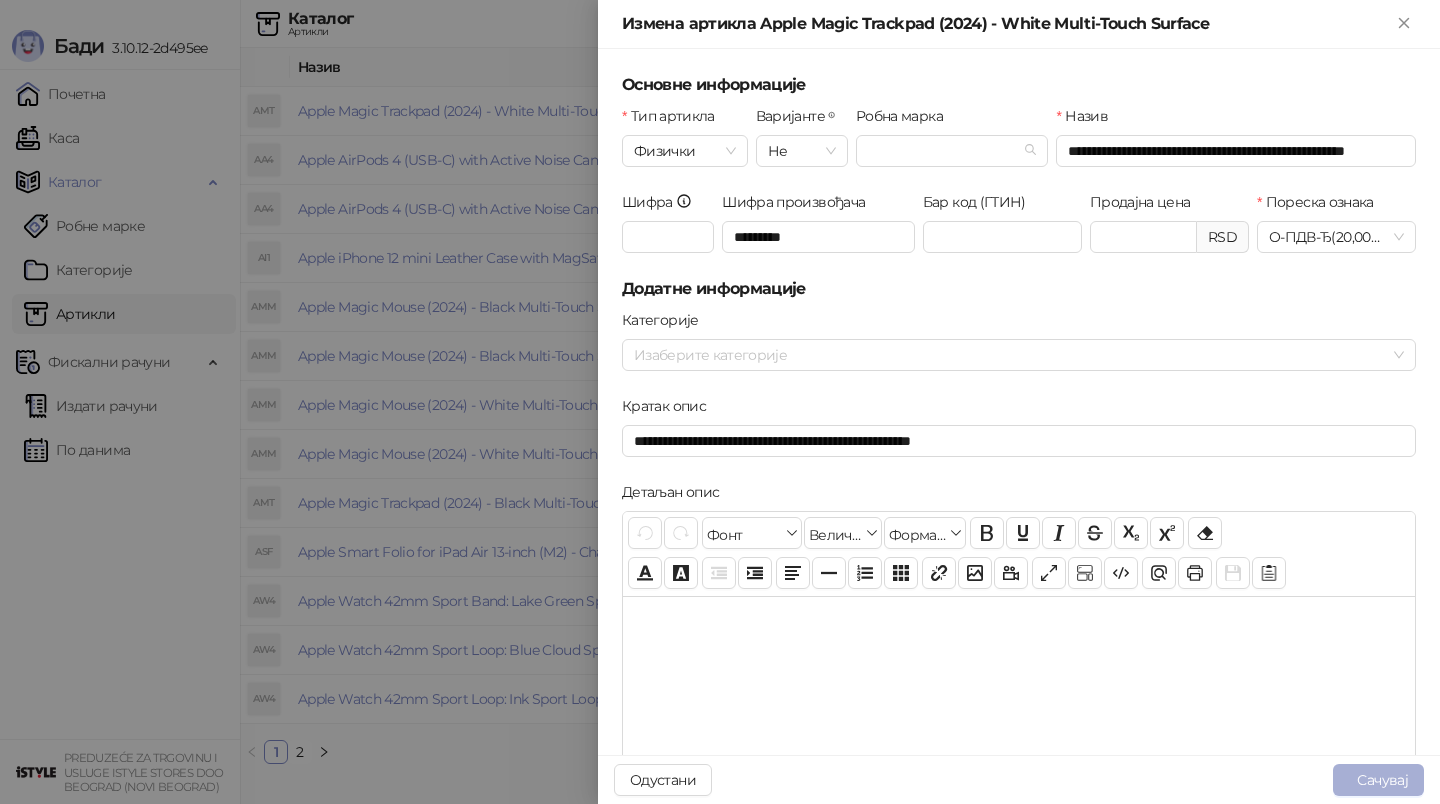 type on "********" 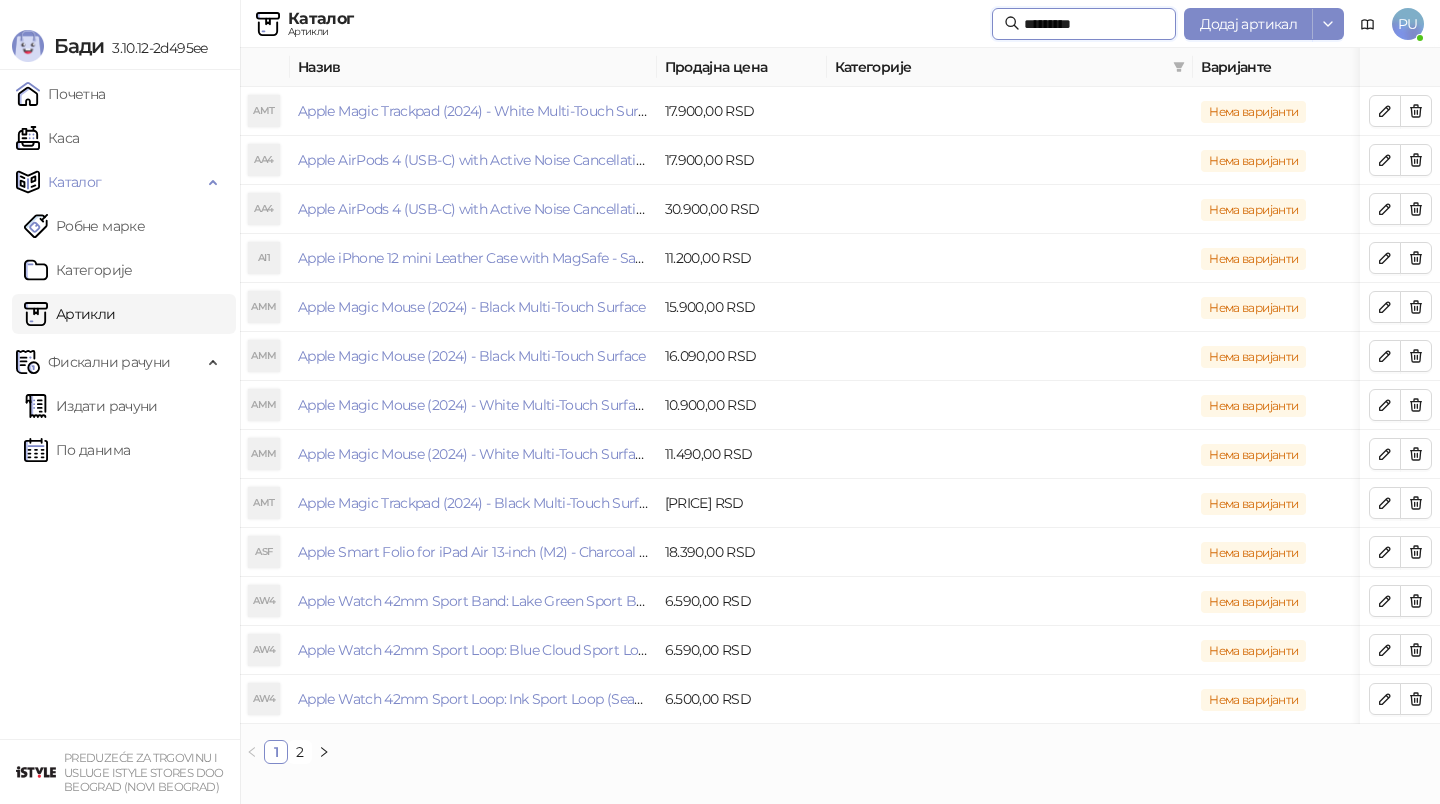 drag, startPoint x: 1121, startPoint y: 22, endPoint x: 668, endPoint y: 25, distance: 453.00995 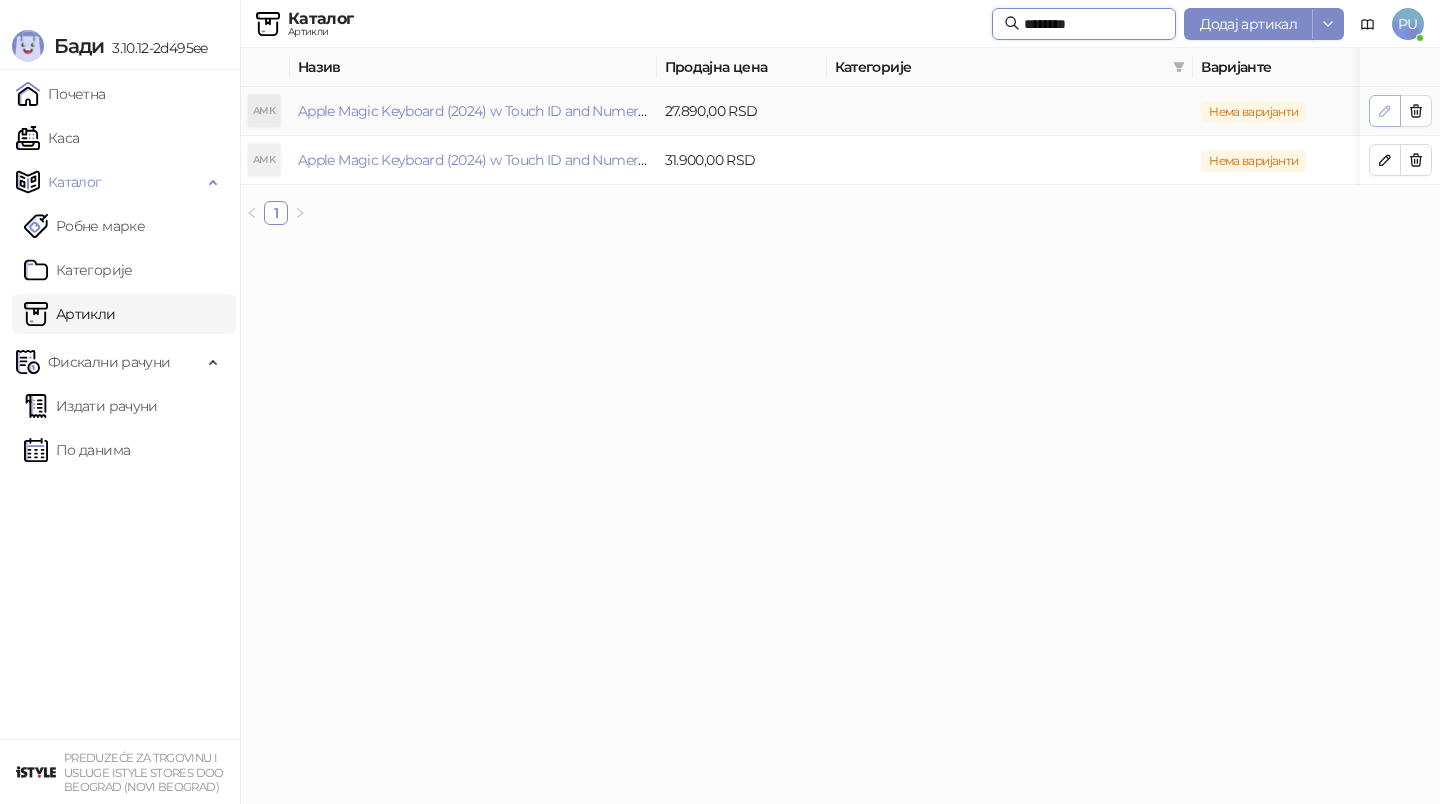 type on "********" 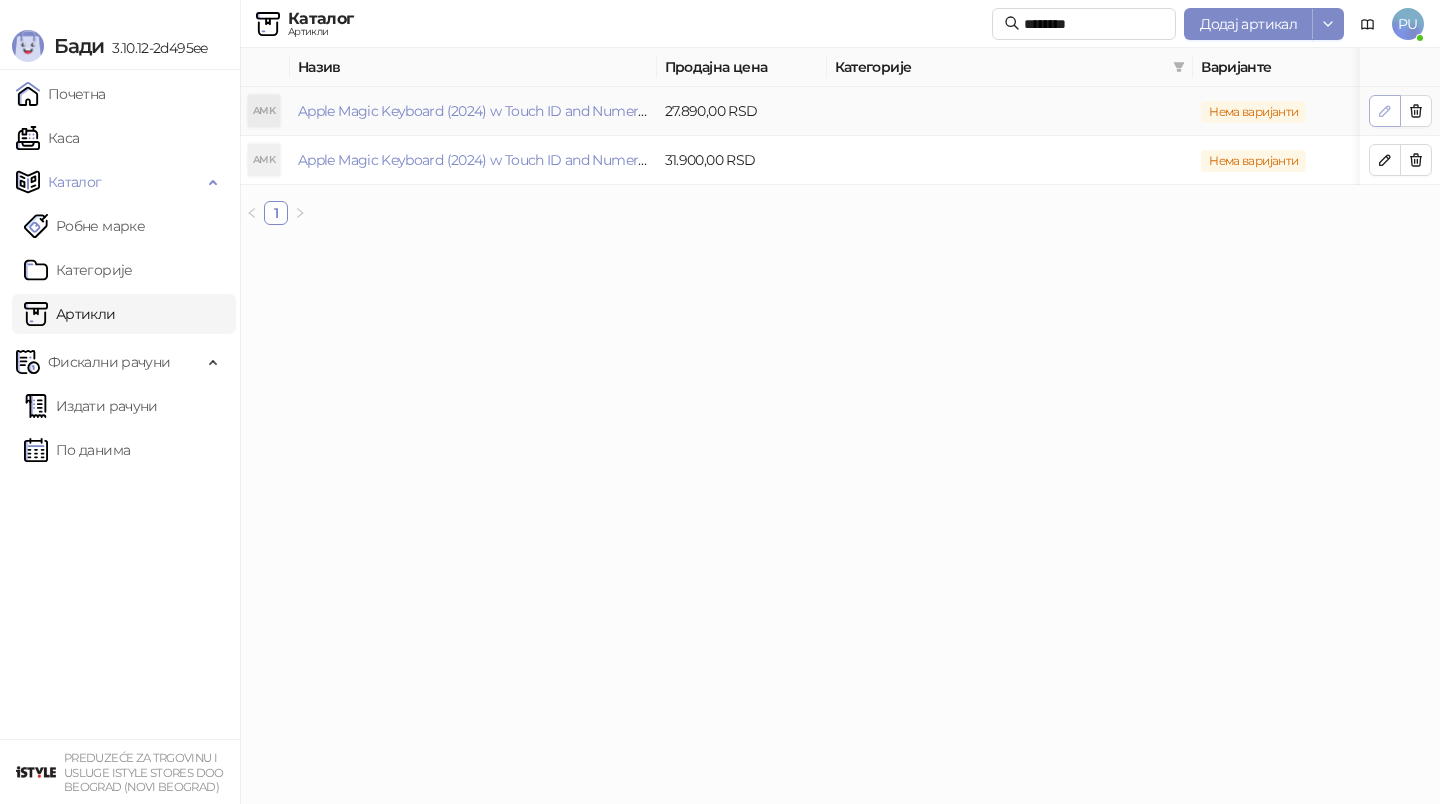 click at bounding box center [1385, 111] 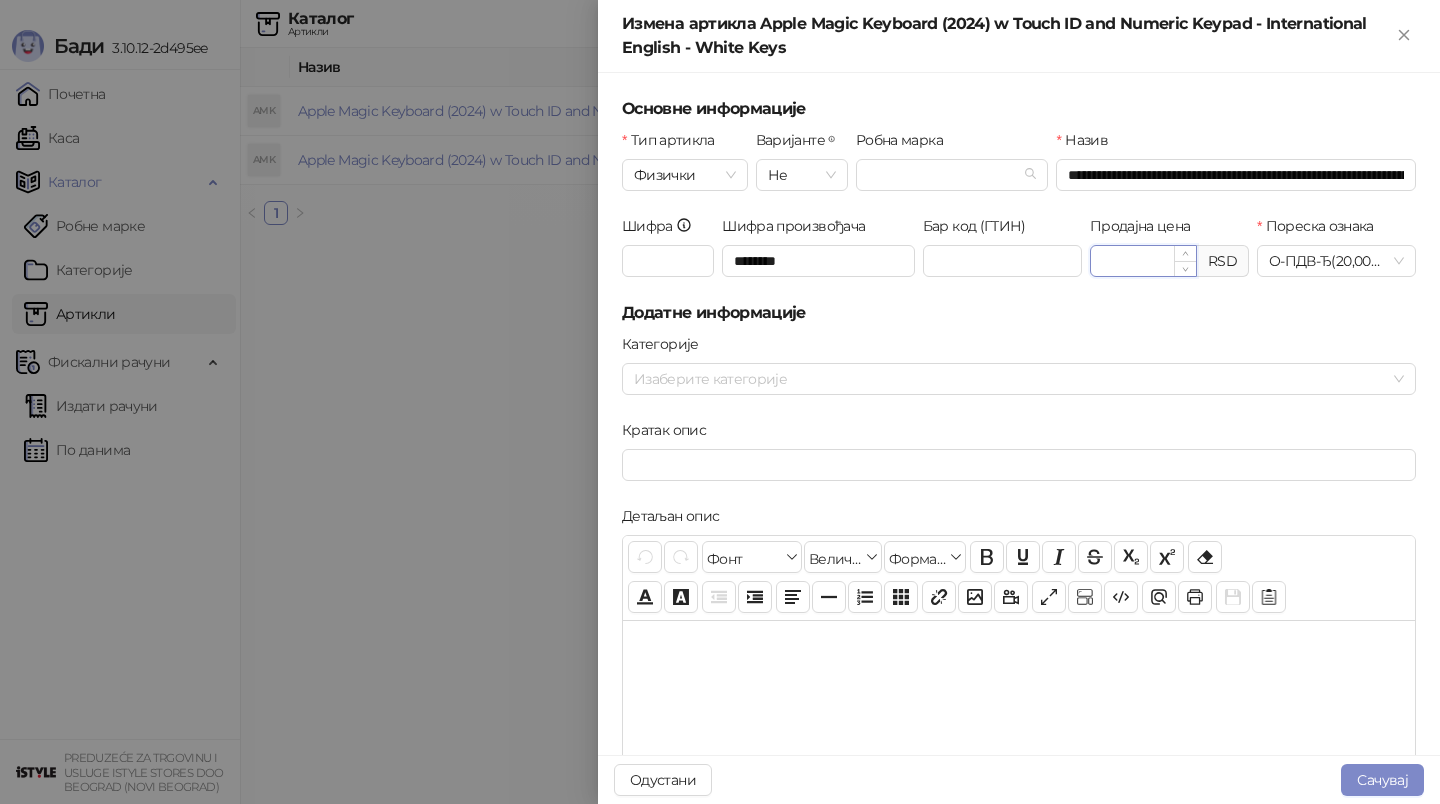 drag, startPoint x: 1118, startPoint y: 261, endPoint x: 1165, endPoint y: 261, distance: 47 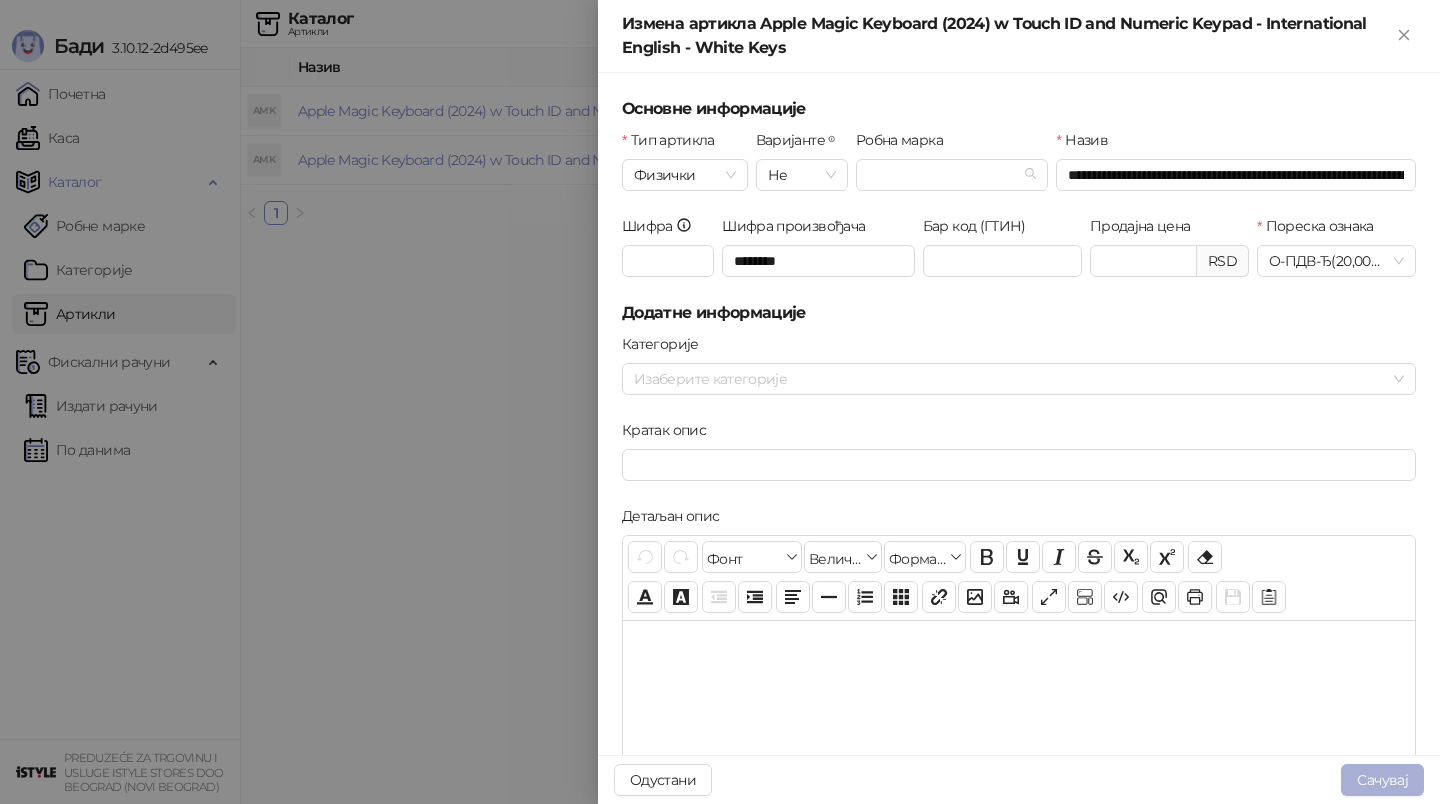 type on "********" 